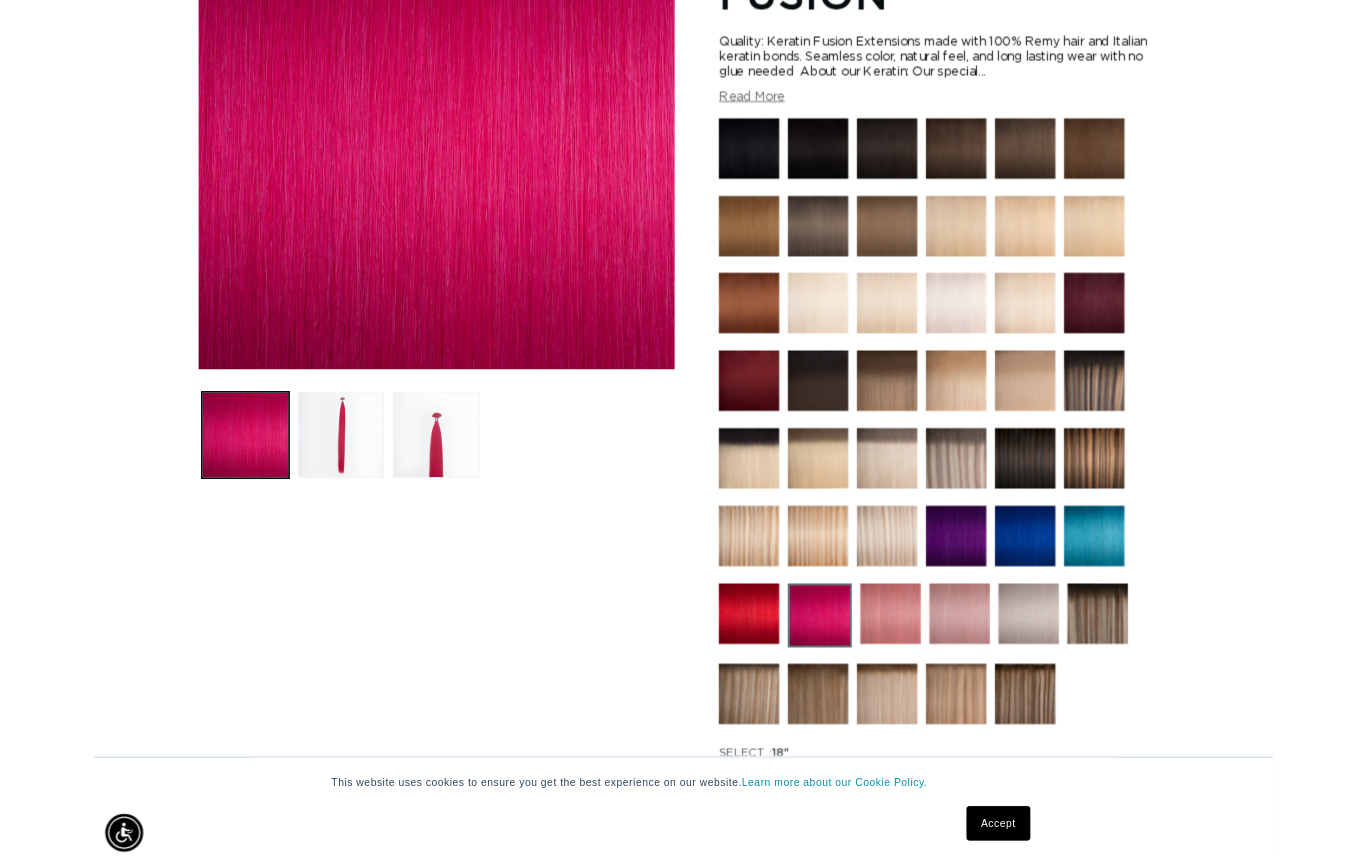 scroll, scrollTop: 166, scrollLeft: 0, axis: vertical 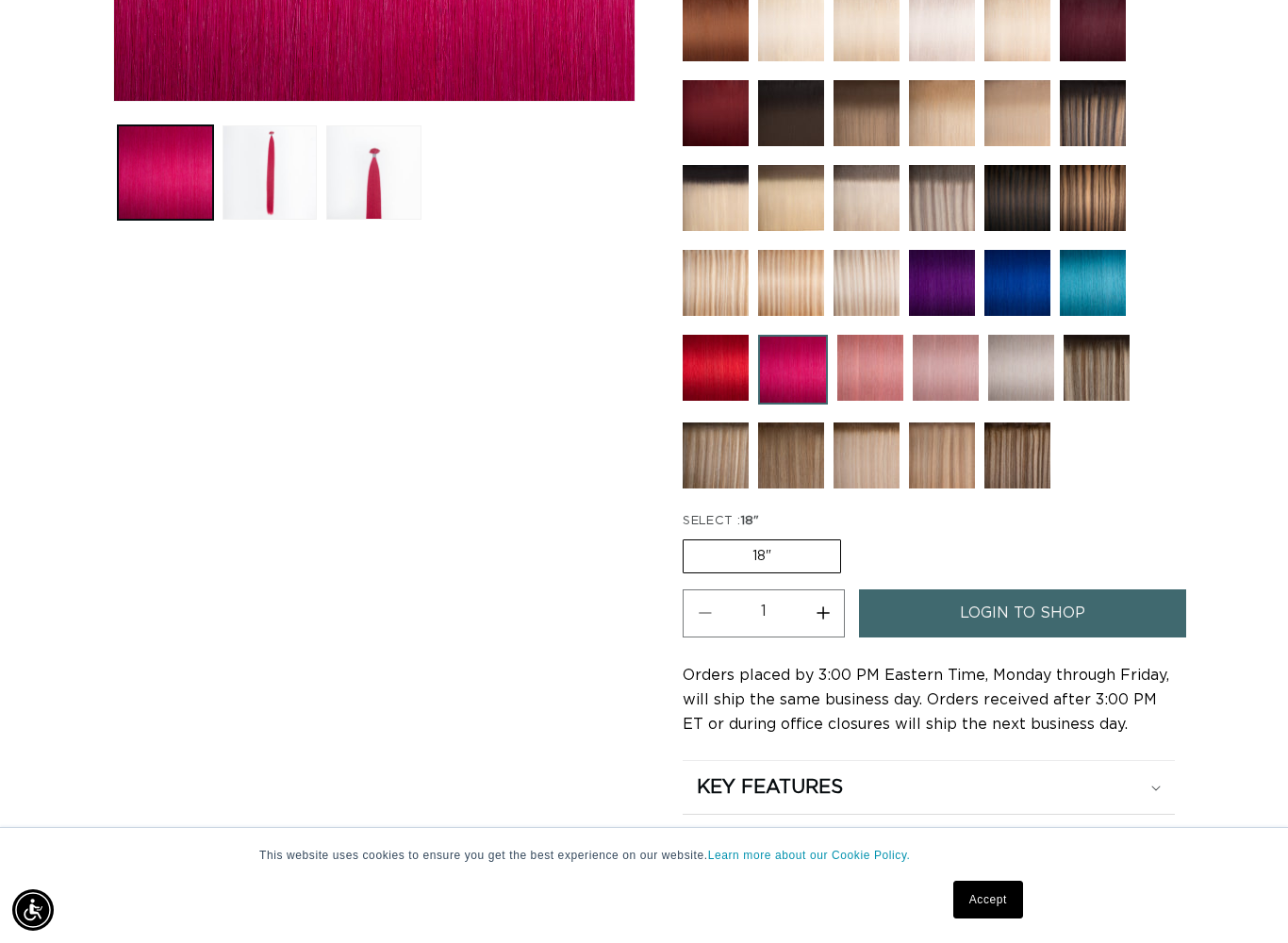click on "login to shop" at bounding box center (1022, 613) 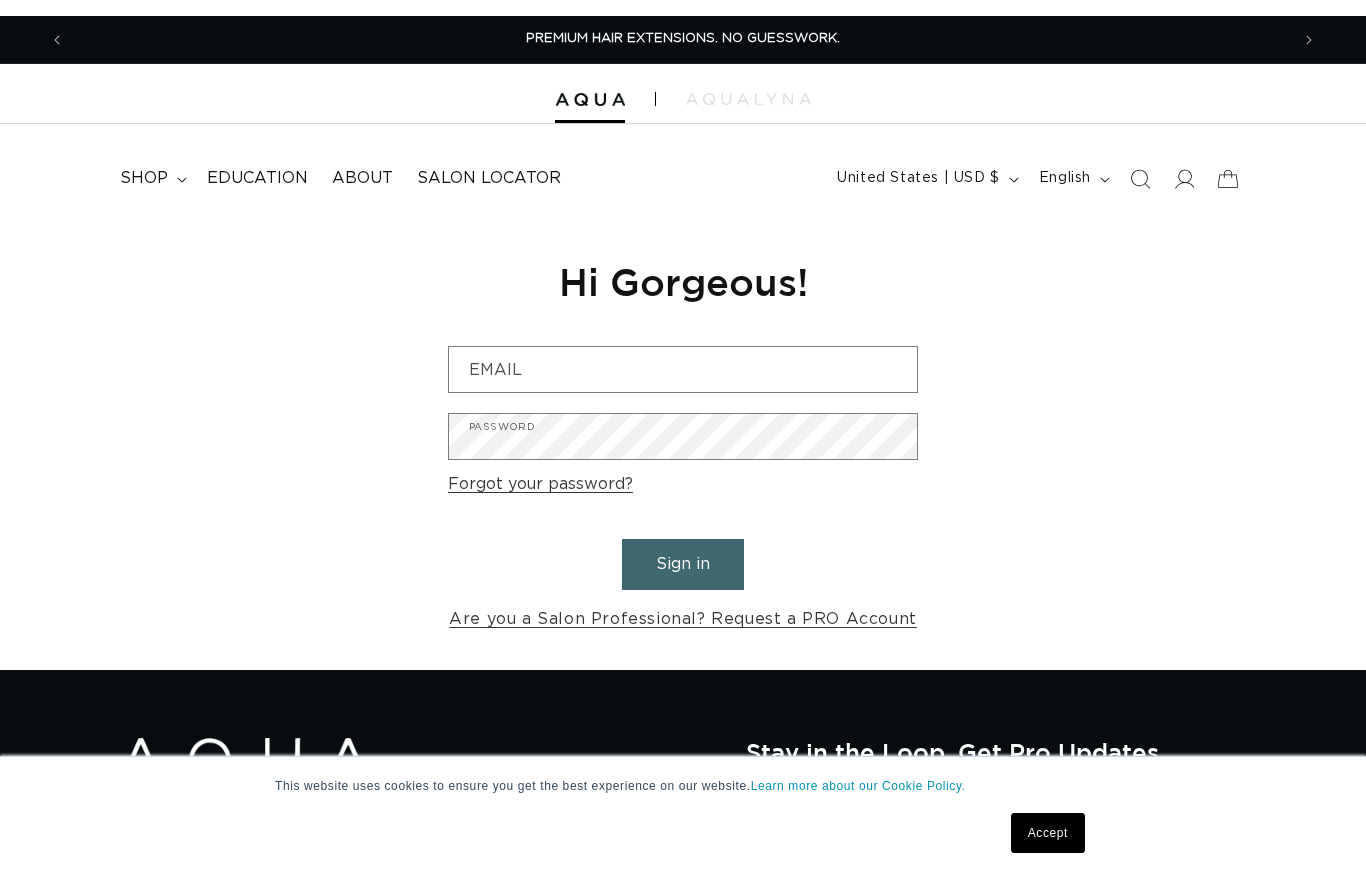 scroll, scrollTop: 0, scrollLeft: 0, axis: both 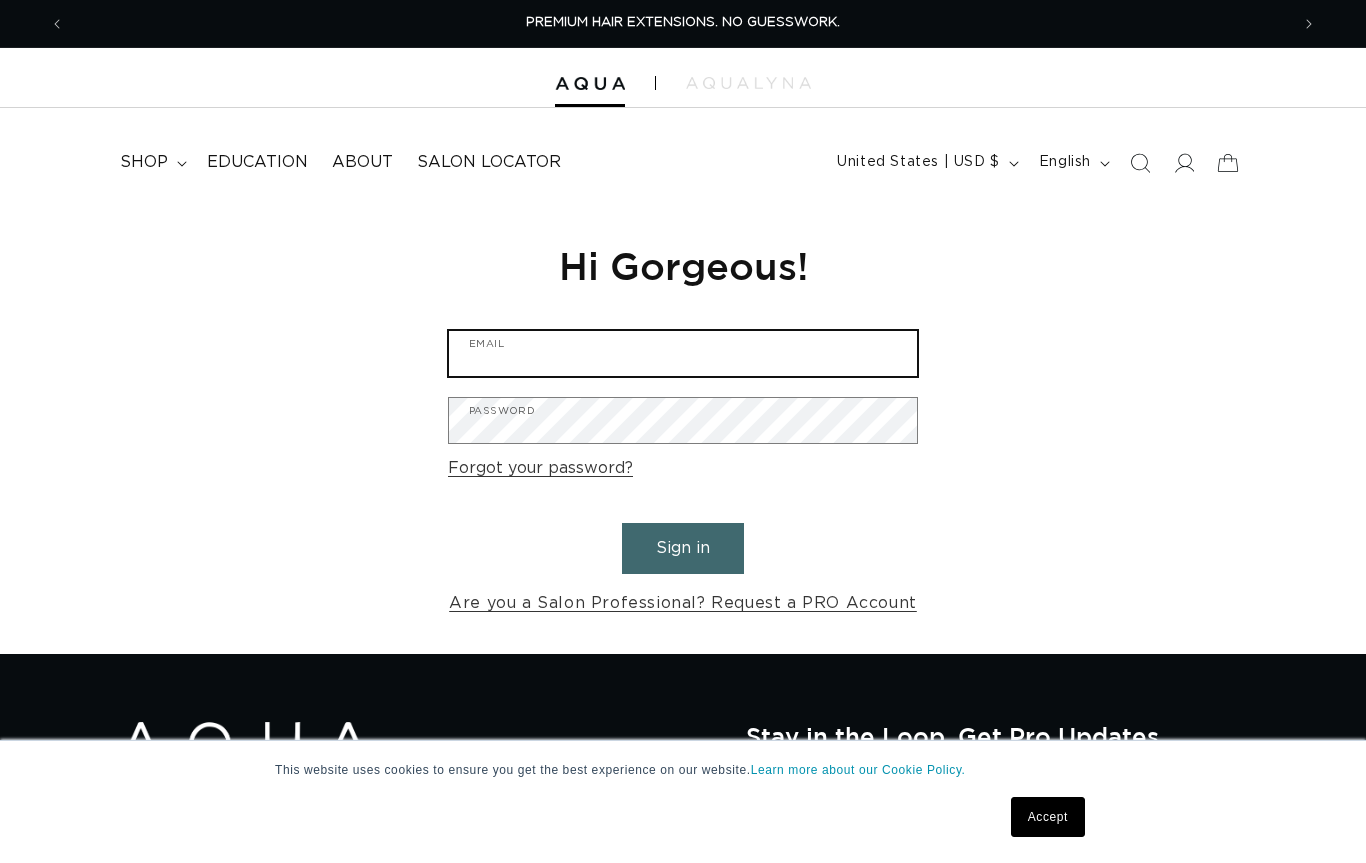 click on "Email" at bounding box center [683, 353] 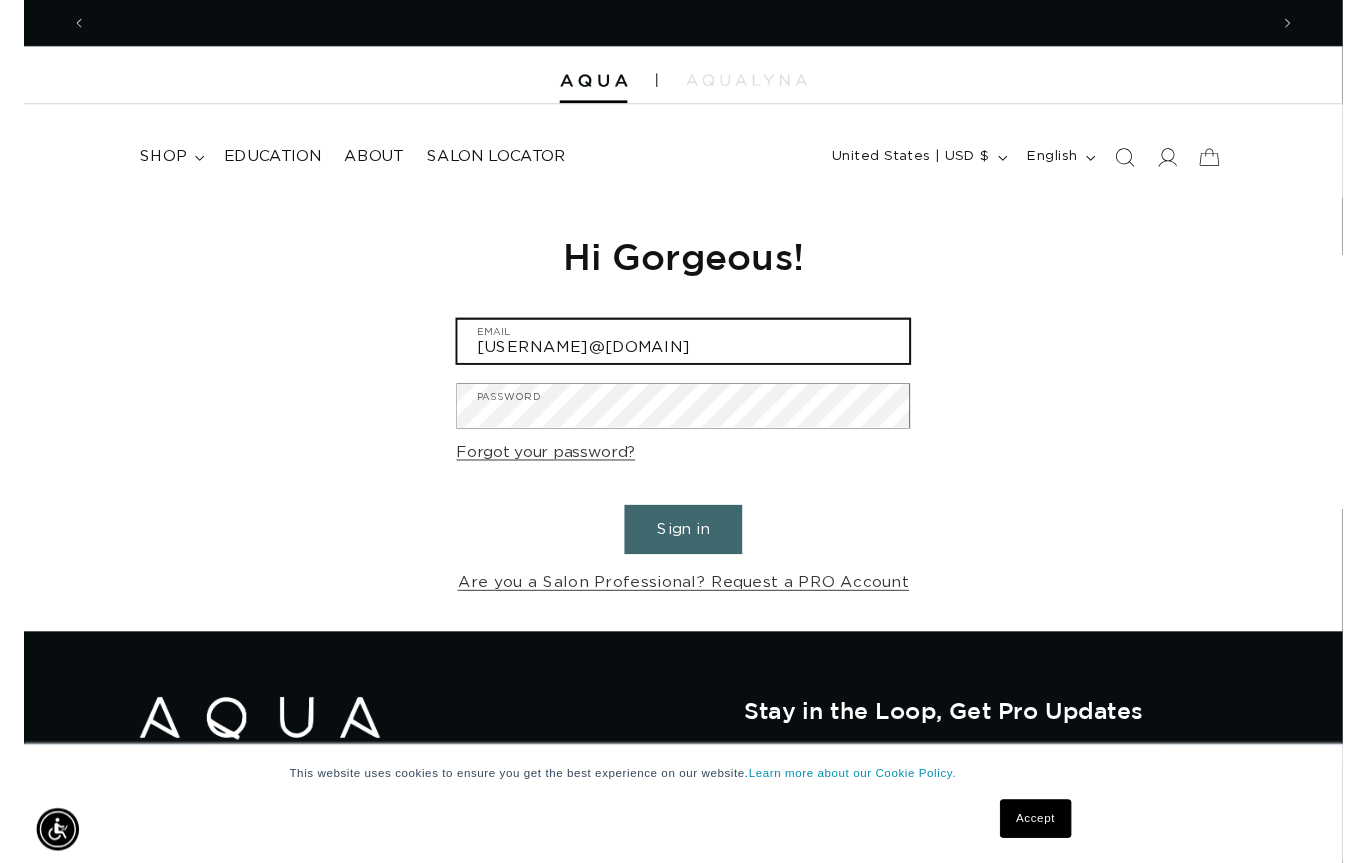 scroll, scrollTop: 0, scrollLeft: 1224, axis: horizontal 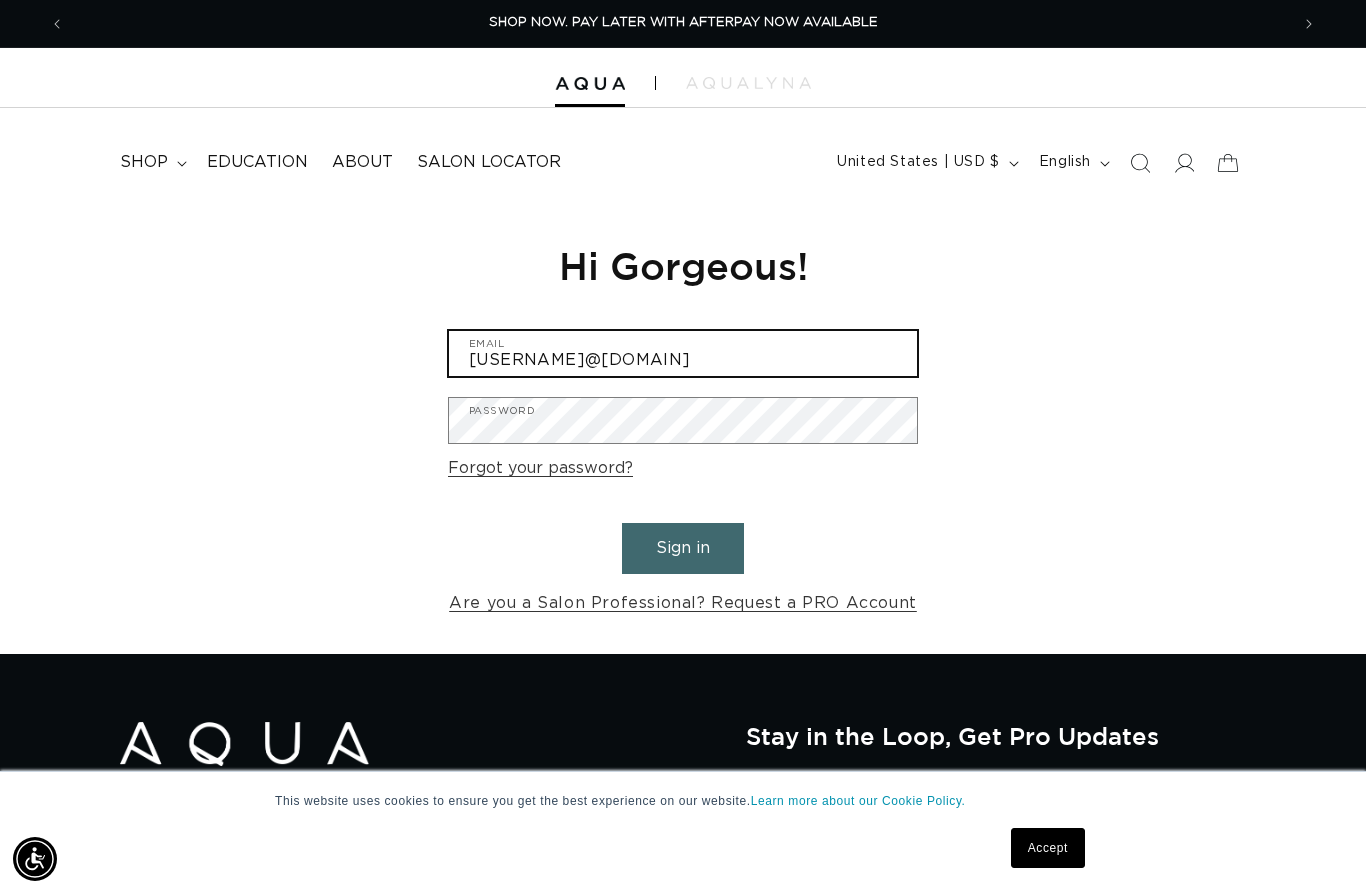 type on "diemchau15@yahoo.com" 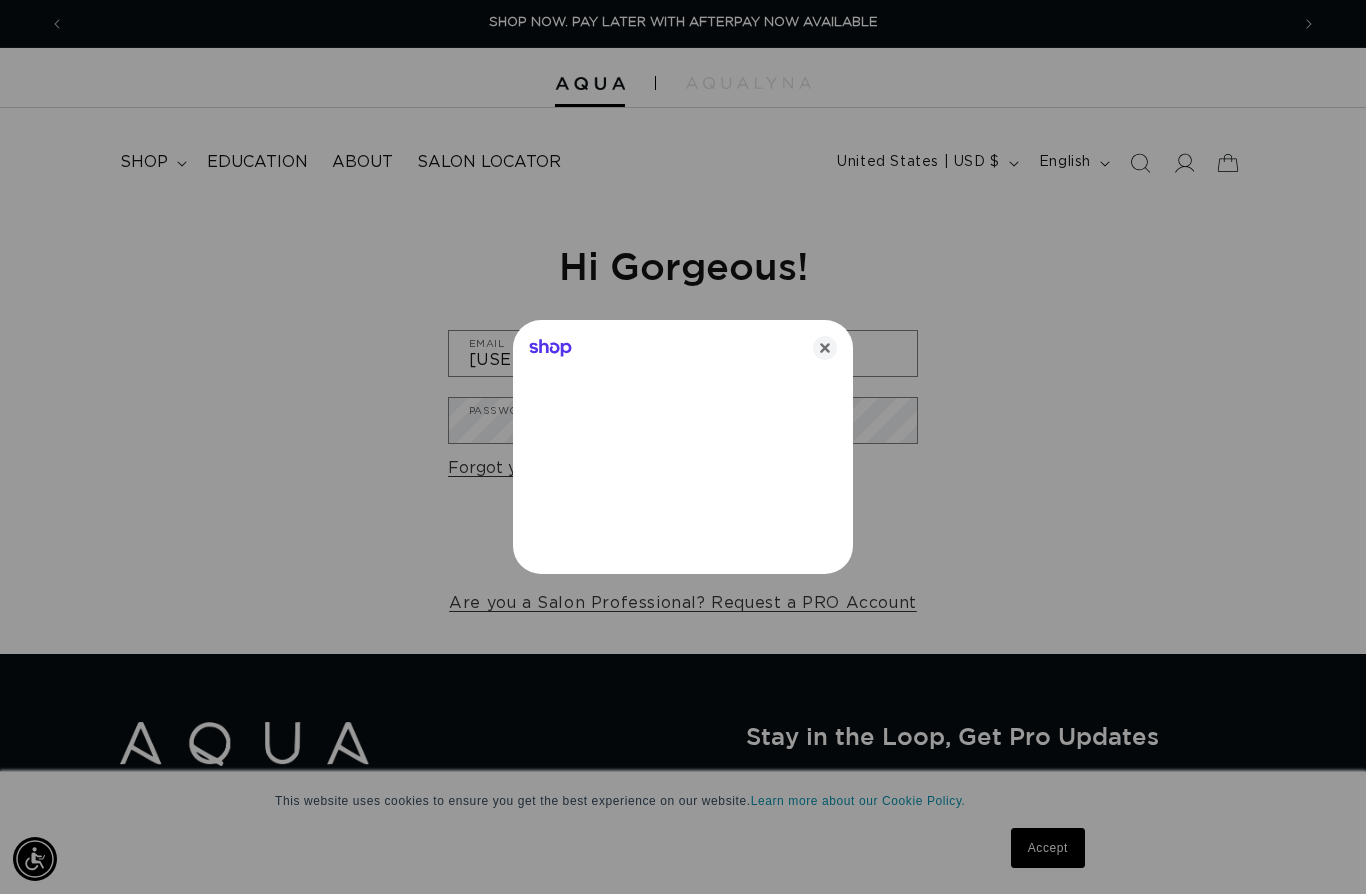 click at bounding box center (683, 447) 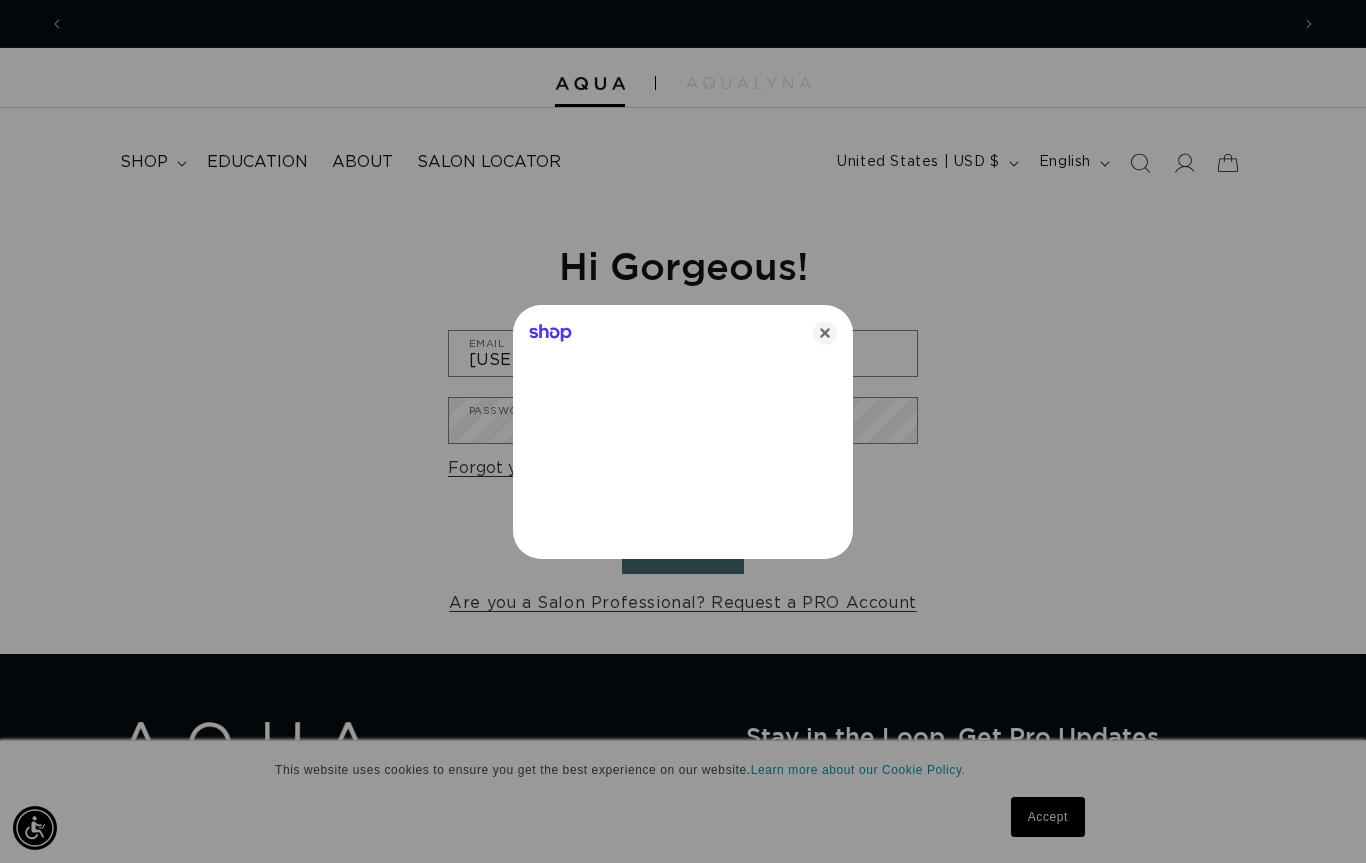 scroll, scrollTop: 0, scrollLeft: 2448, axis: horizontal 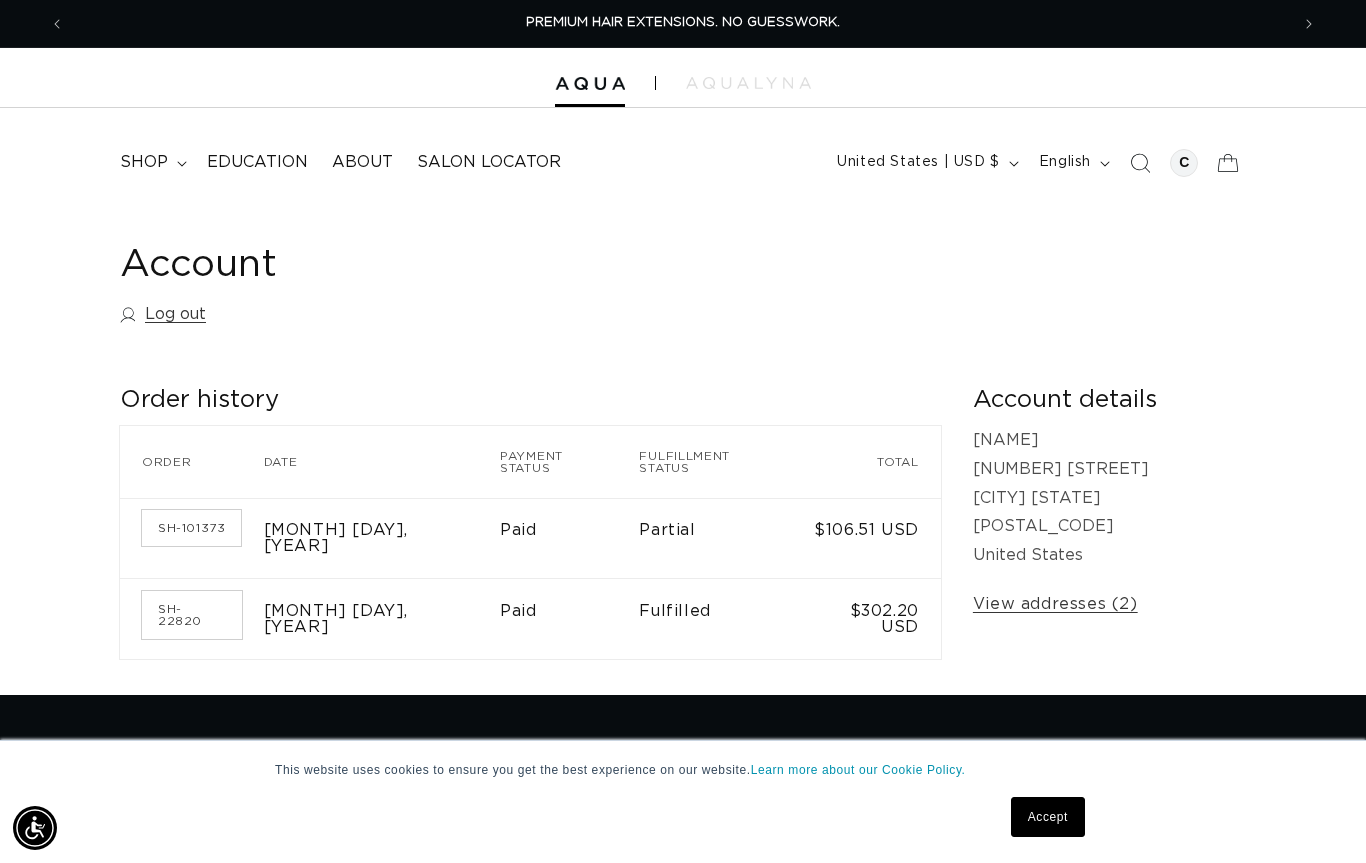 click on "Accept" at bounding box center (1048, 817) 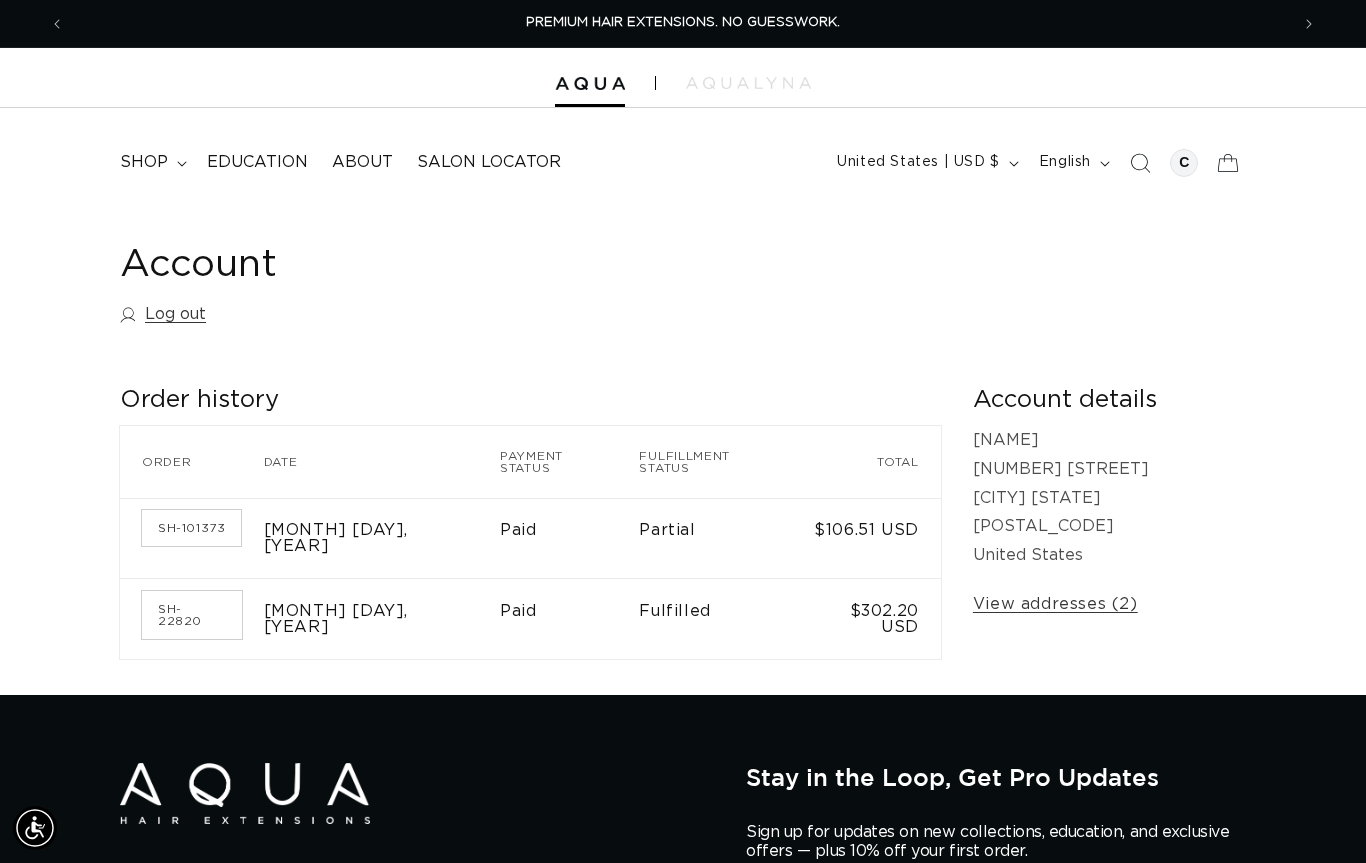 click on "shop" at bounding box center (144, 162) 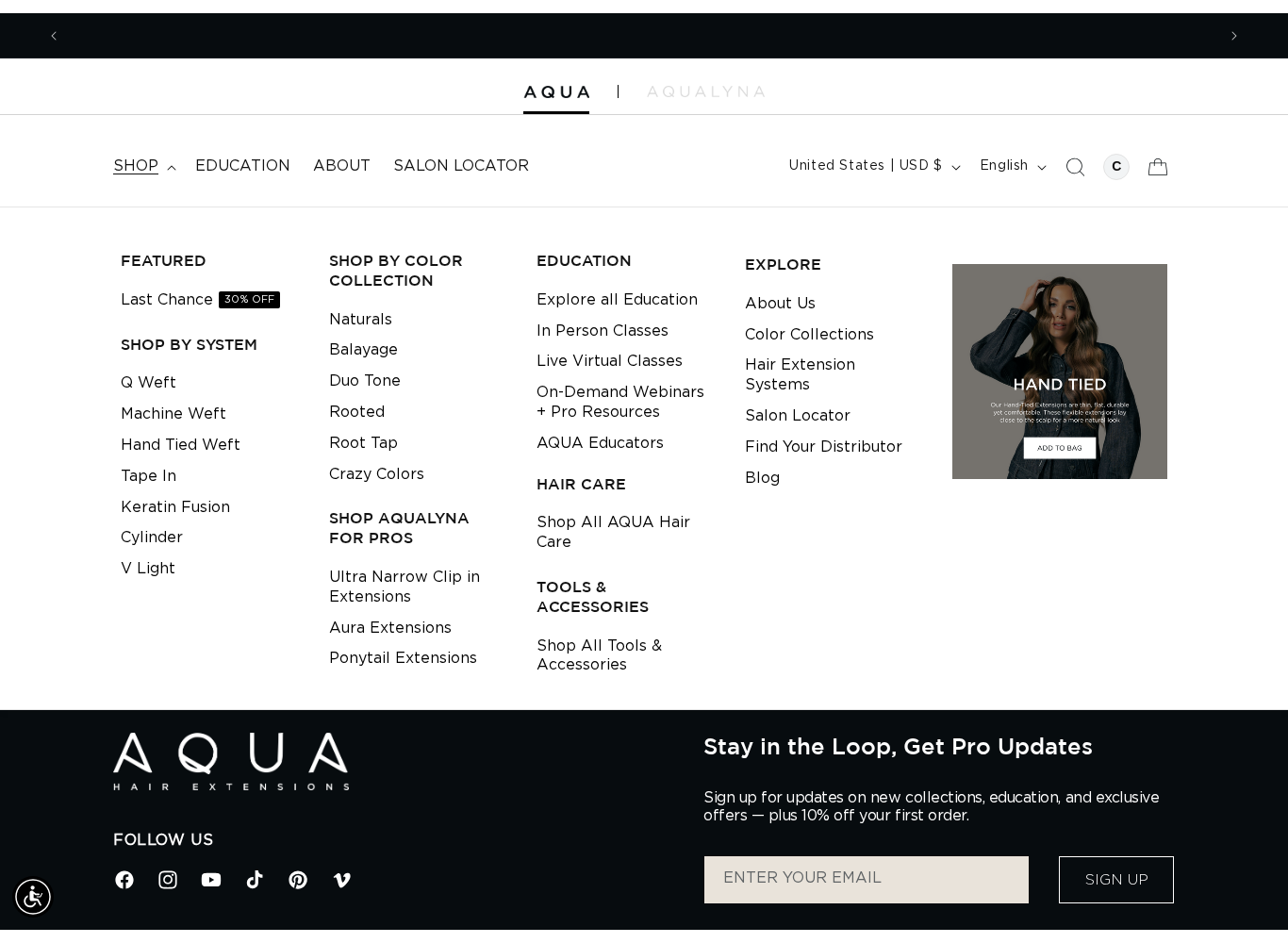 scroll, scrollTop: 0, scrollLeft: 1154, axis: horizontal 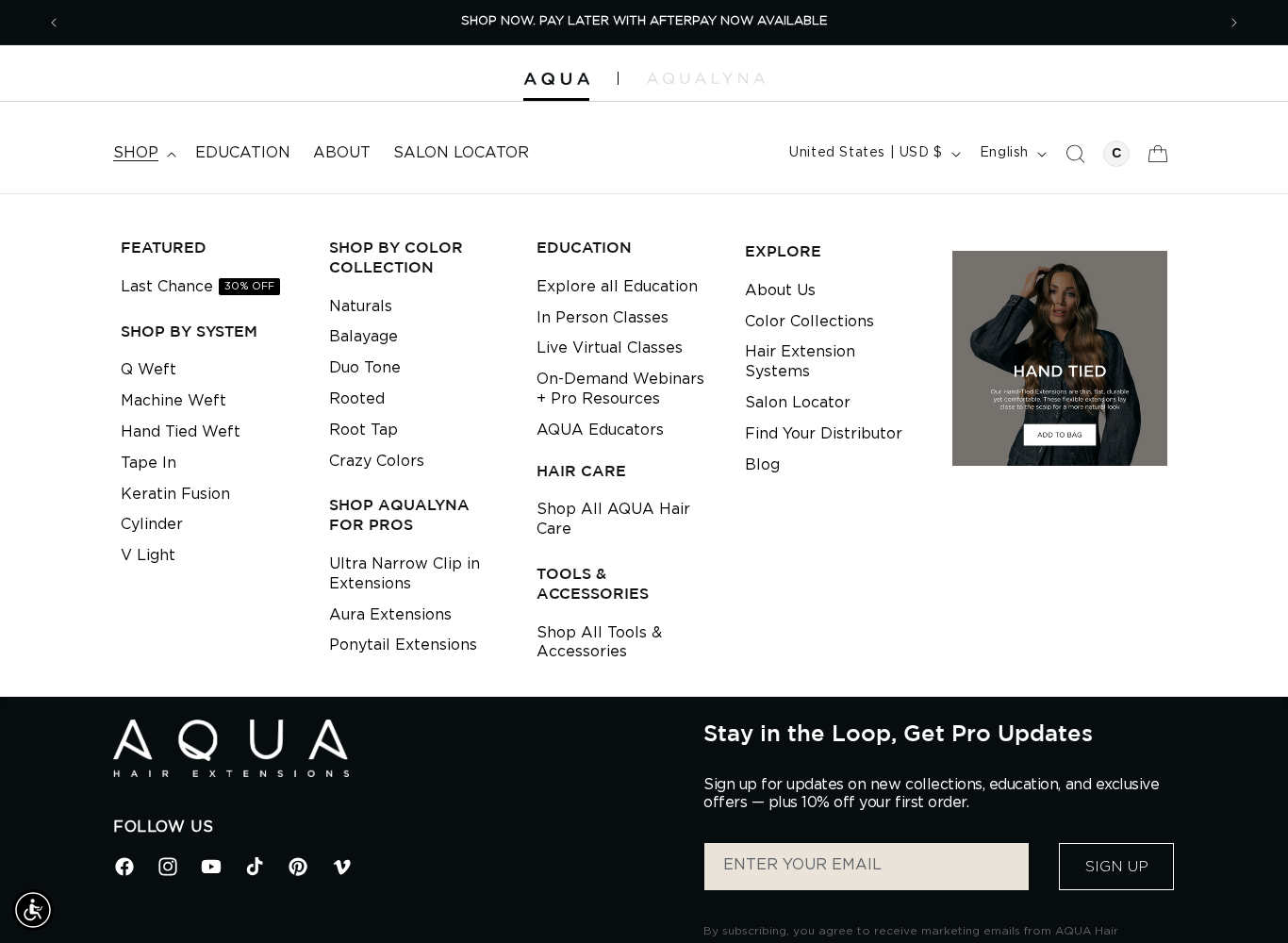 click on "Last Chance
30% OFF" at bounding box center (200, 287) 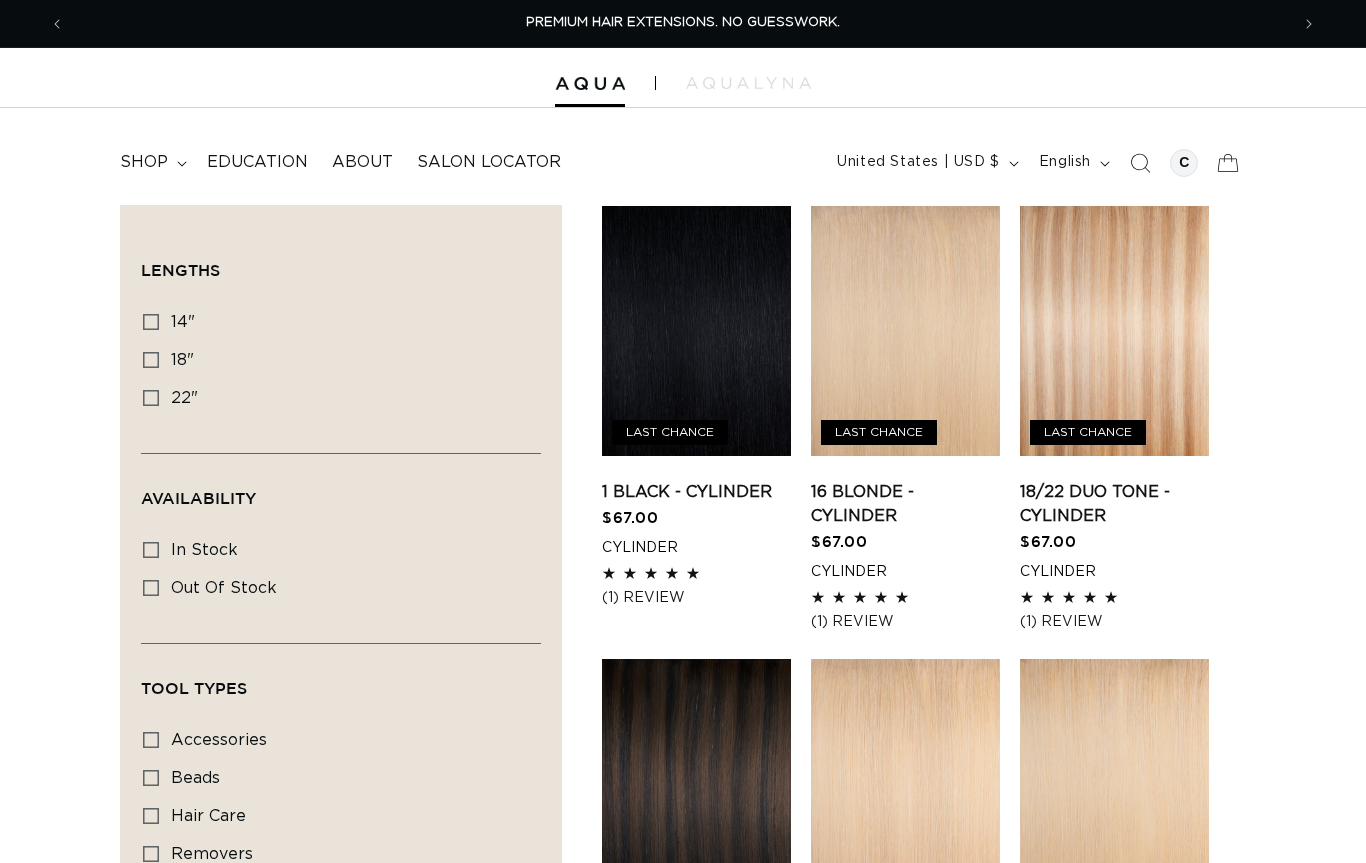 scroll, scrollTop: 0, scrollLeft: 0, axis: both 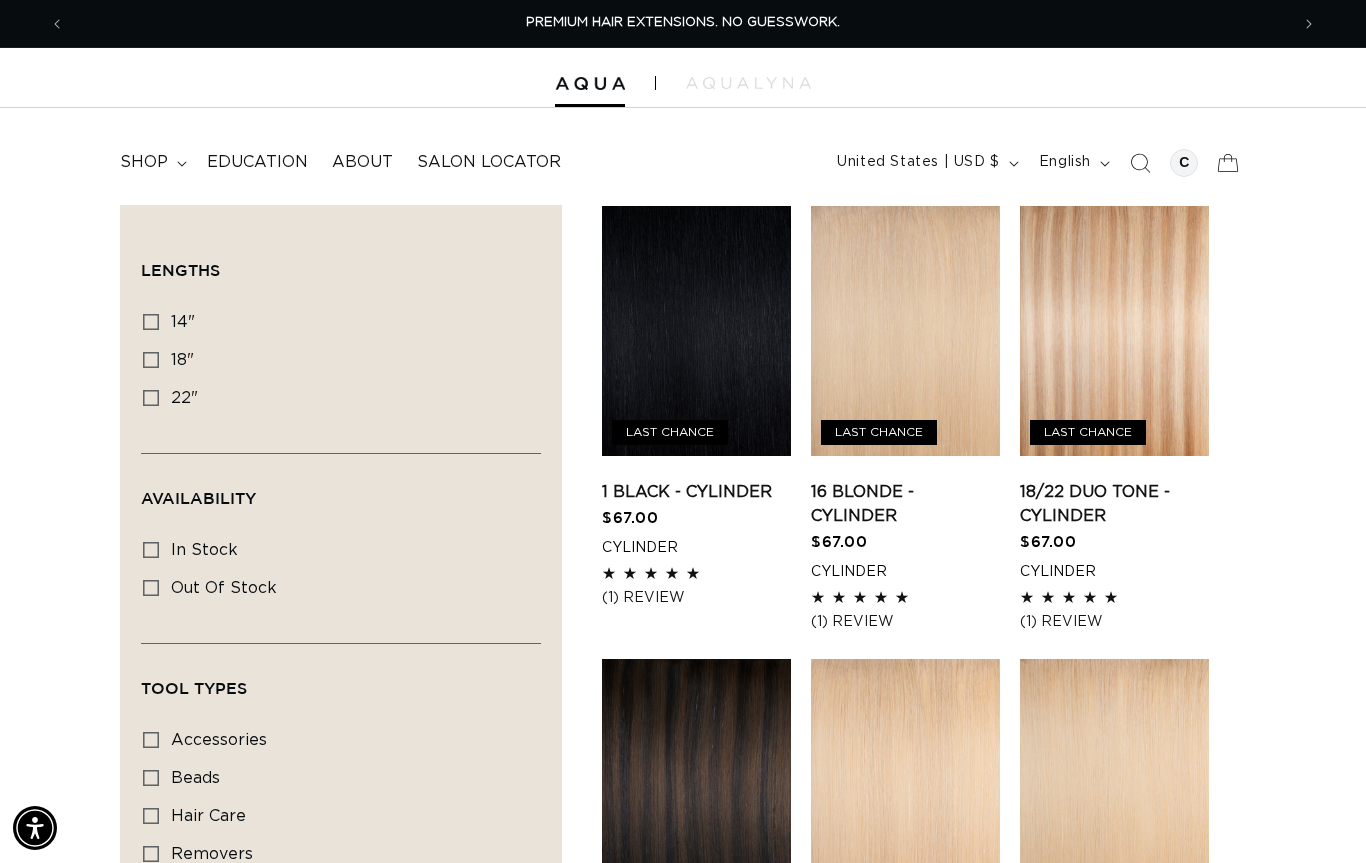 click 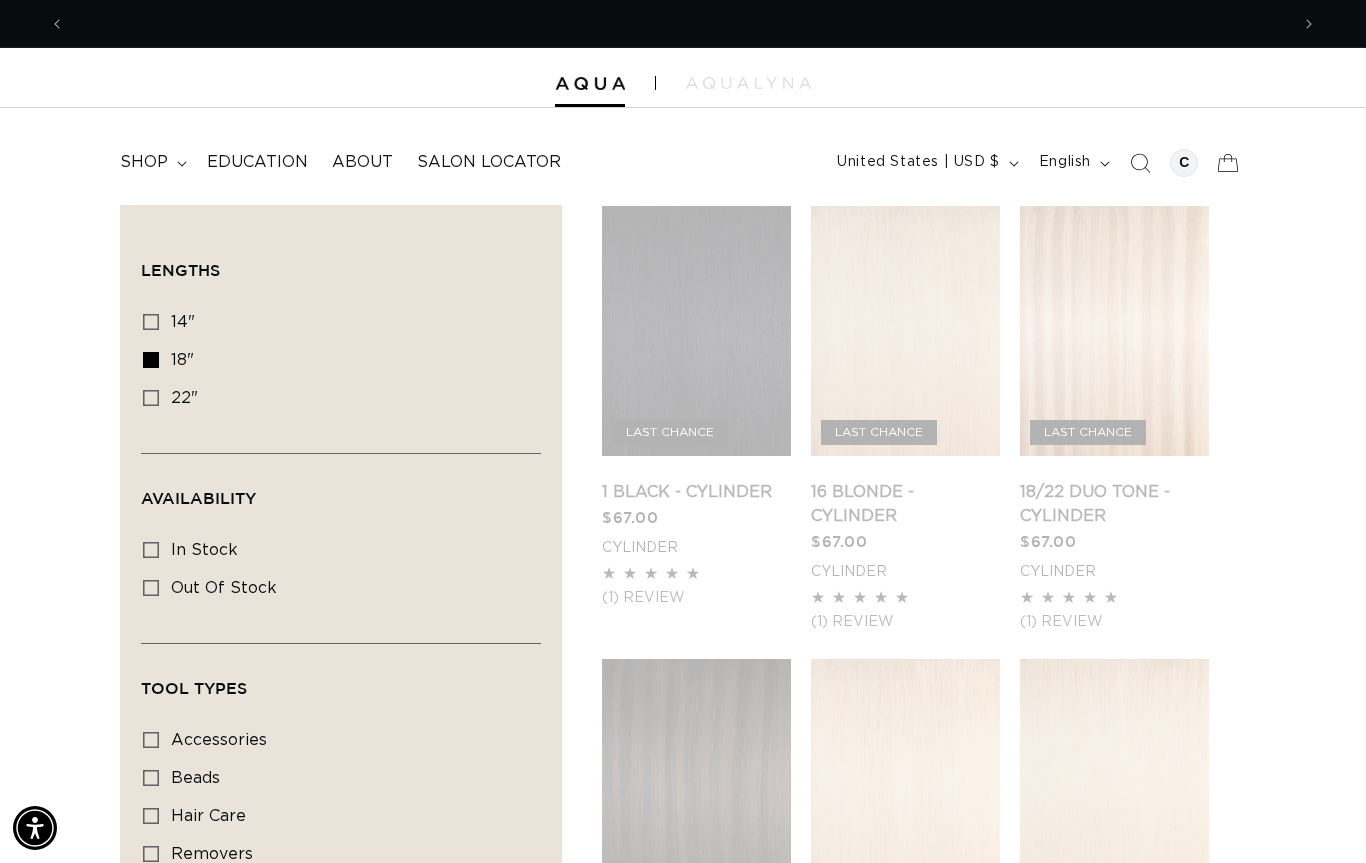 scroll, scrollTop: 0, scrollLeft: 1224, axis: horizontal 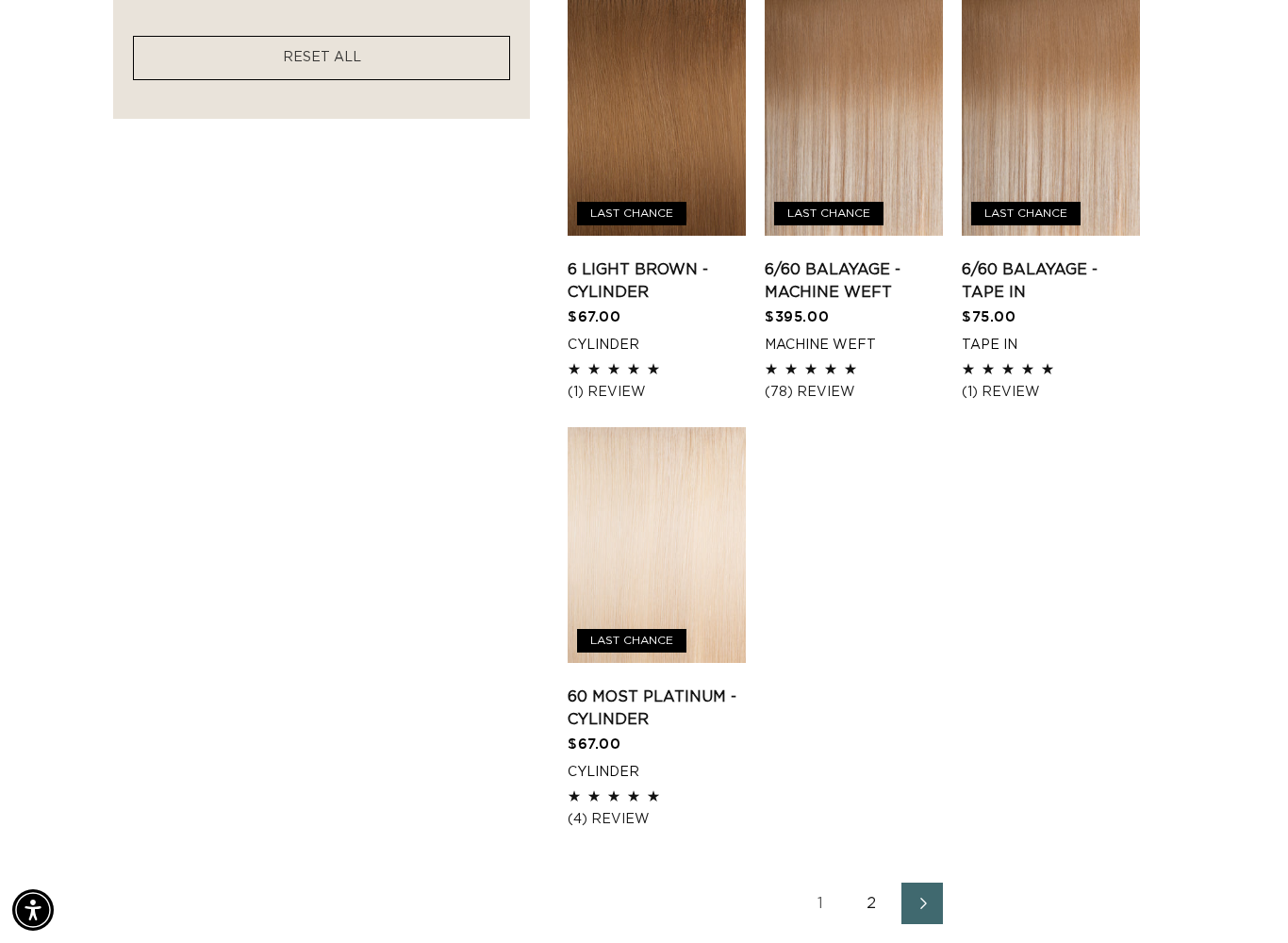 click on "60 Most Platinum - Cylinder" at bounding box center [656, 708] 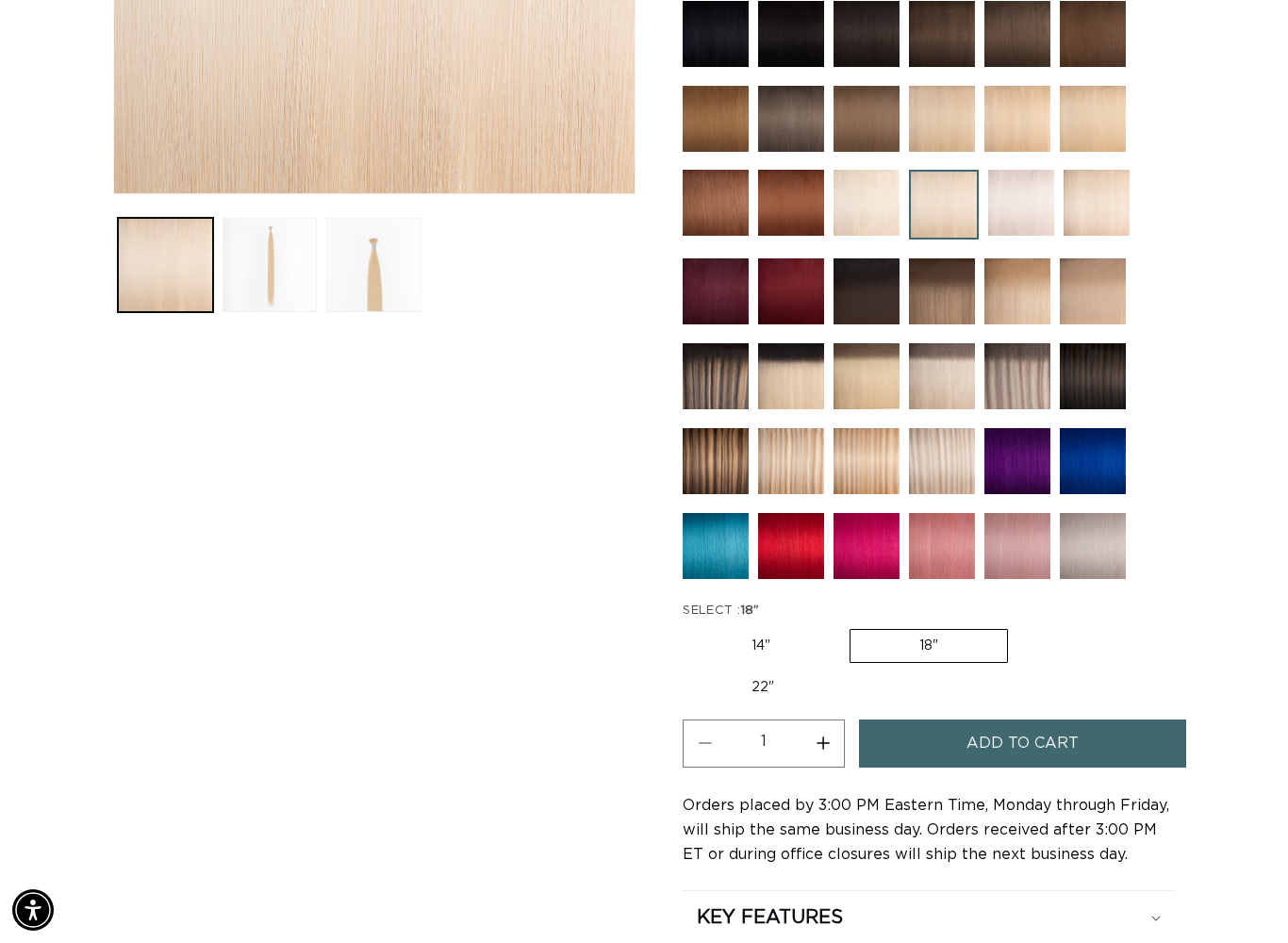 scroll, scrollTop: 706, scrollLeft: 0, axis: vertical 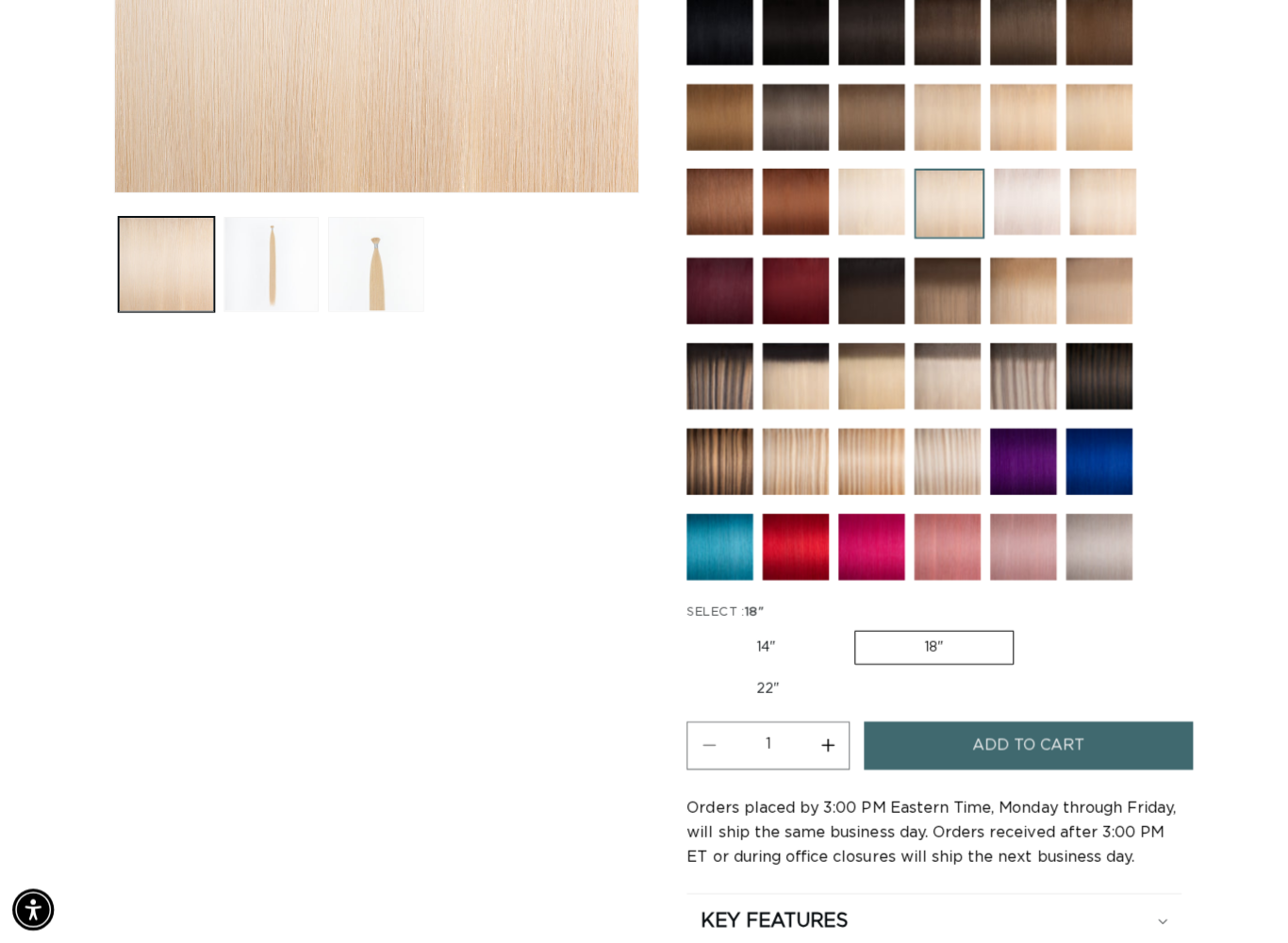 click at bounding box center (942, 550) 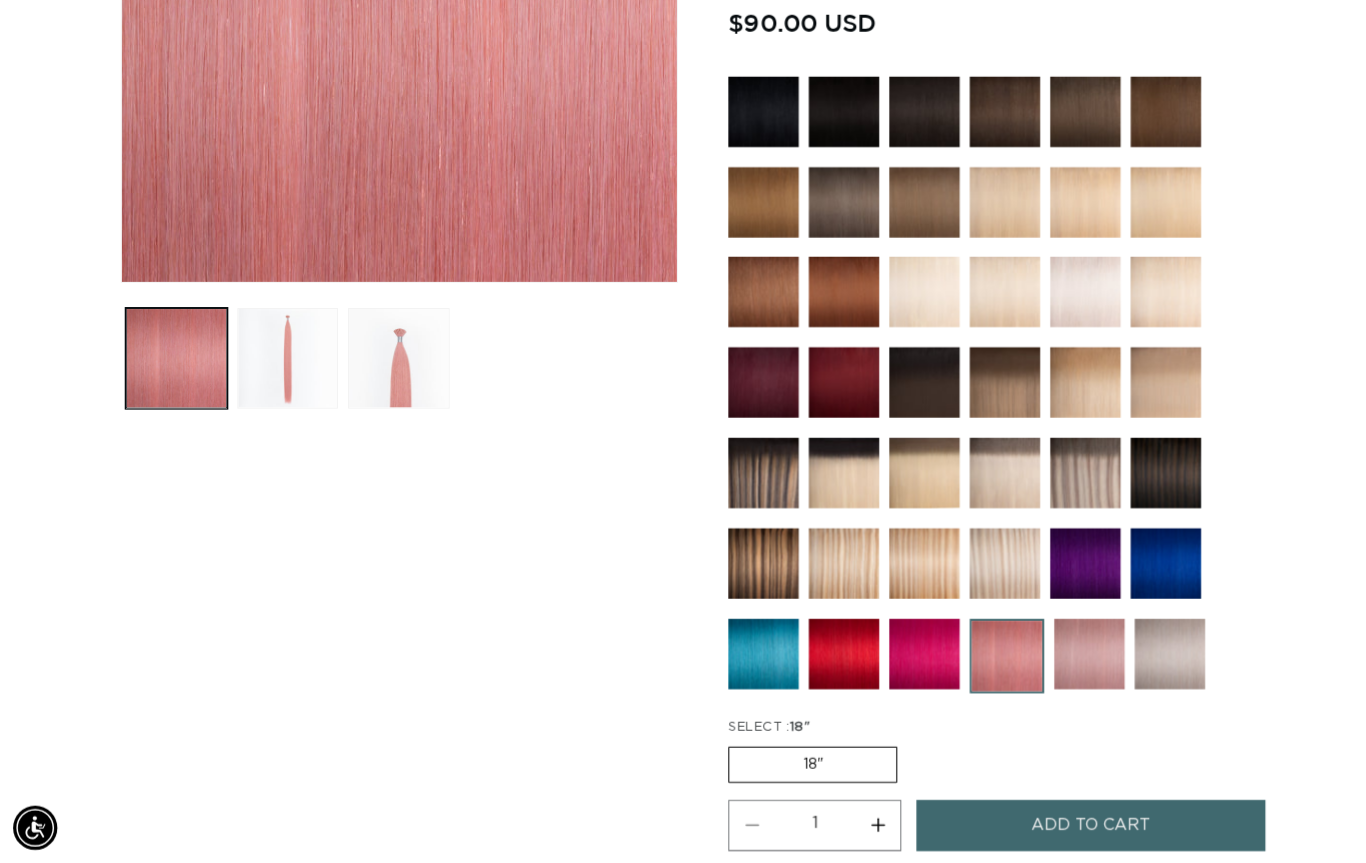 scroll, scrollTop: 543, scrollLeft: 0, axis: vertical 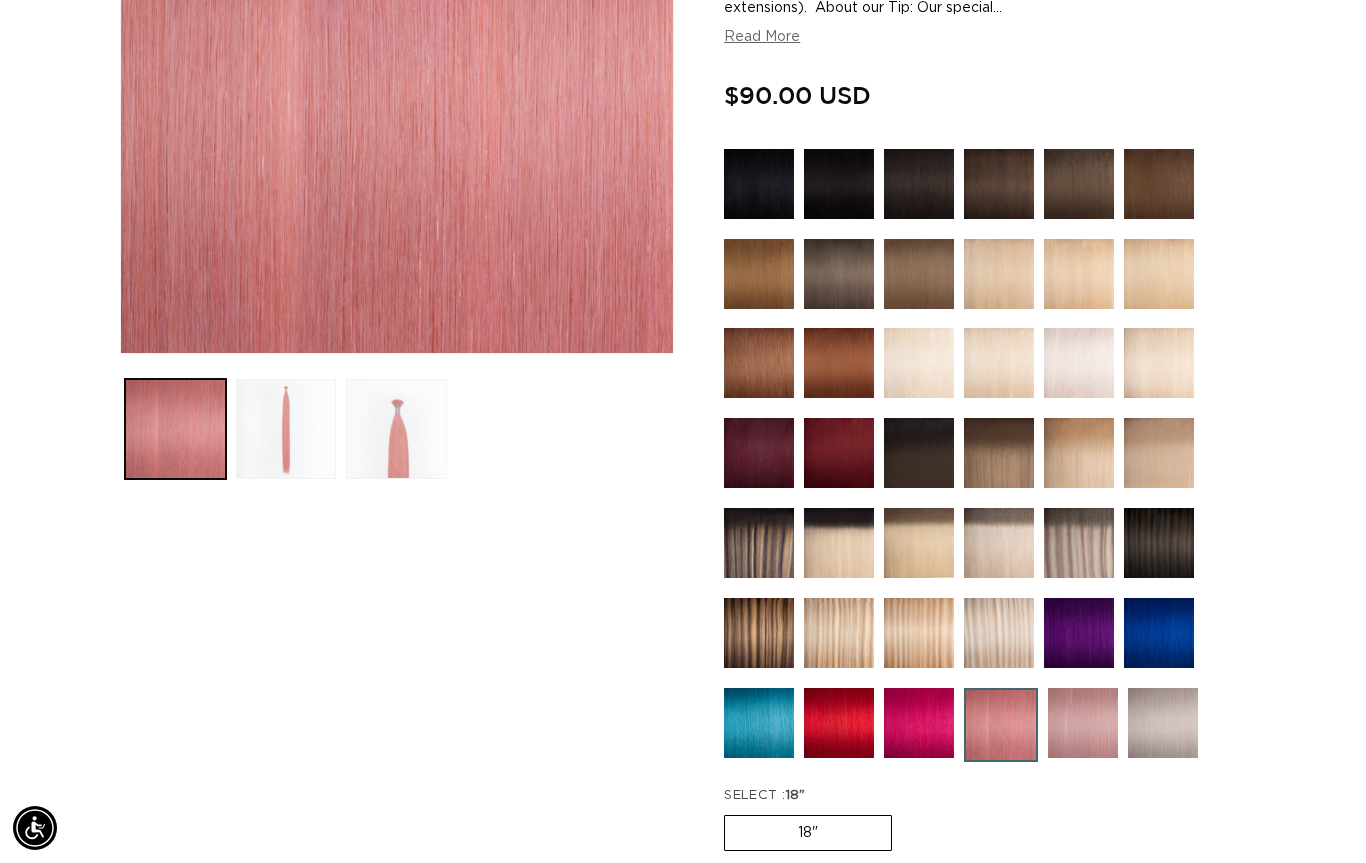 click at bounding box center (759, 723) 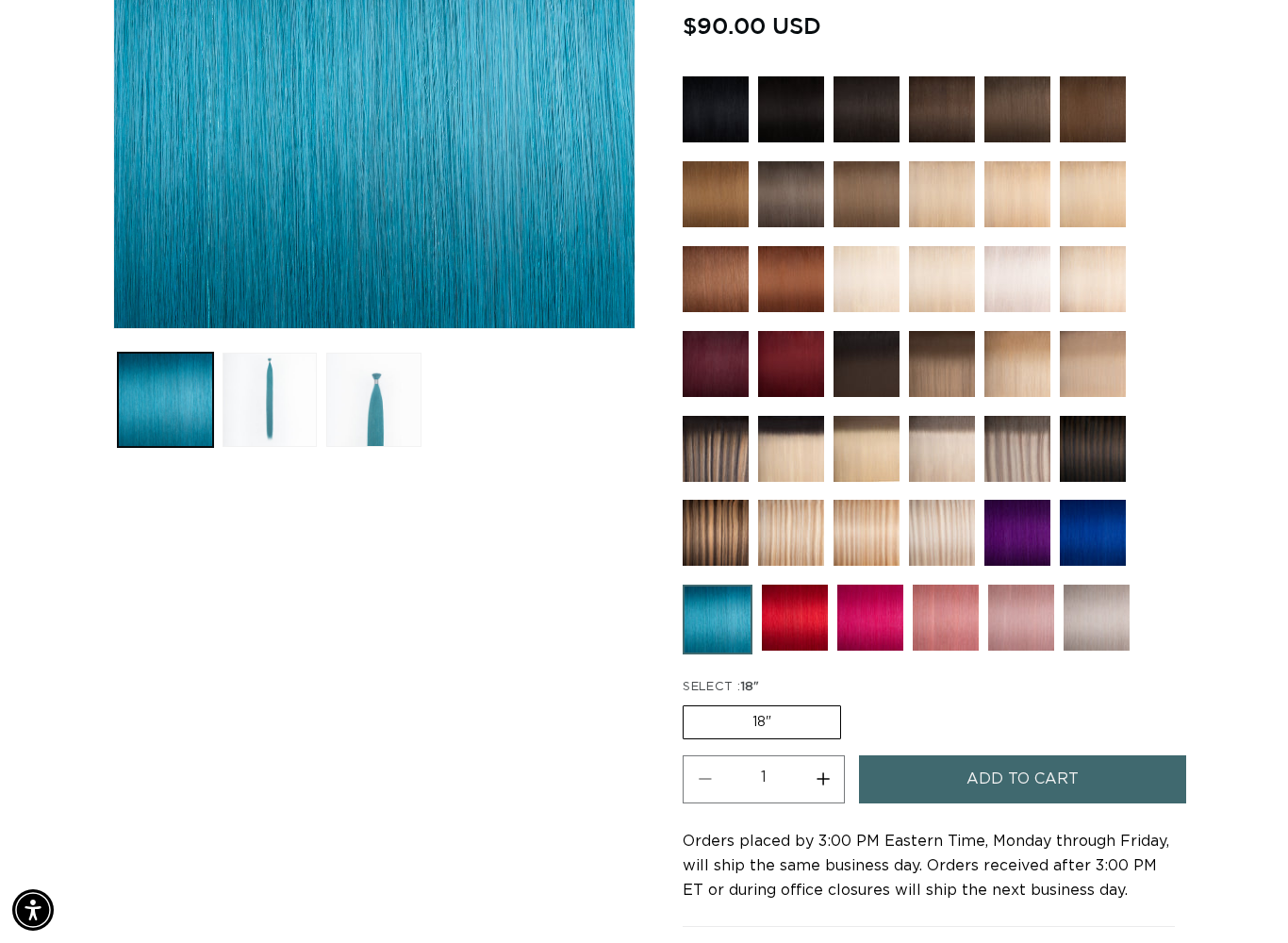 scroll, scrollTop: 459, scrollLeft: 0, axis: vertical 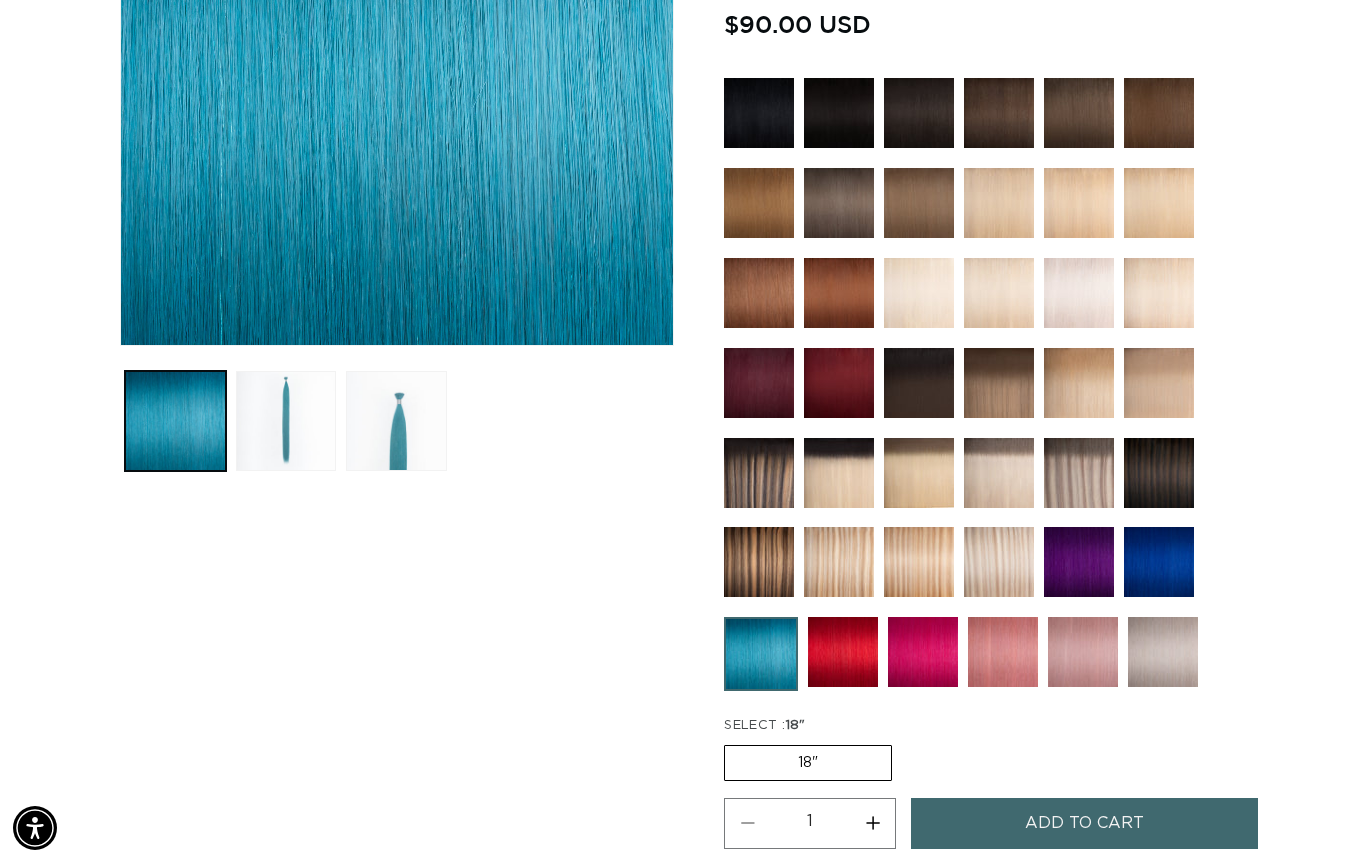 click on "Add to cart" at bounding box center [1084, 823] 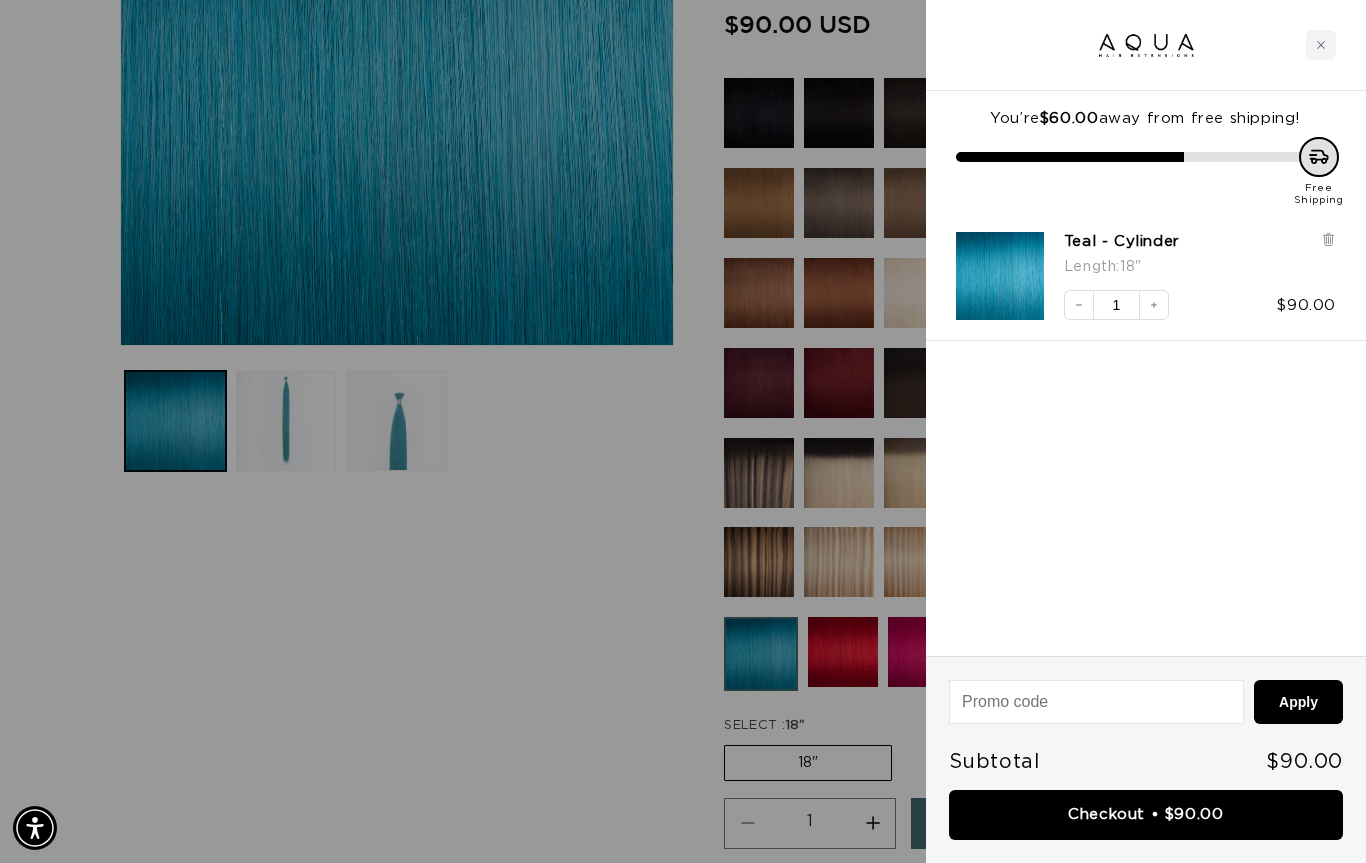 scroll, scrollTop: 0, scrollLeft: 1224, axis: horizontal 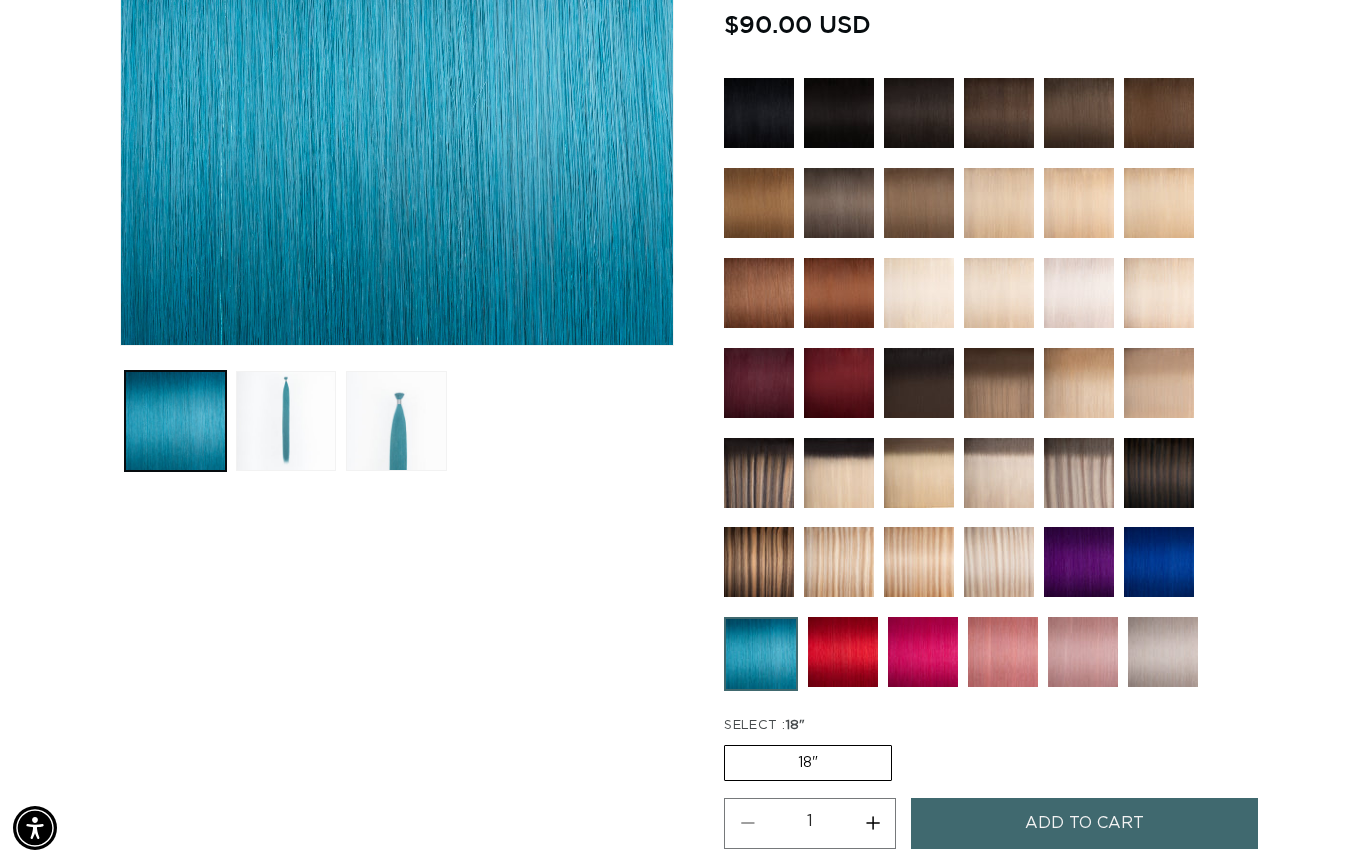 click at bounding box center (923, 652) 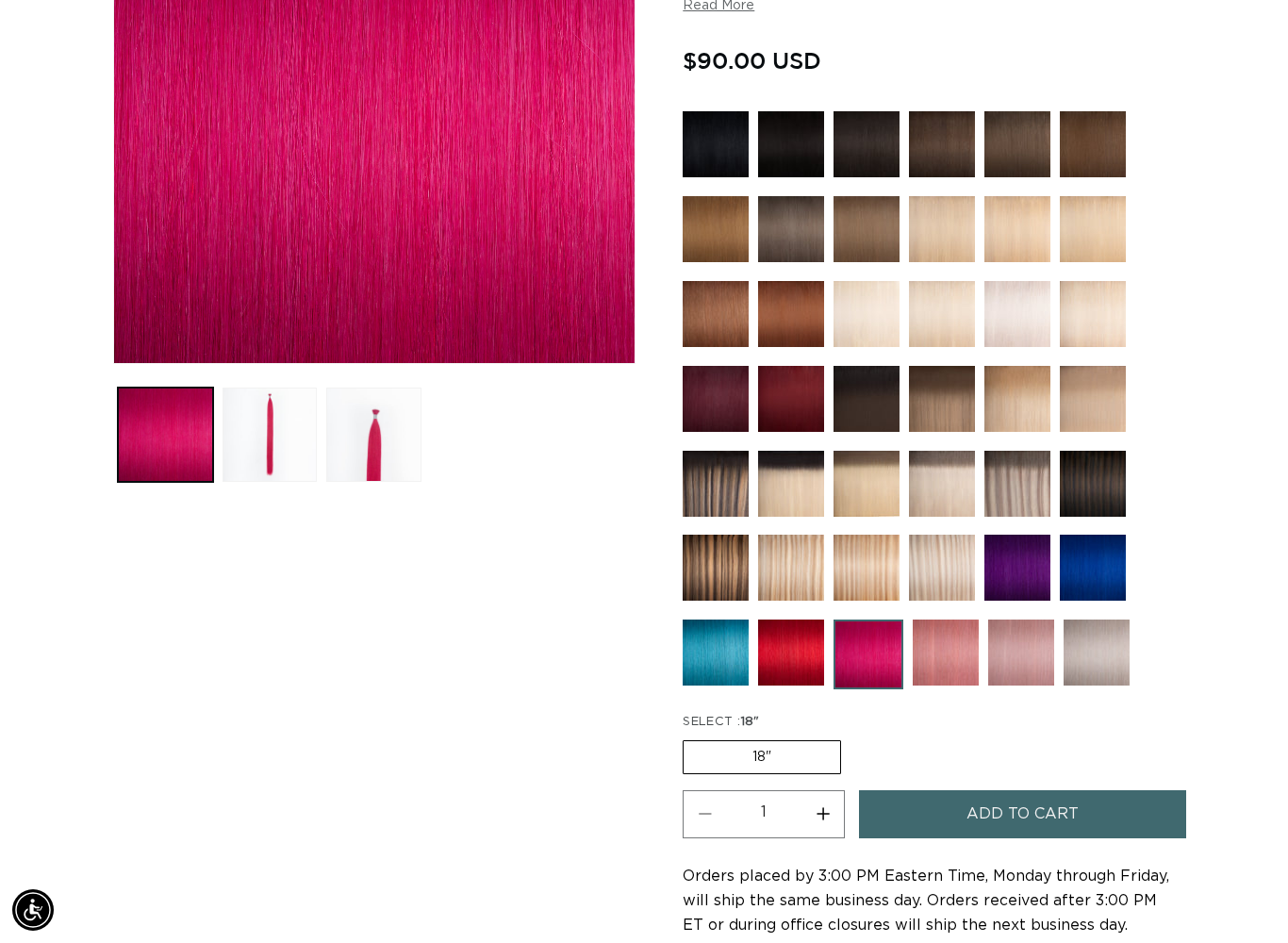 scroll, scrollTop: 462, scrollLeft: 0, axis: vertical 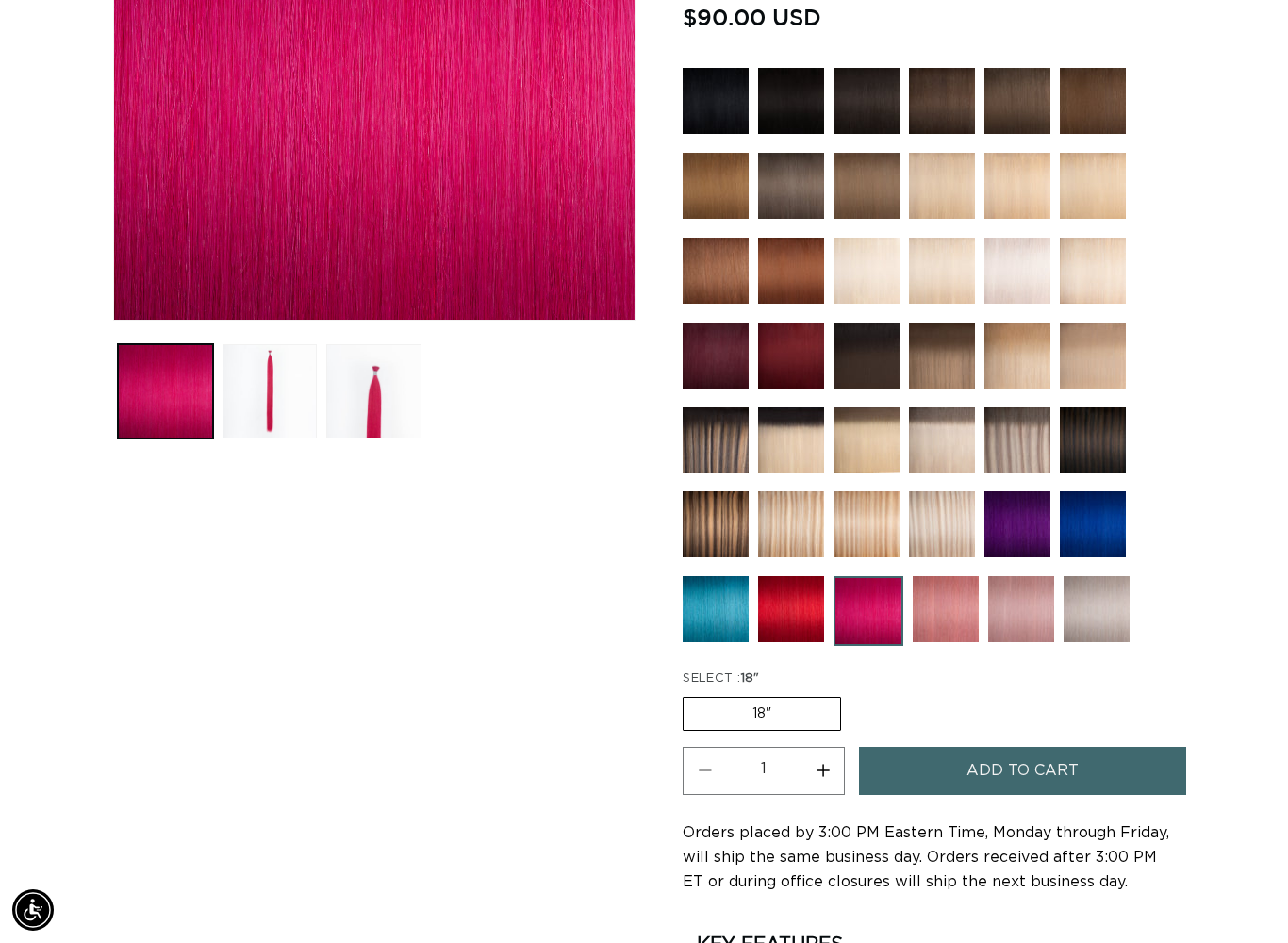 click on "Add to cart" at bounding box center (1022, 770) 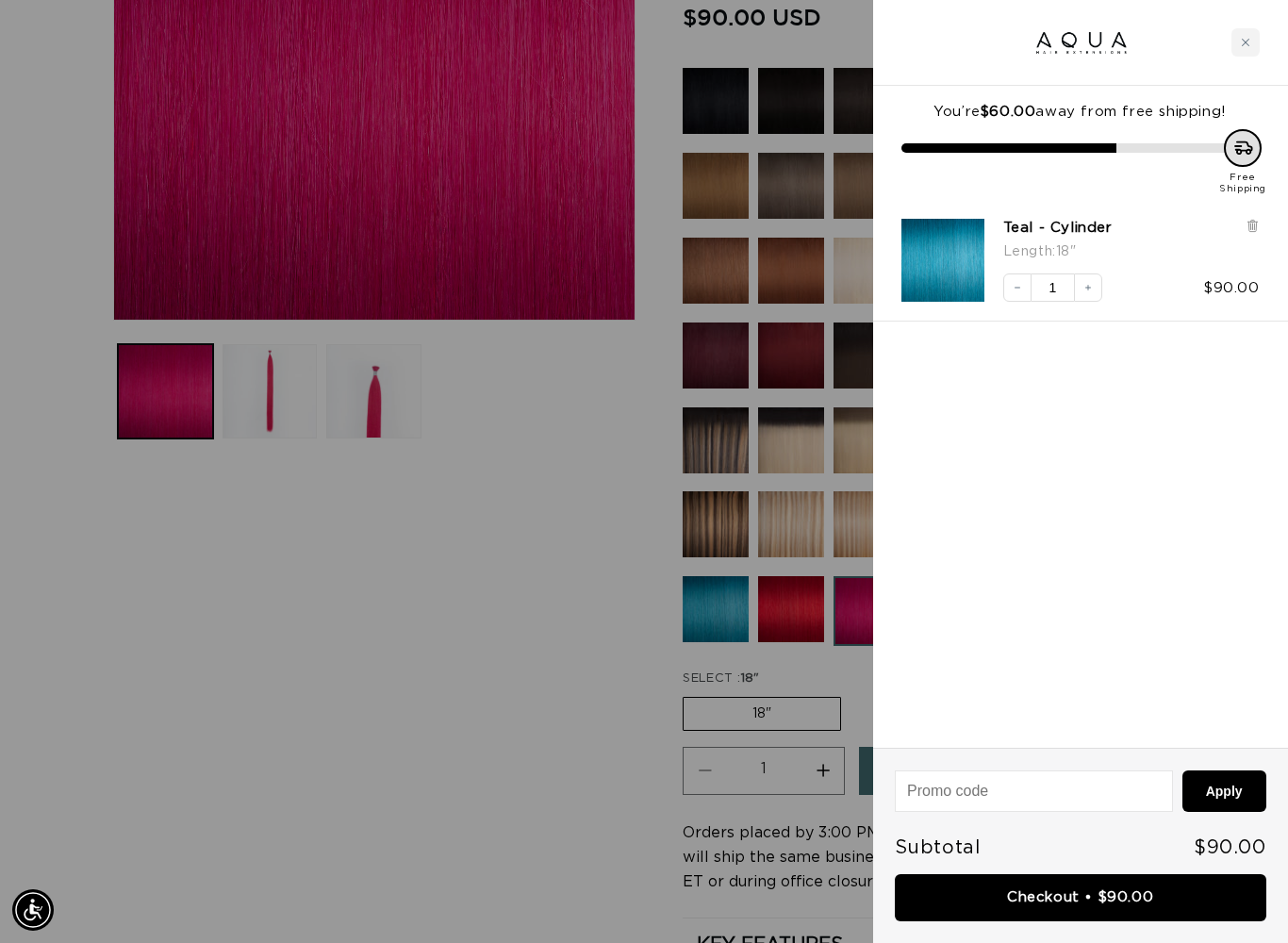 scroll, scrollTop: 0, scrollLeft: 1154, axis: horizontal 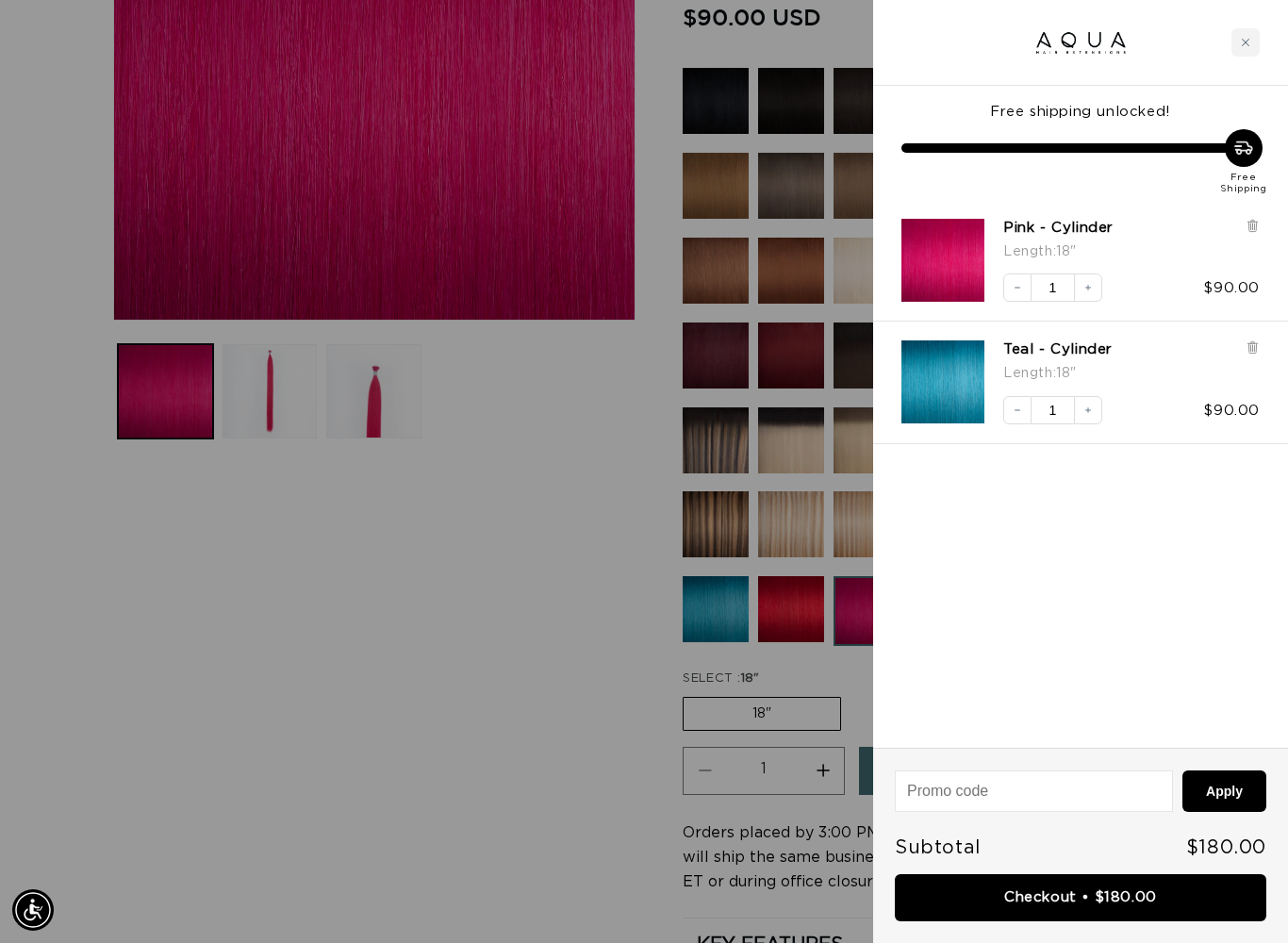 click at bounding box center [644, 472] 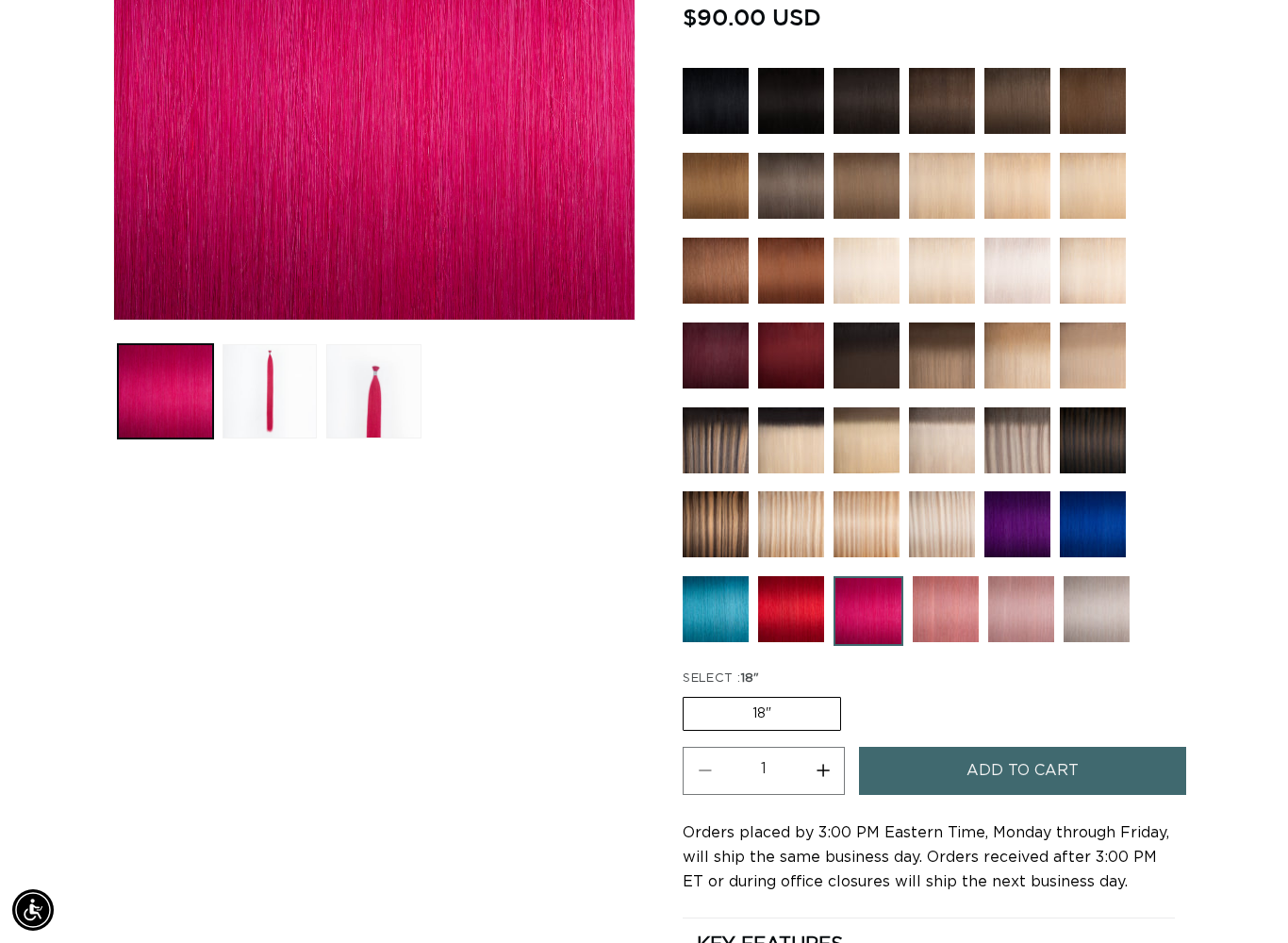 scroll, scrollTop: 0, scrollLeft: 2308, axis: horizontal 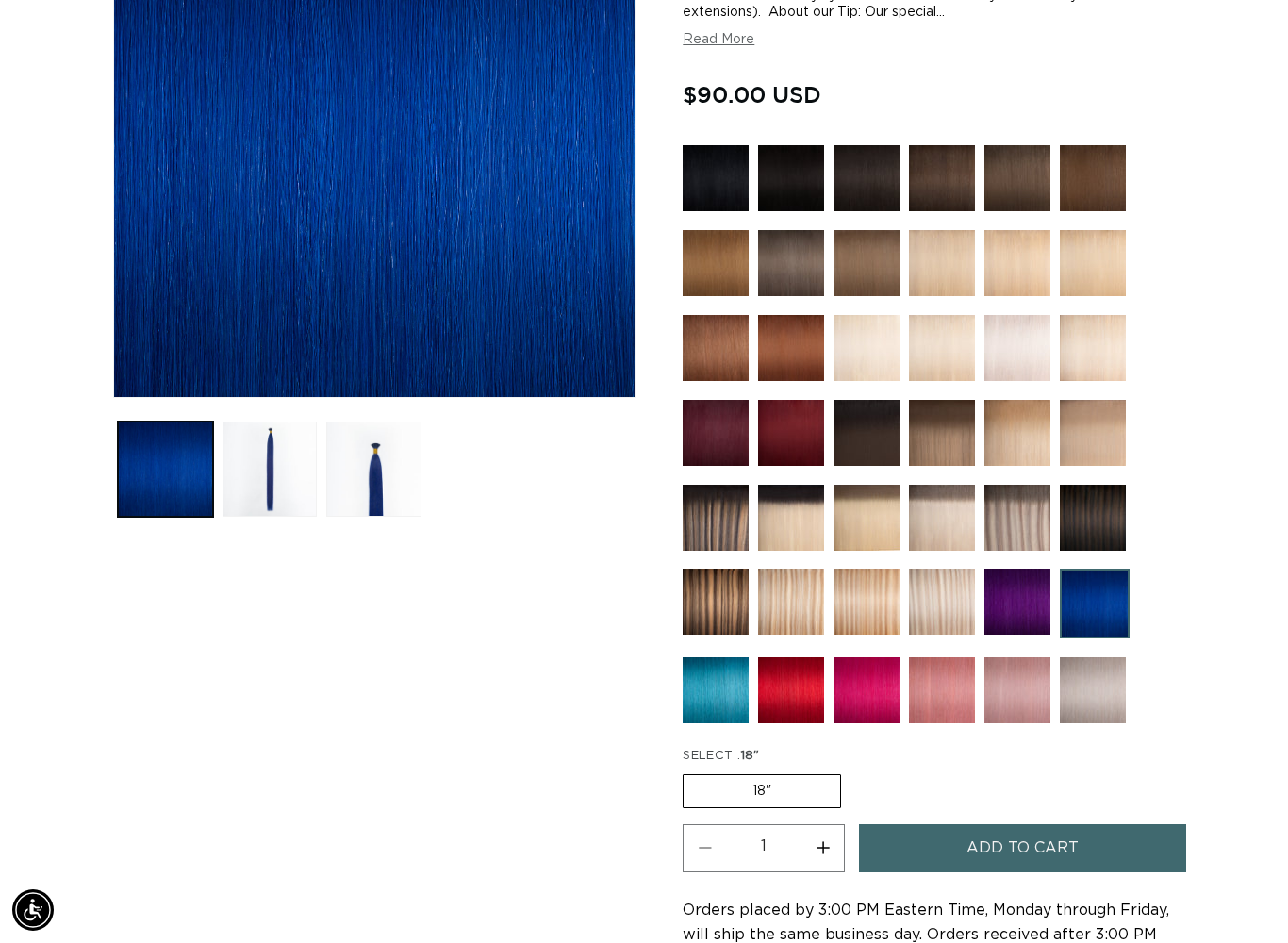 click at bounding box center [1017, 602] 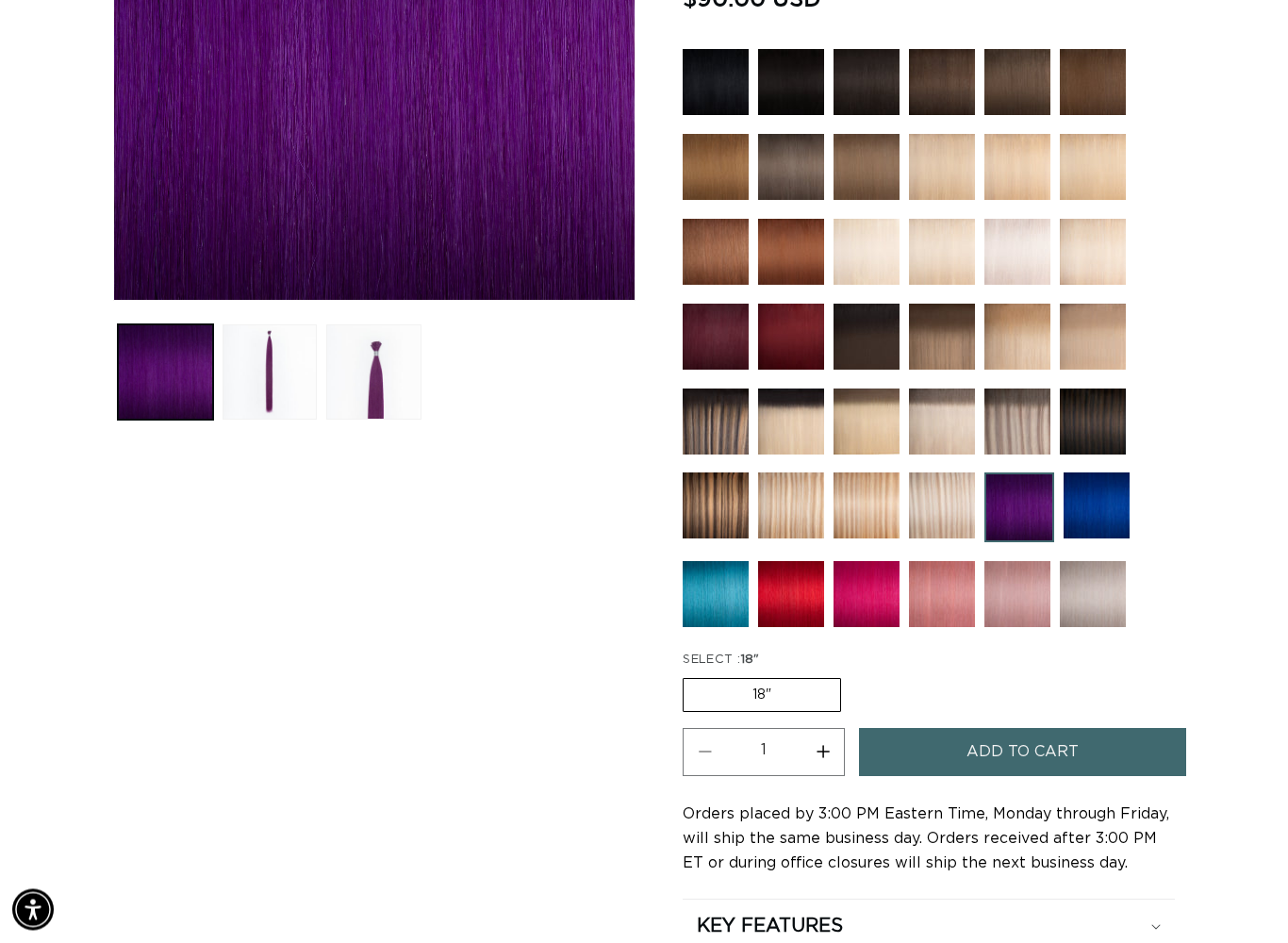 scroll, scrollTop: 481, scrollLeft: 0, axis: vertical 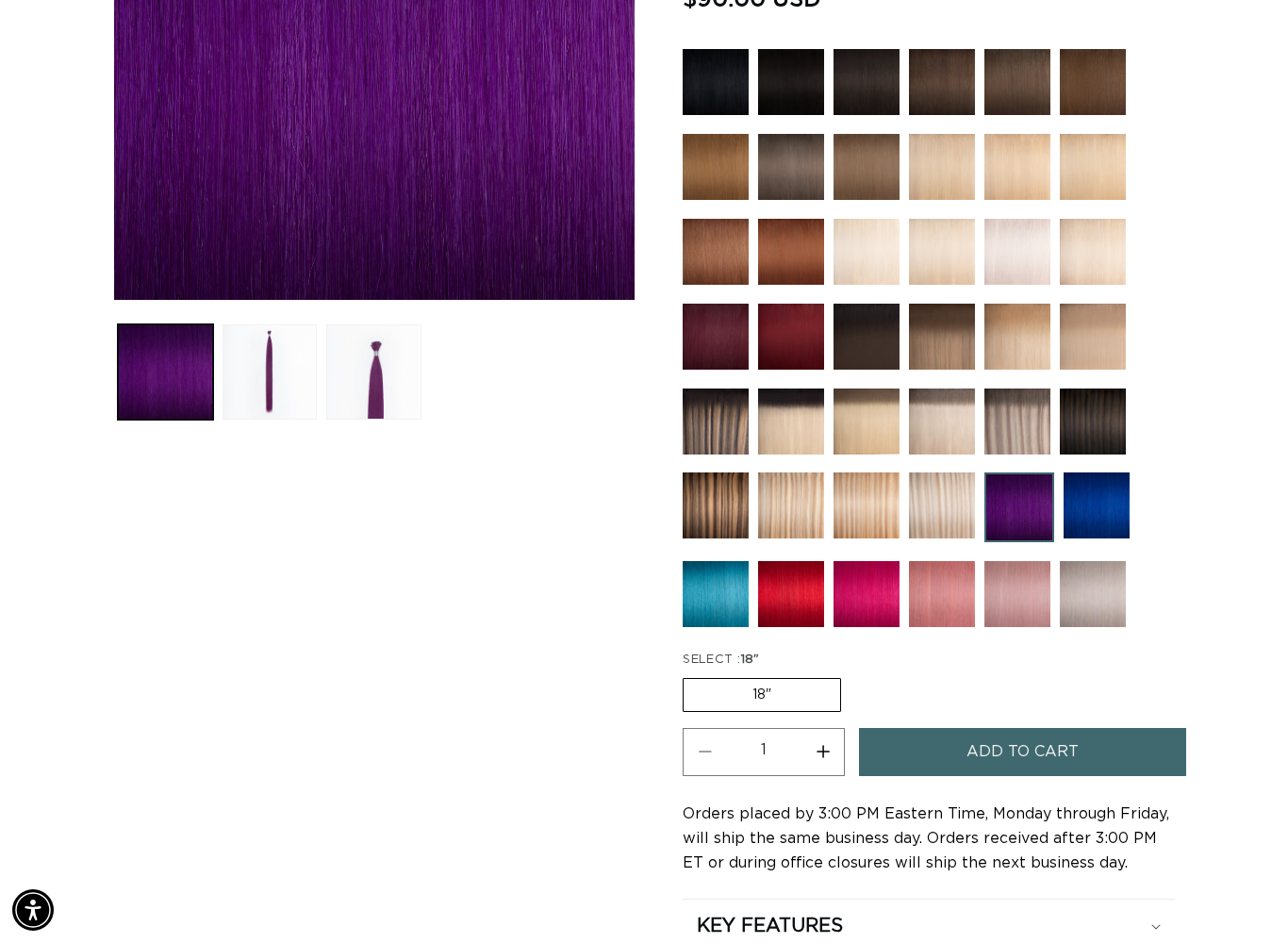 click on "Add to cart" at bounding box center (1022, 752) 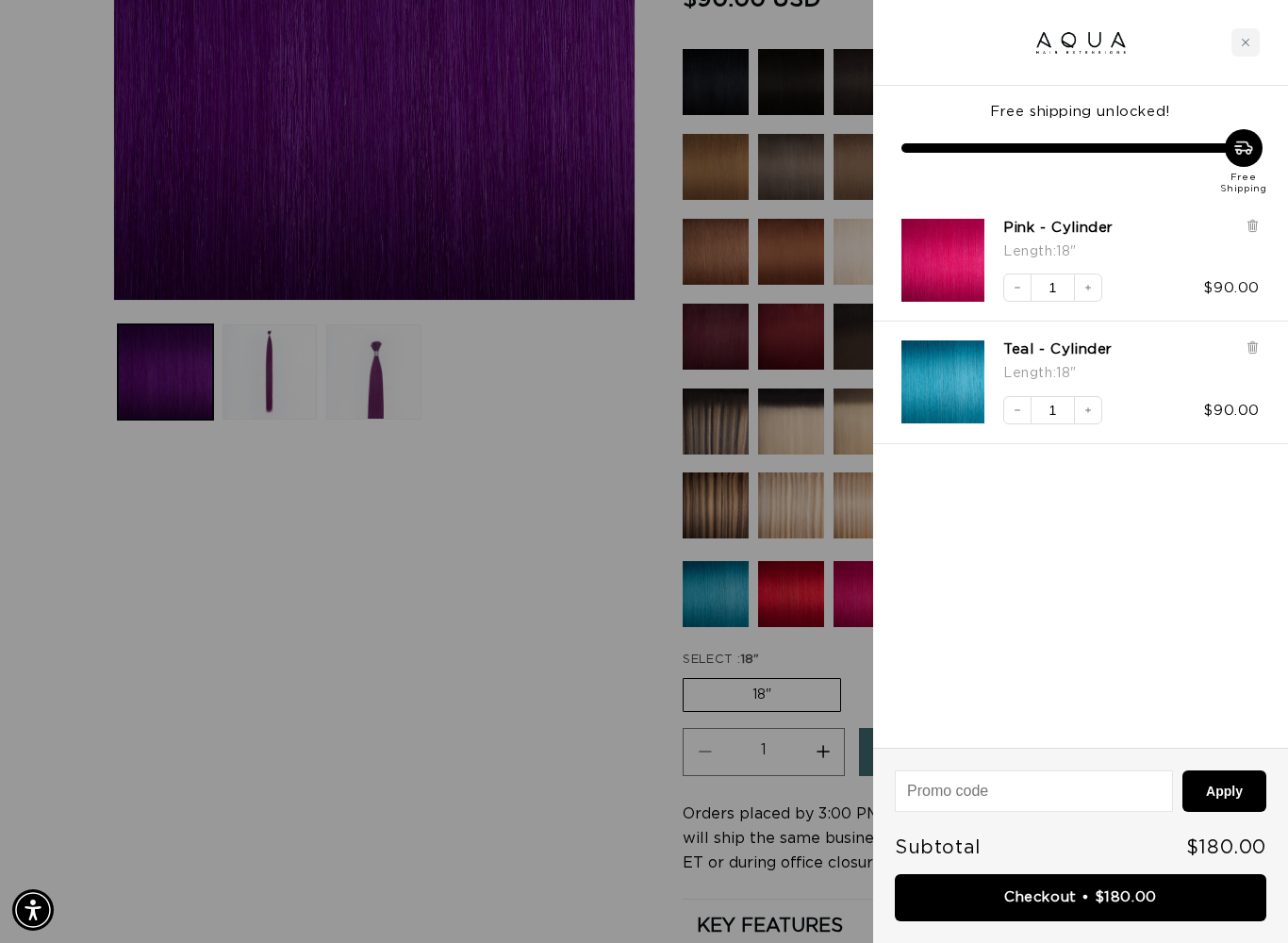 scroll, scrollTop: 0, scrollLeft: 1154, axis: horizontal 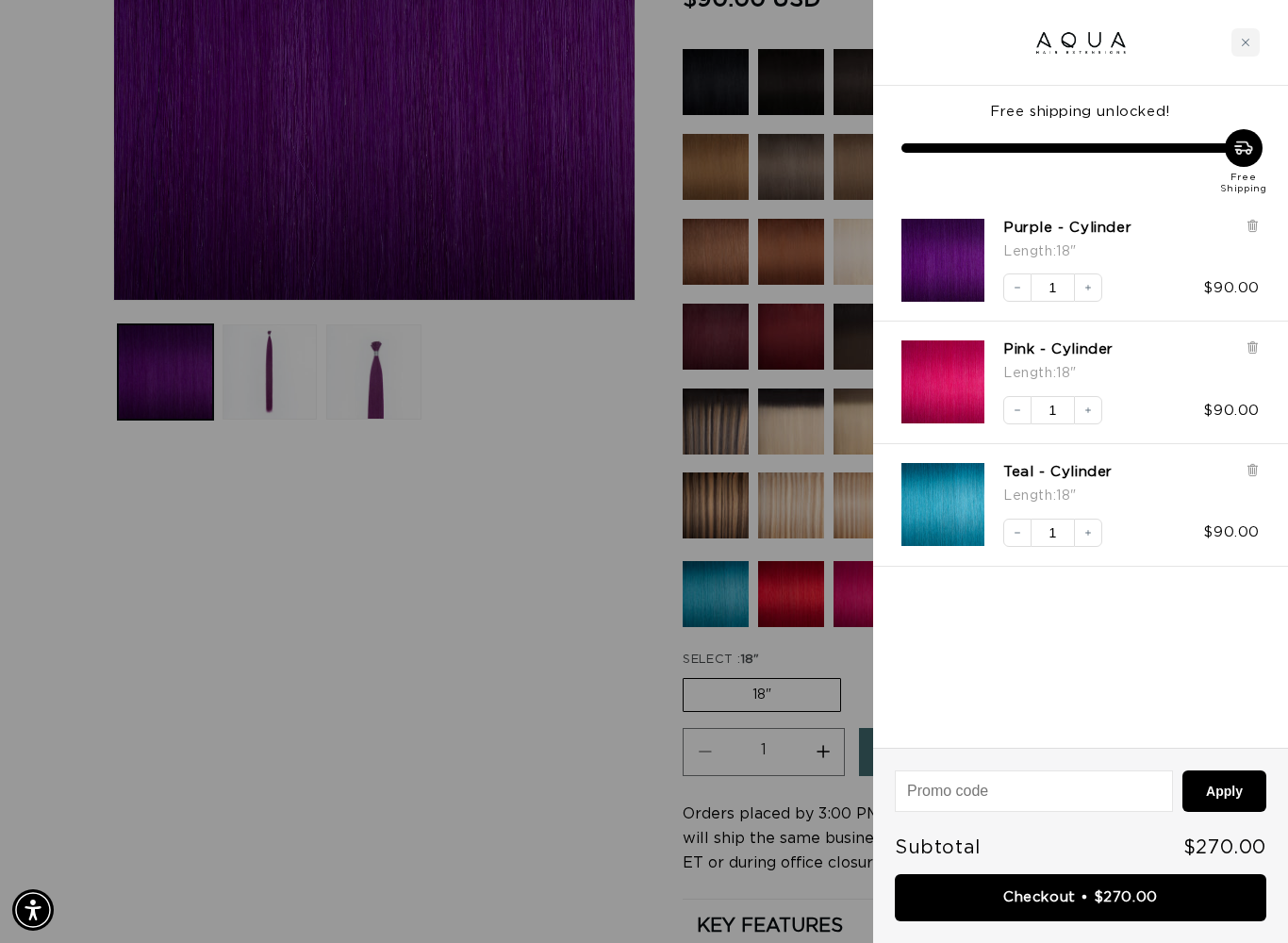 click at bounding box center (644, 472) 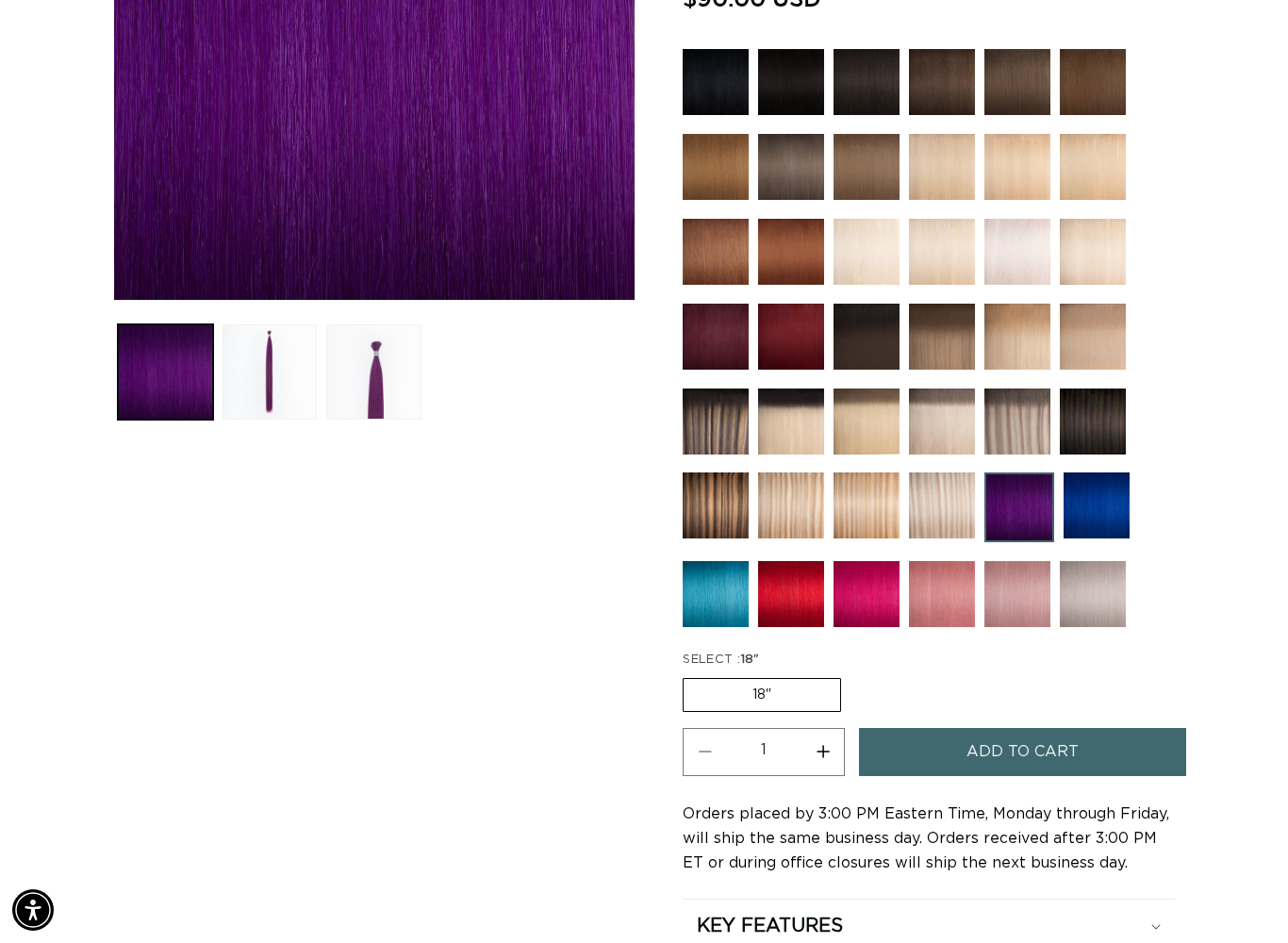 scroll, scrollTop: 0, scrollLeft: 0, axis: both 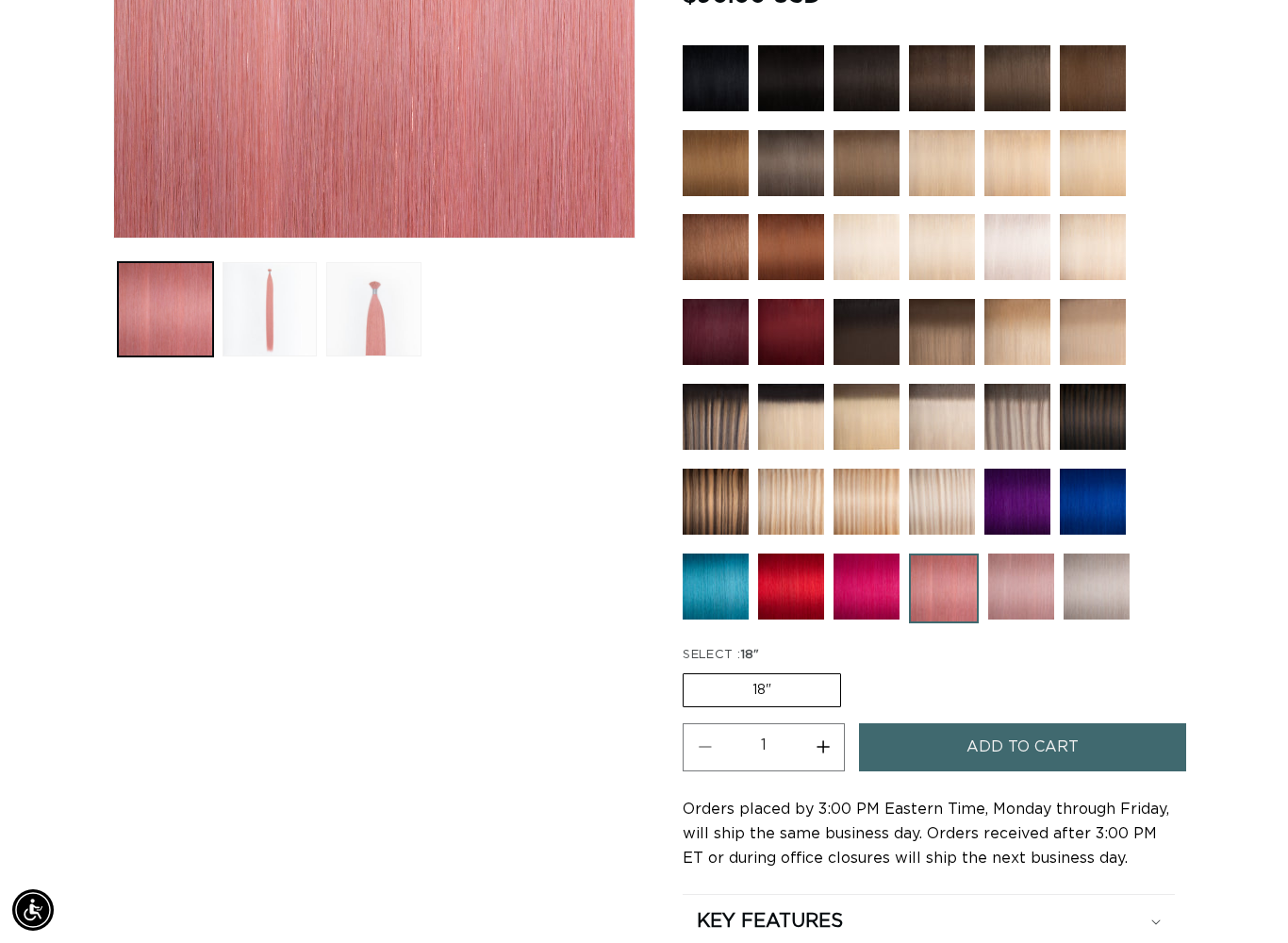 click on "Add to cart" at bounding box center (1022, 747) 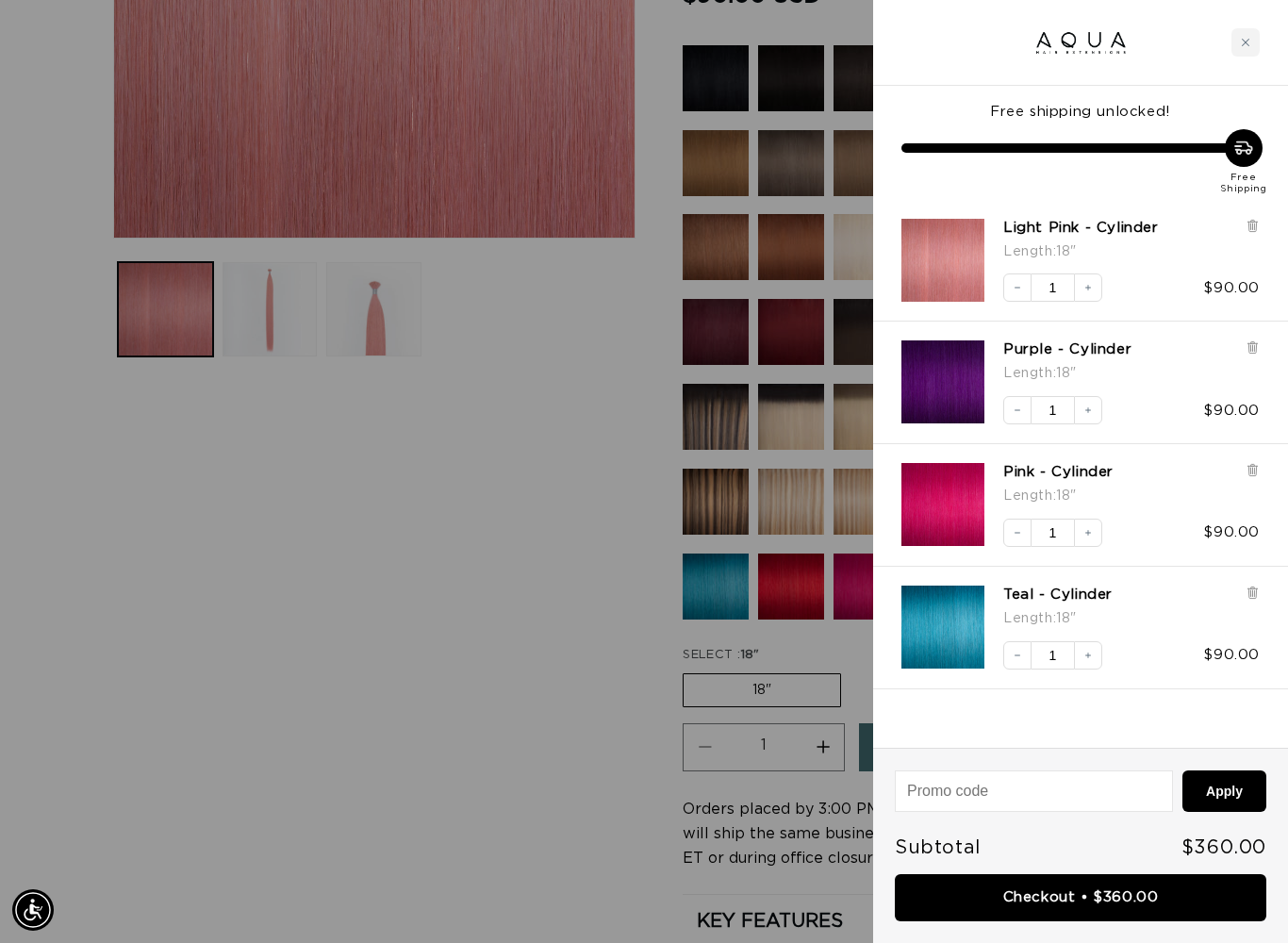 scroll, scrollTop: 0, scrollLeft: 2308, axis: horizontal 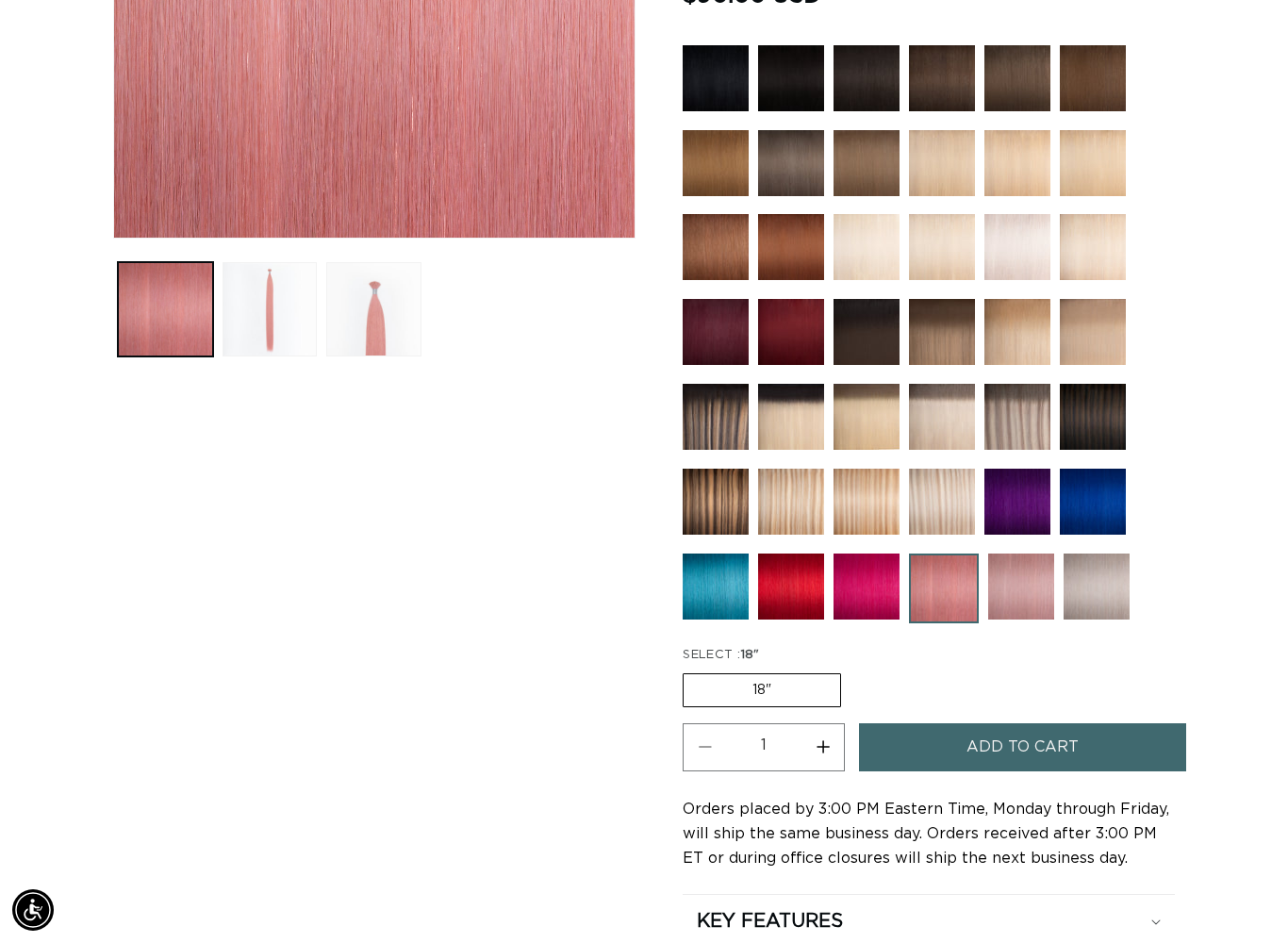 click at bounding box center [1093, 502] 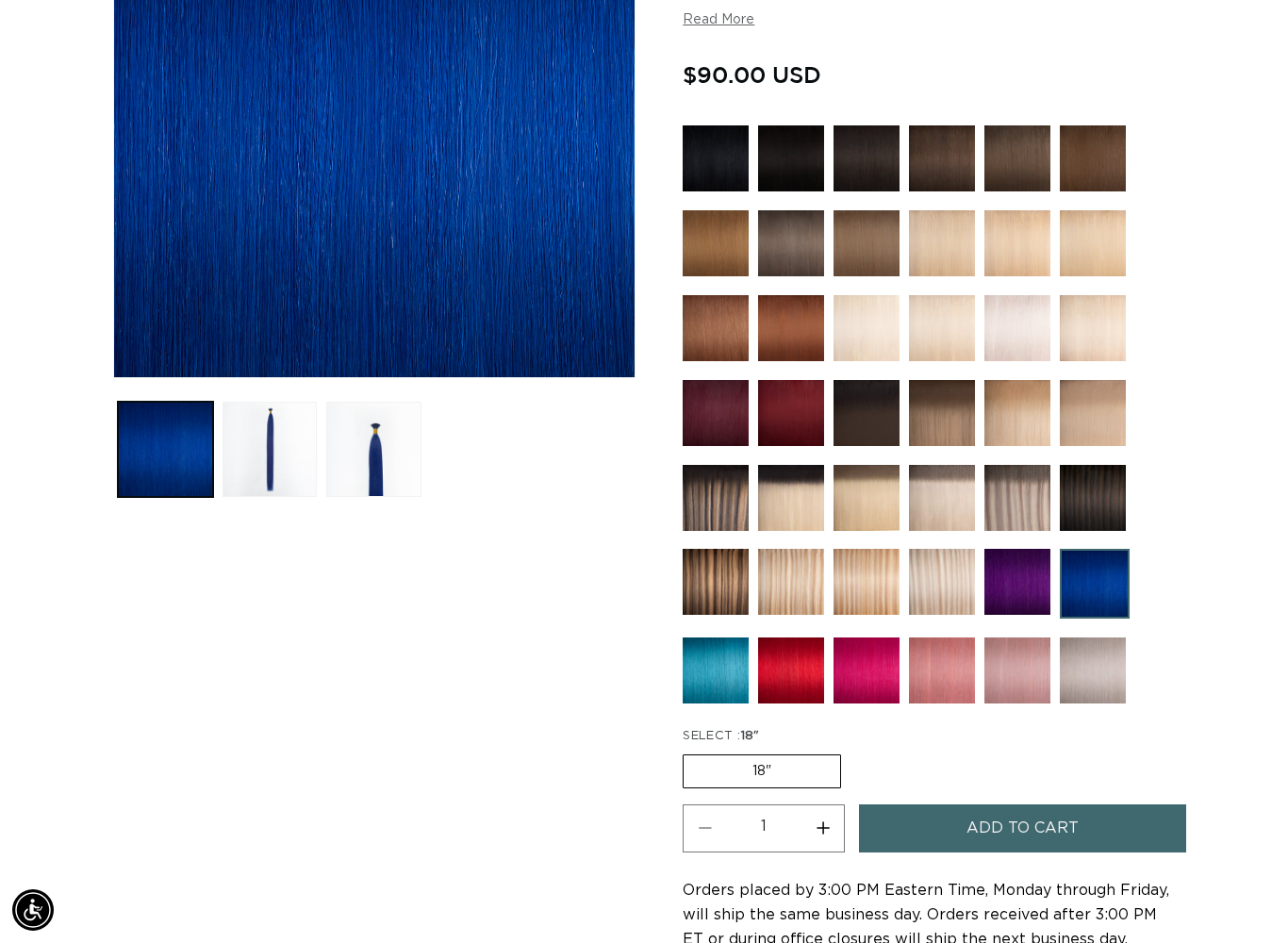 scroll, scrollTop: 515, scrollLeft: 0, axis: vertical 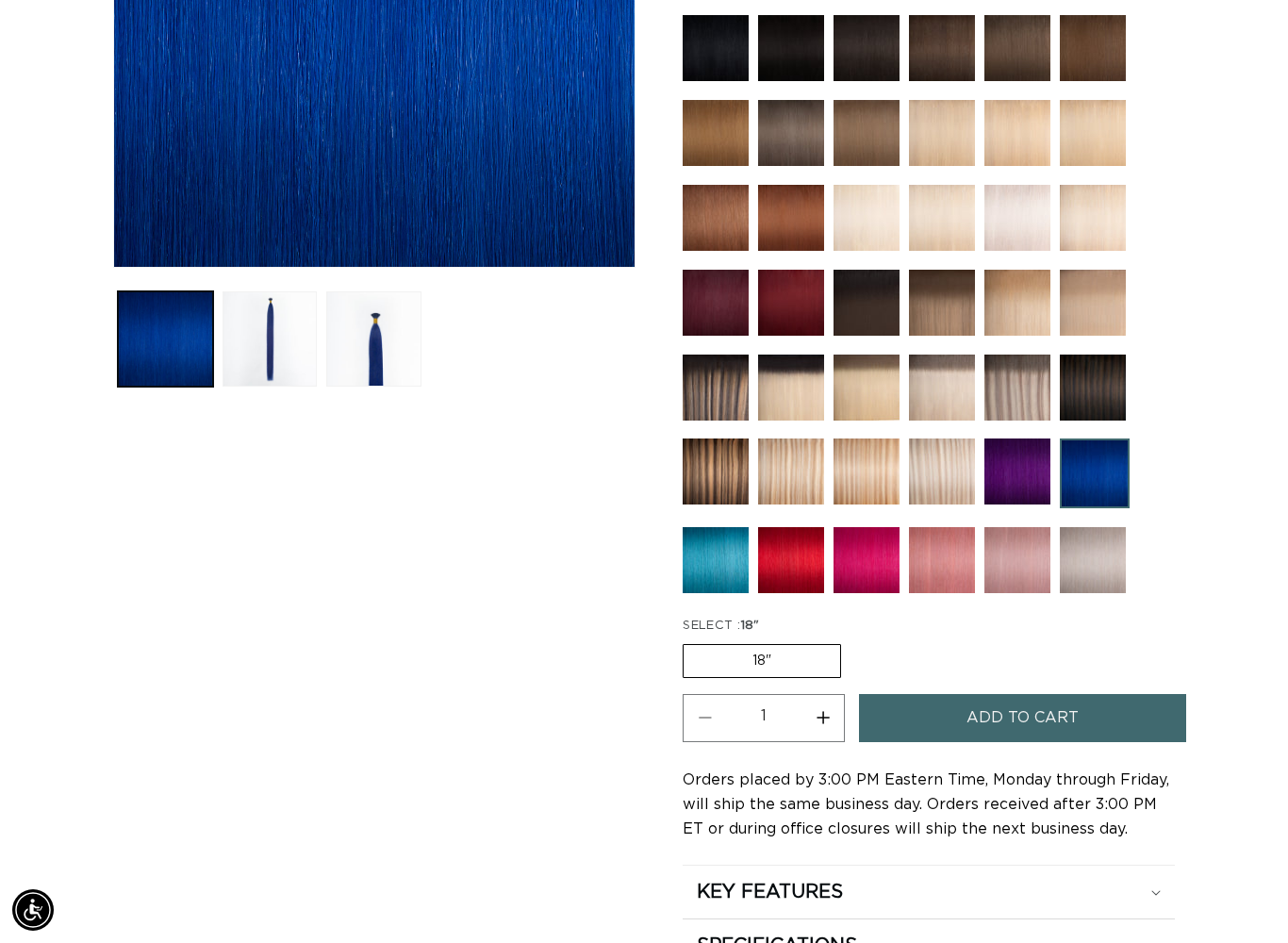 click on "Add to cart" at bounding box center (1022, 718) 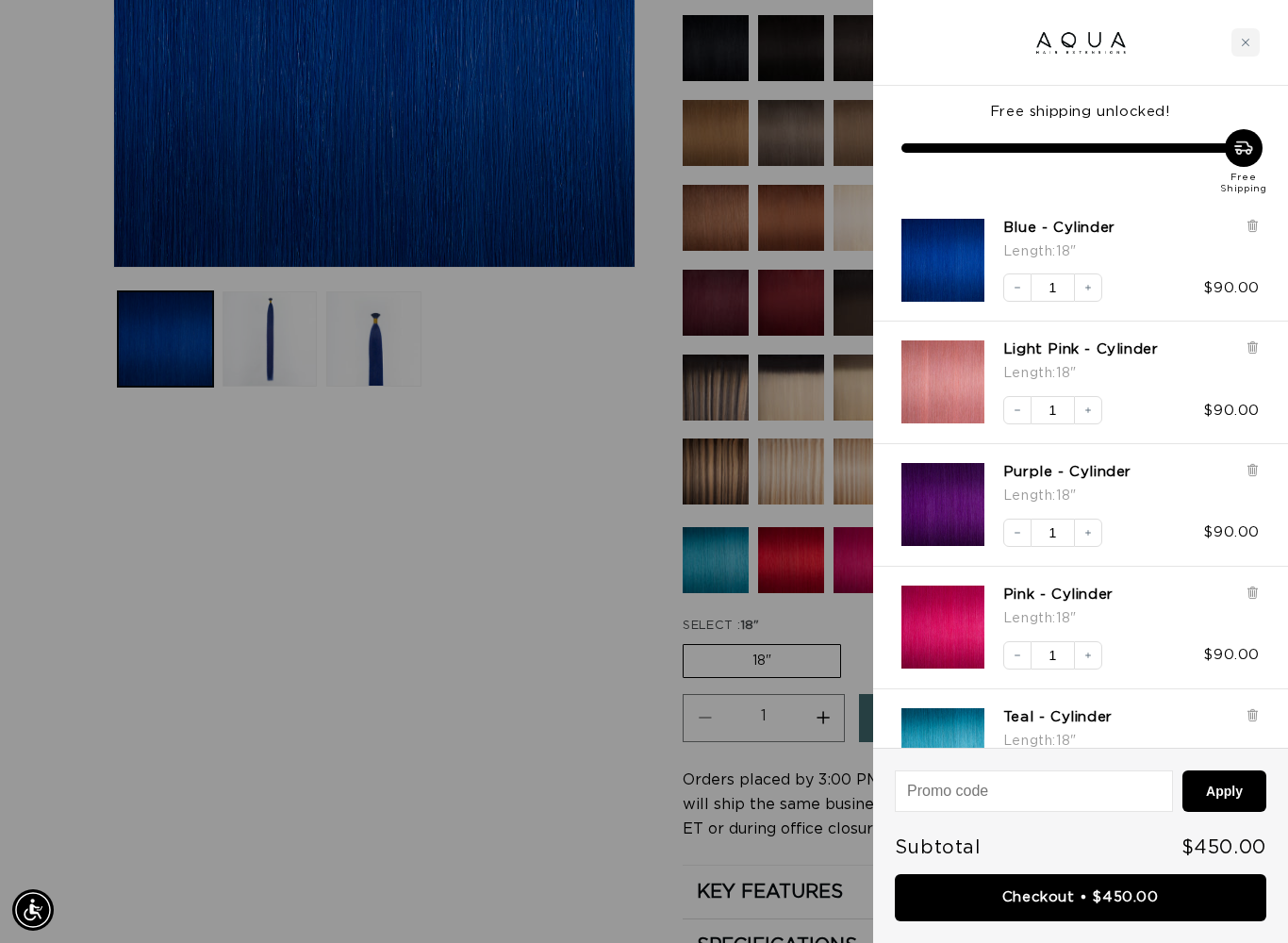 scroll, scrollTop: 0, scrollLeft: 0, axis: both 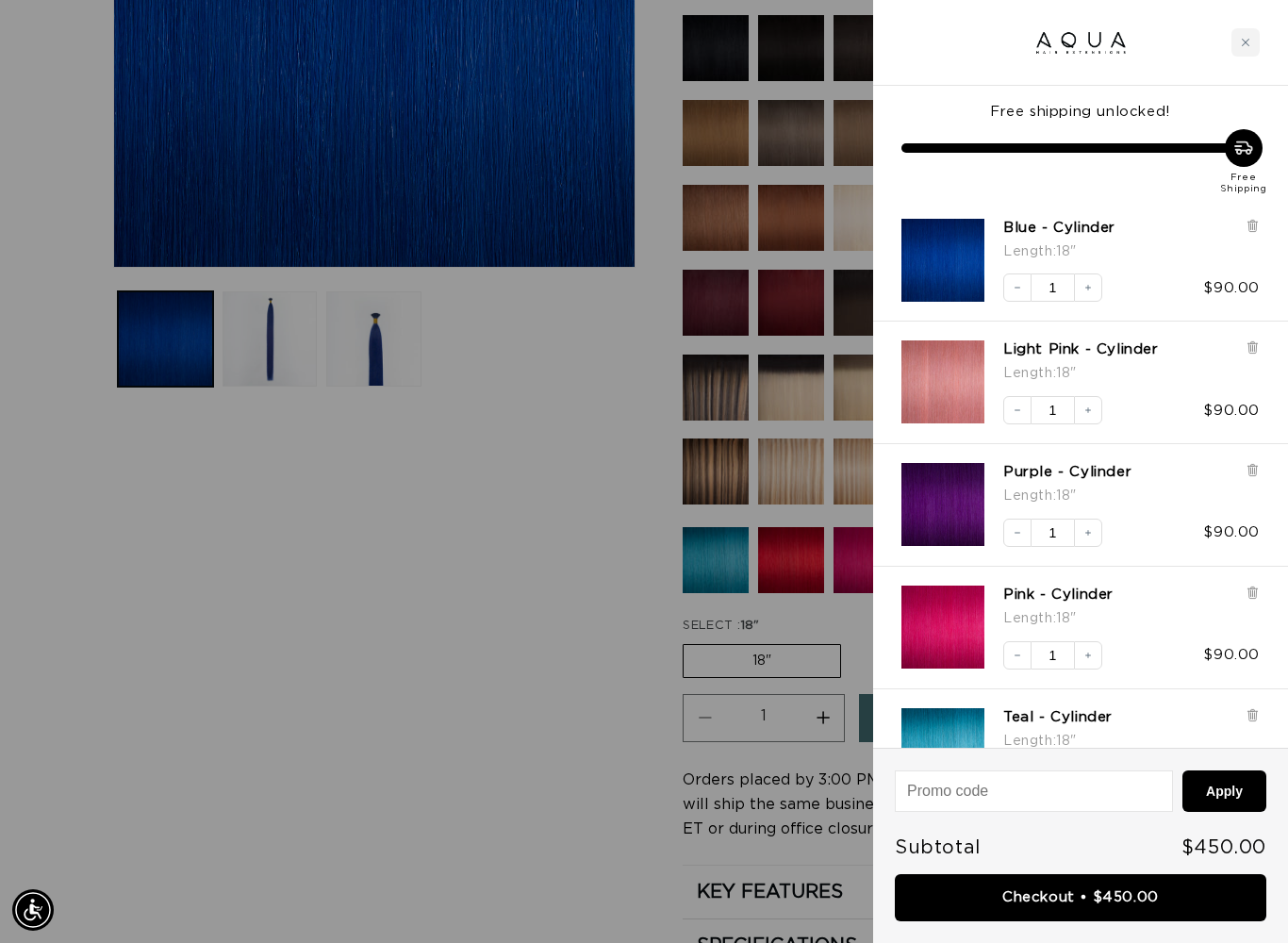 click at bounding box center (644, 472) 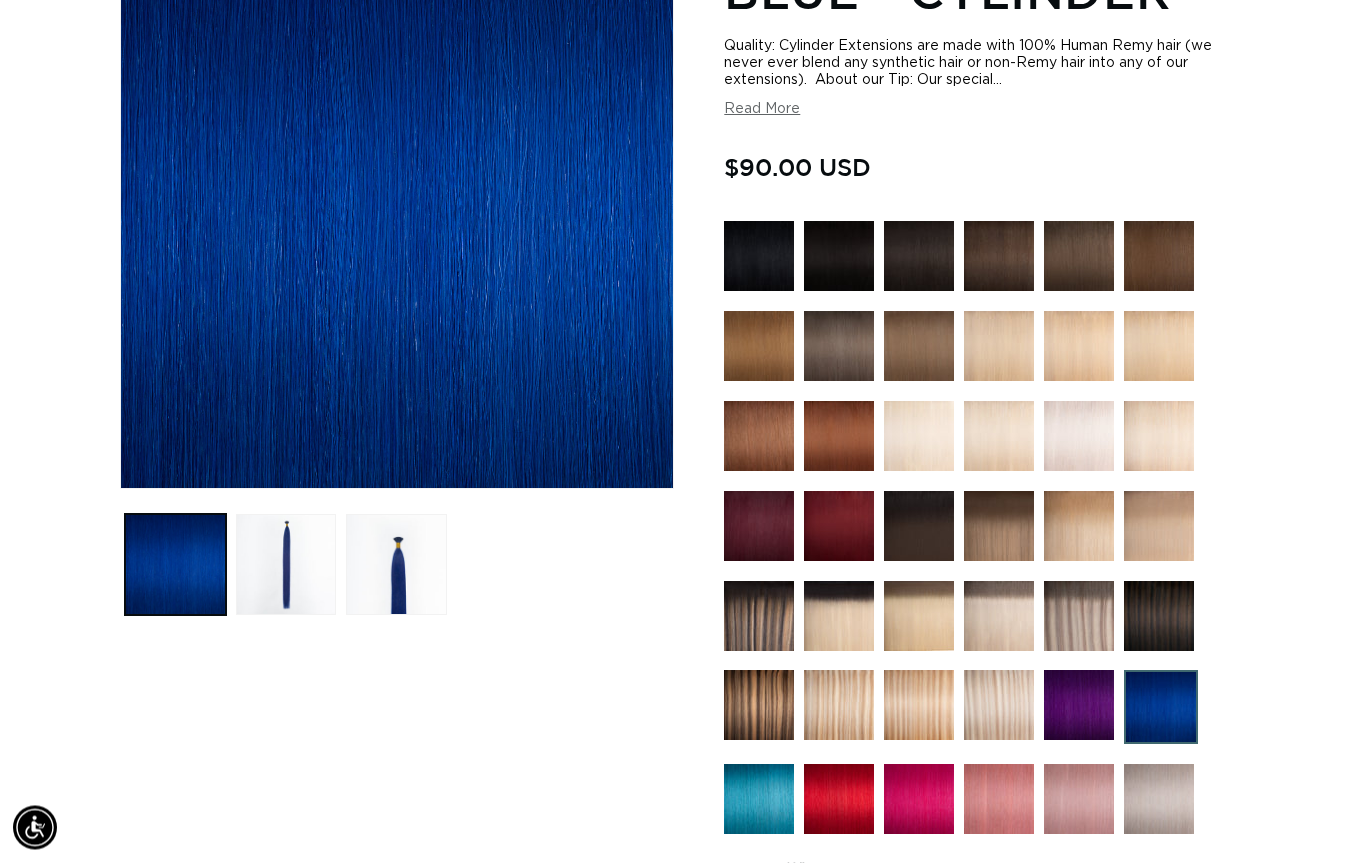 scroll, scrollTop: 162, scrollLeft: 0, axis: vertical 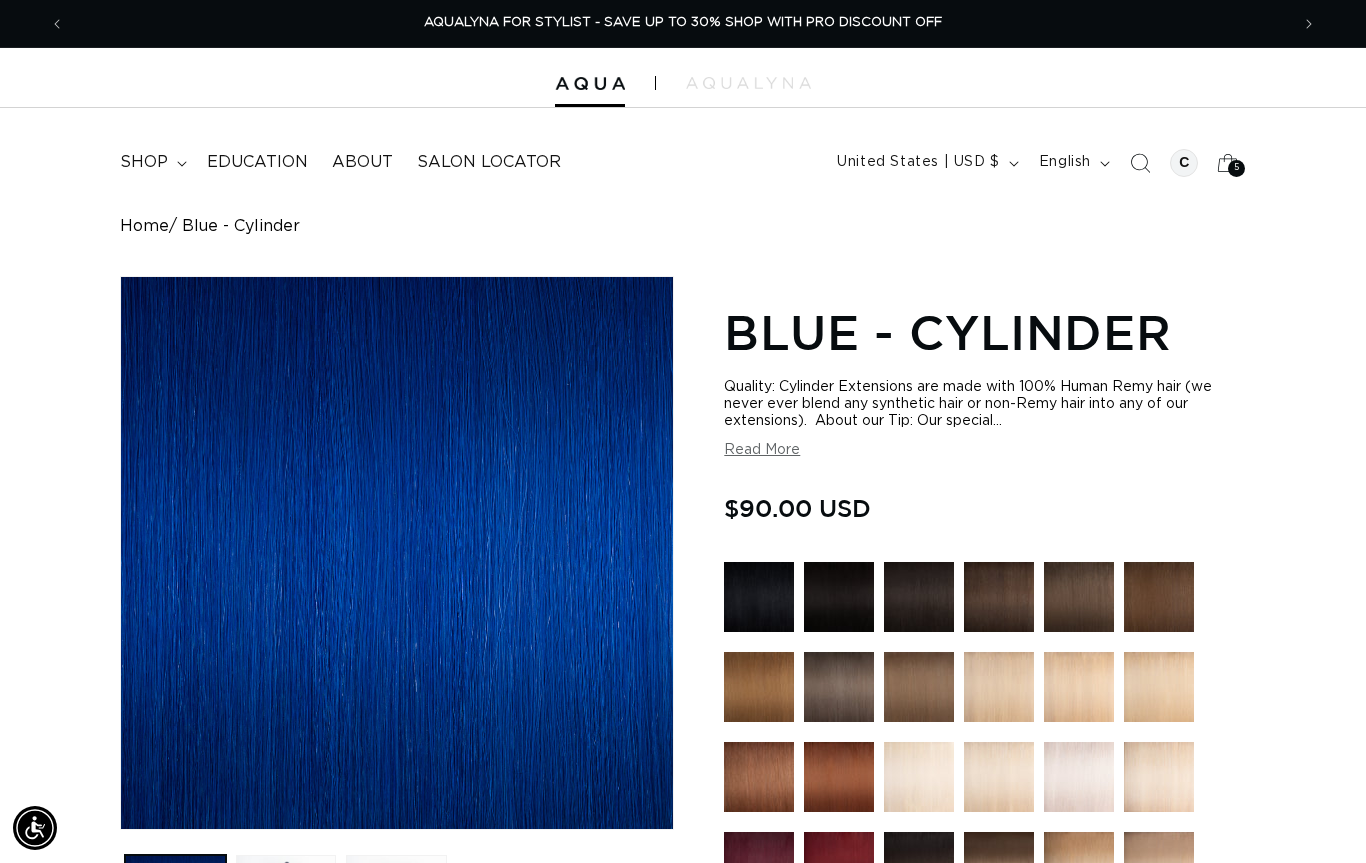 click on "shop" at bounding box center [144, 162] 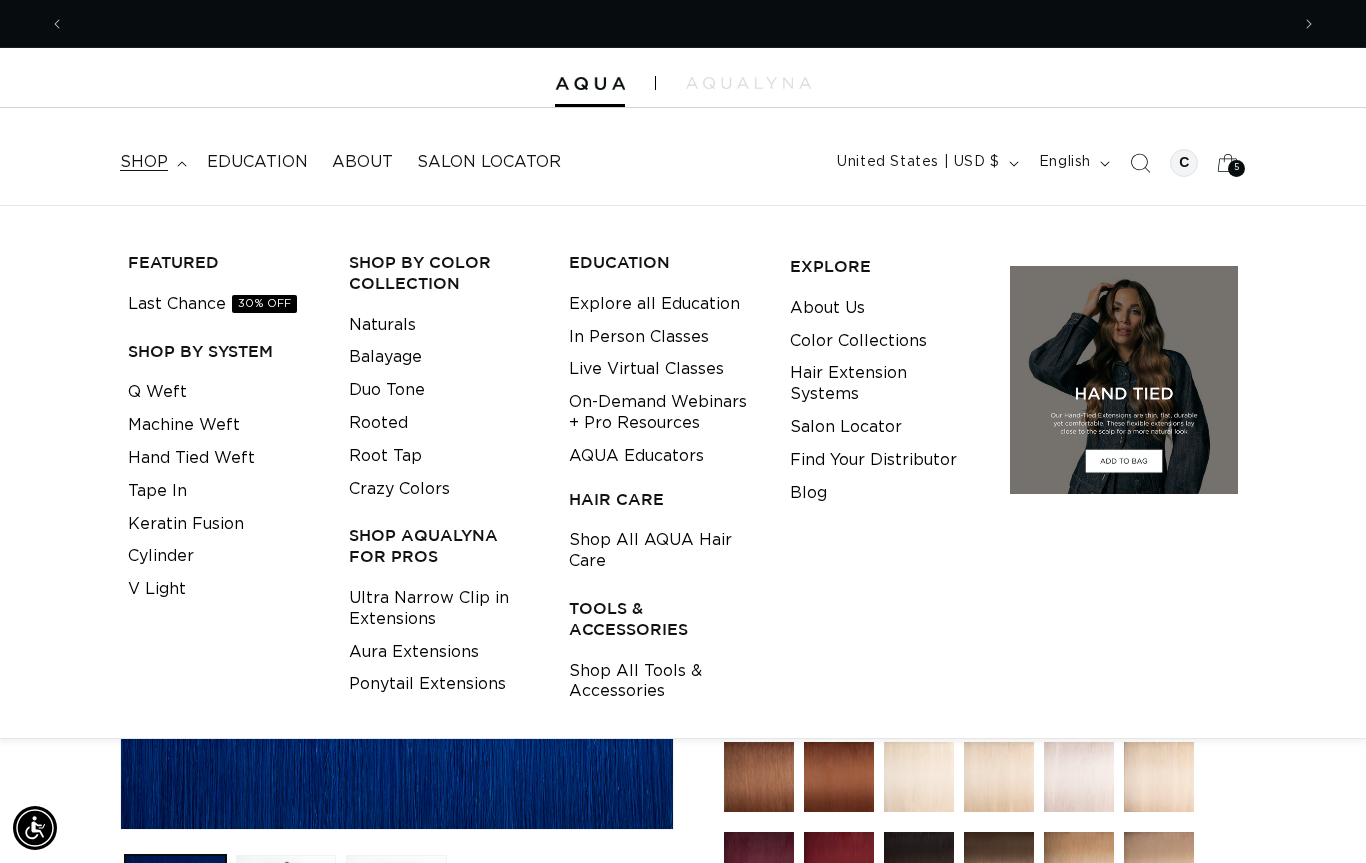 scroll, scrollTop: 0, scrollLeft: 0, axis: both 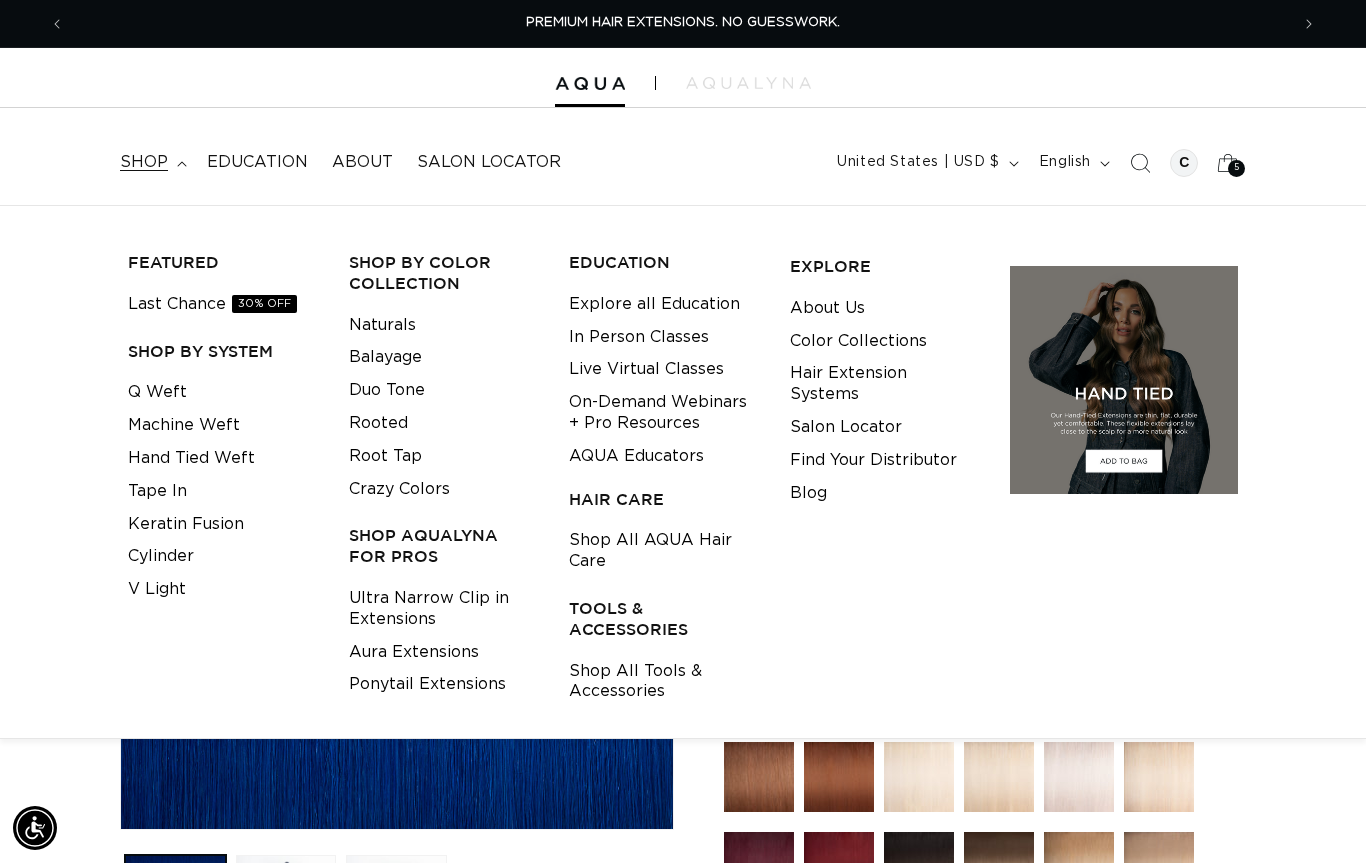 click on "Last Chance
30% OFF" at bounding box center (212, 304) 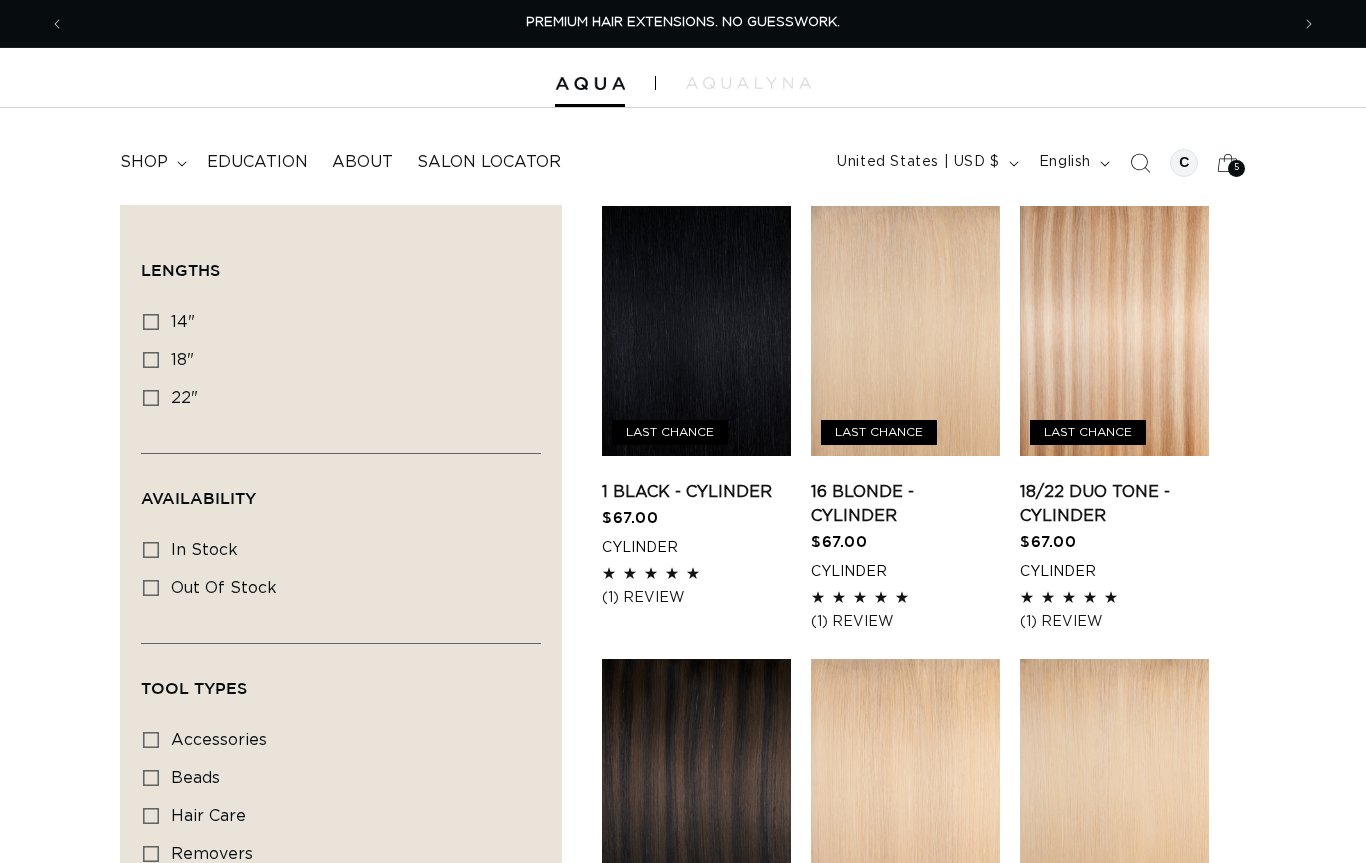 scroll, scrollTop: 0, scrollLeft: 0, axis: both 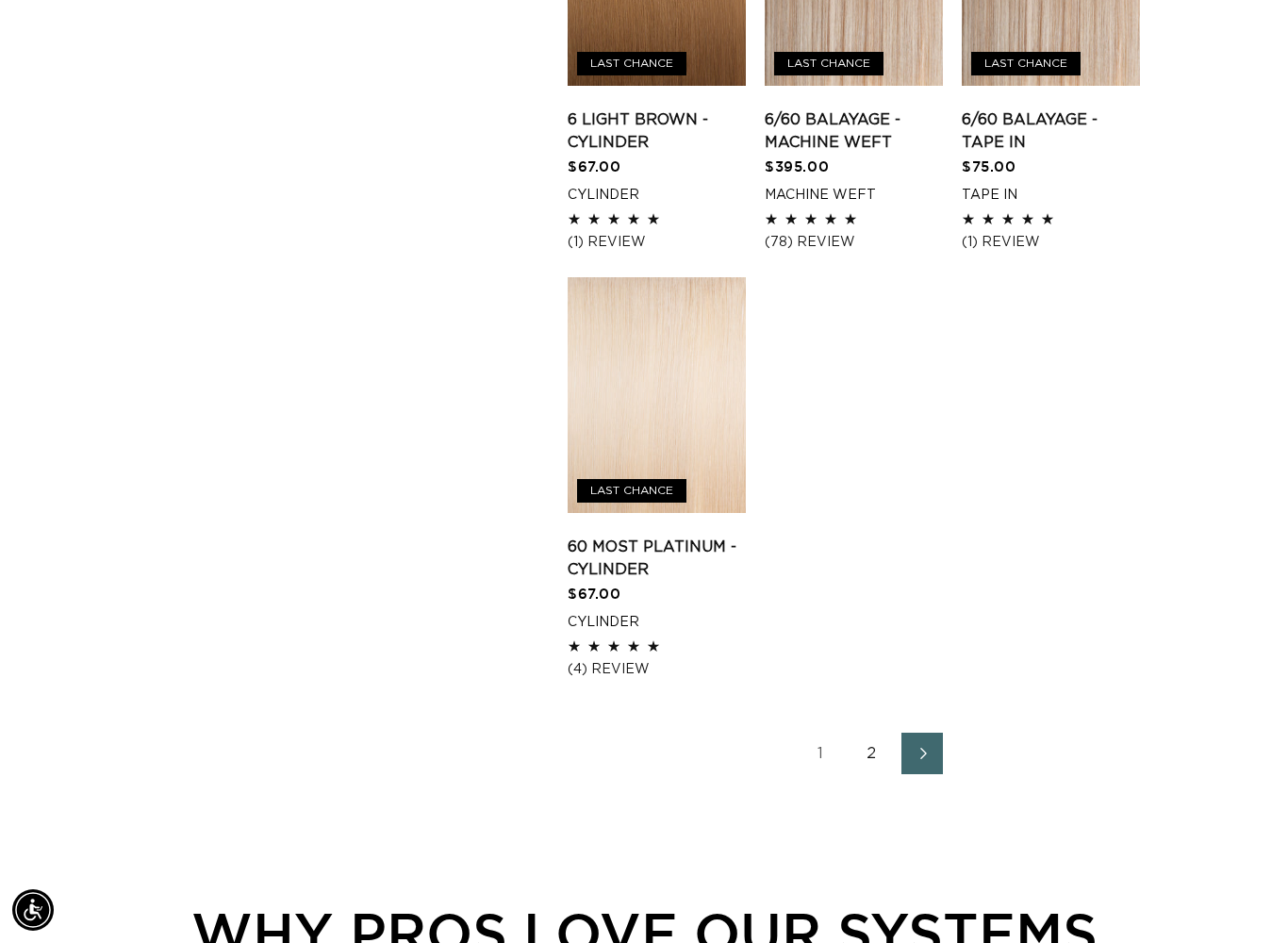 click on "60 Most Platinum - Cylinder" at bounding box center (656, 558) 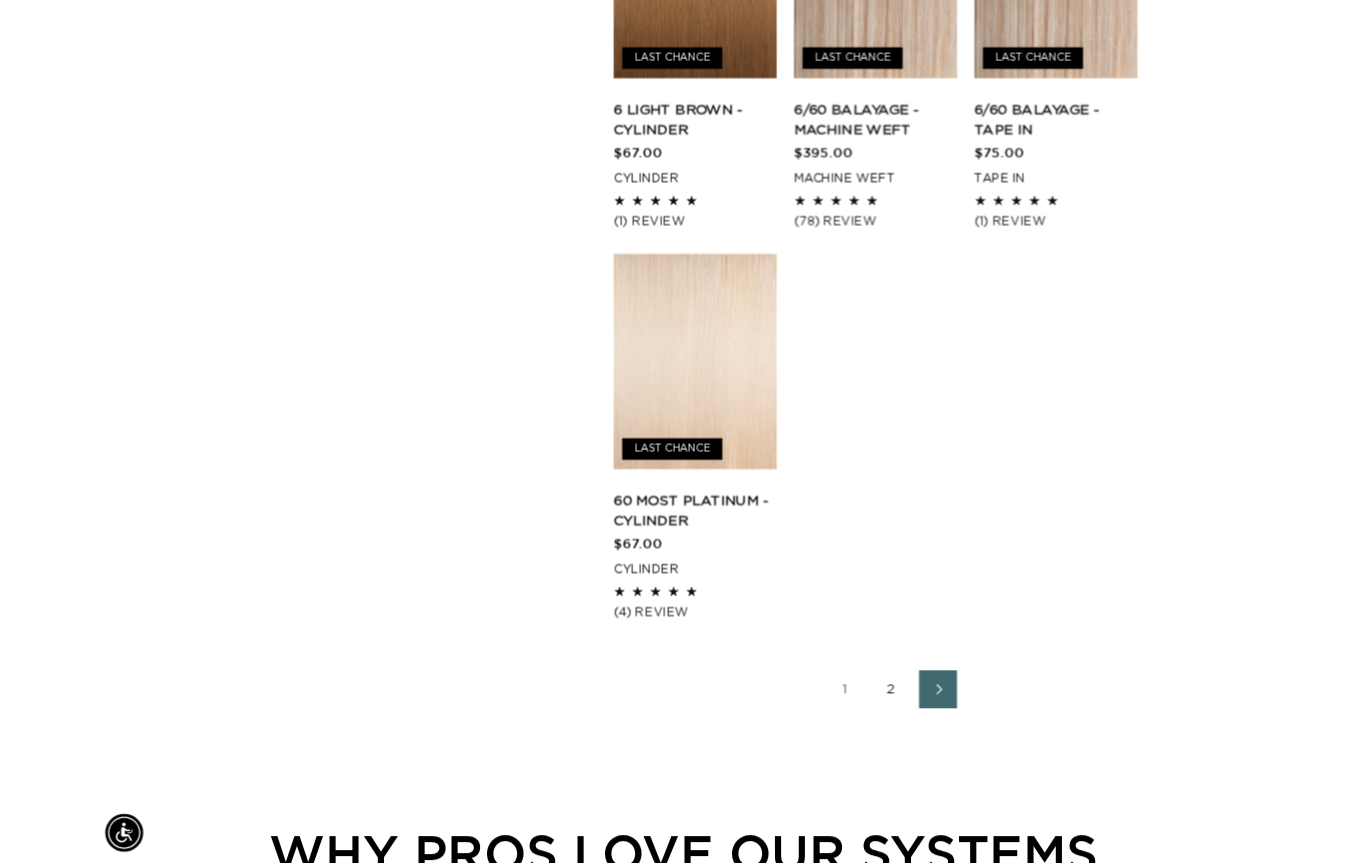 scroll, scrollTop: 2233, scrollLeft: 0, axis: vertical 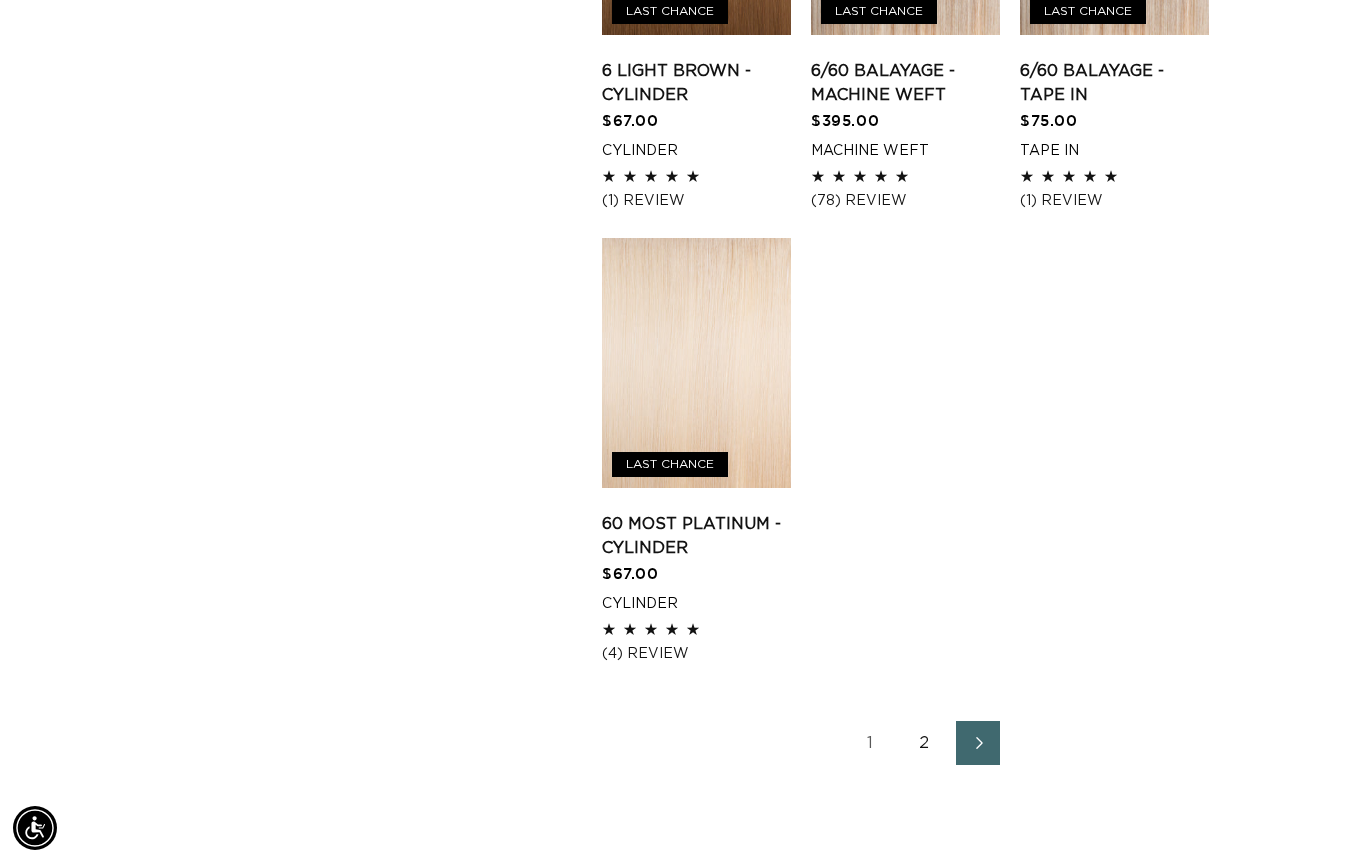 click on "60 Most Platinum - Cylinder" at bounding box center [696, 536] 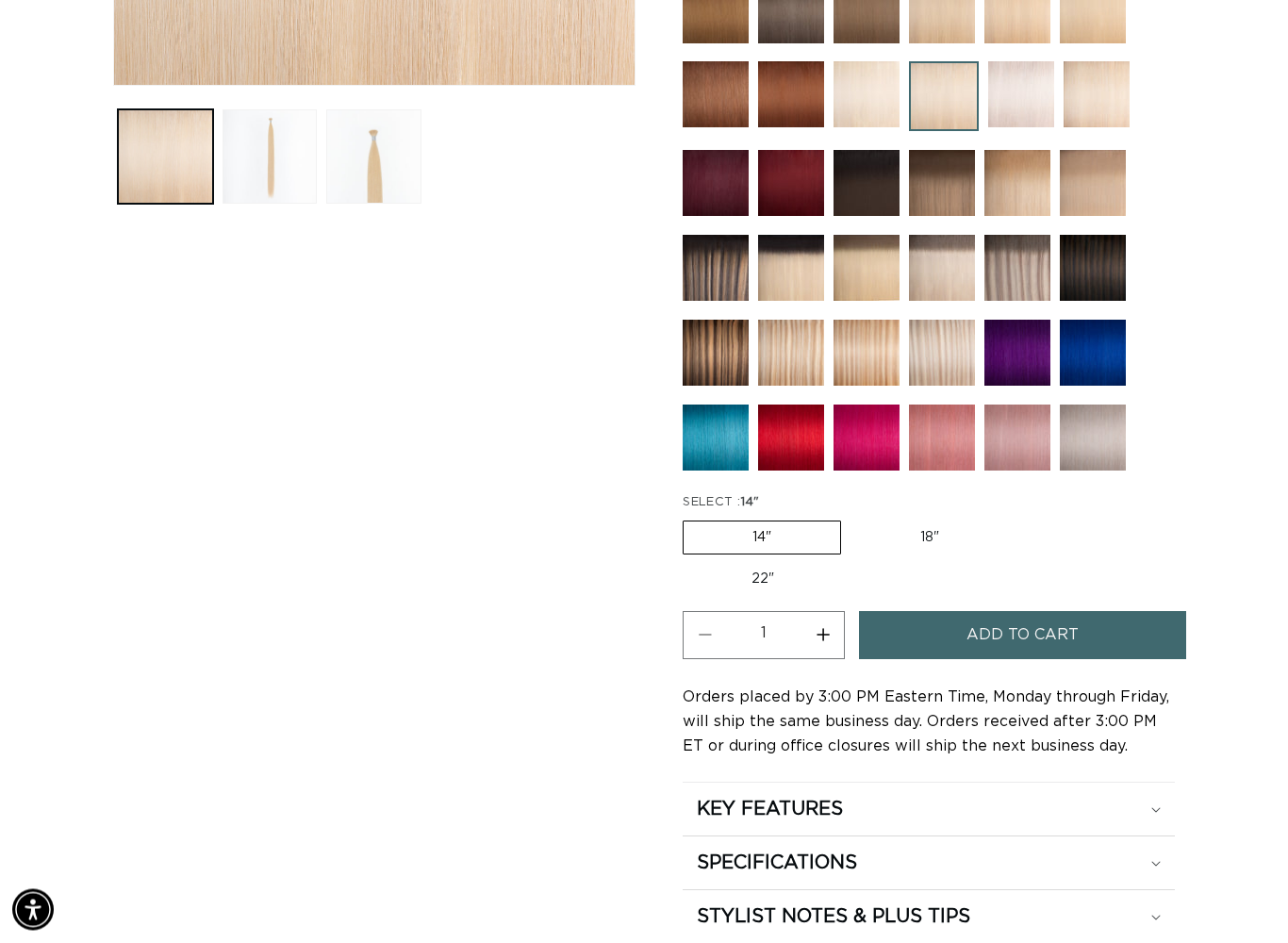 scroll, scrollTop: 697, scrollLeft: 0, axis: vertical 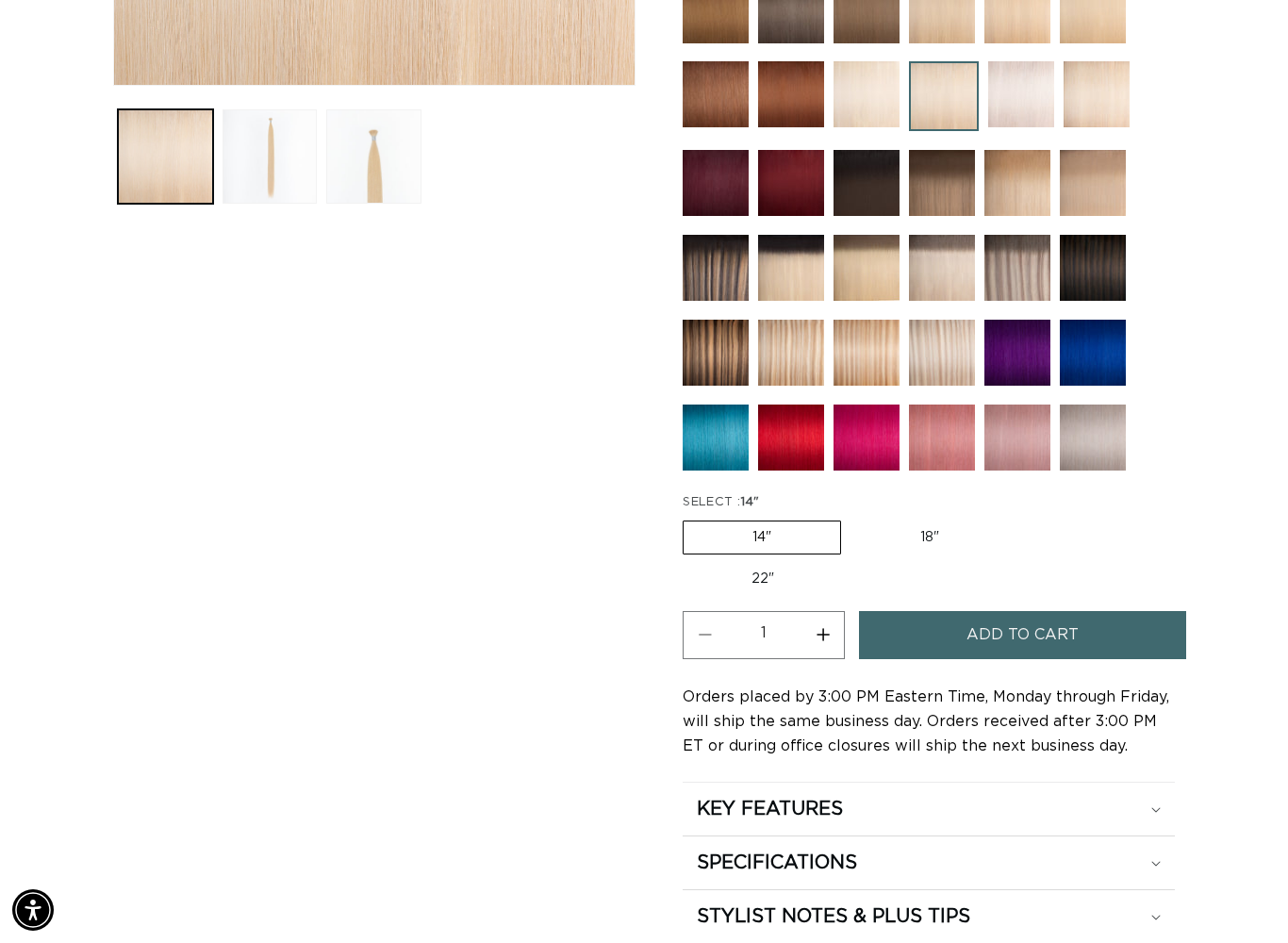 click on "Add to cart" at bounding box center (1022, 635) 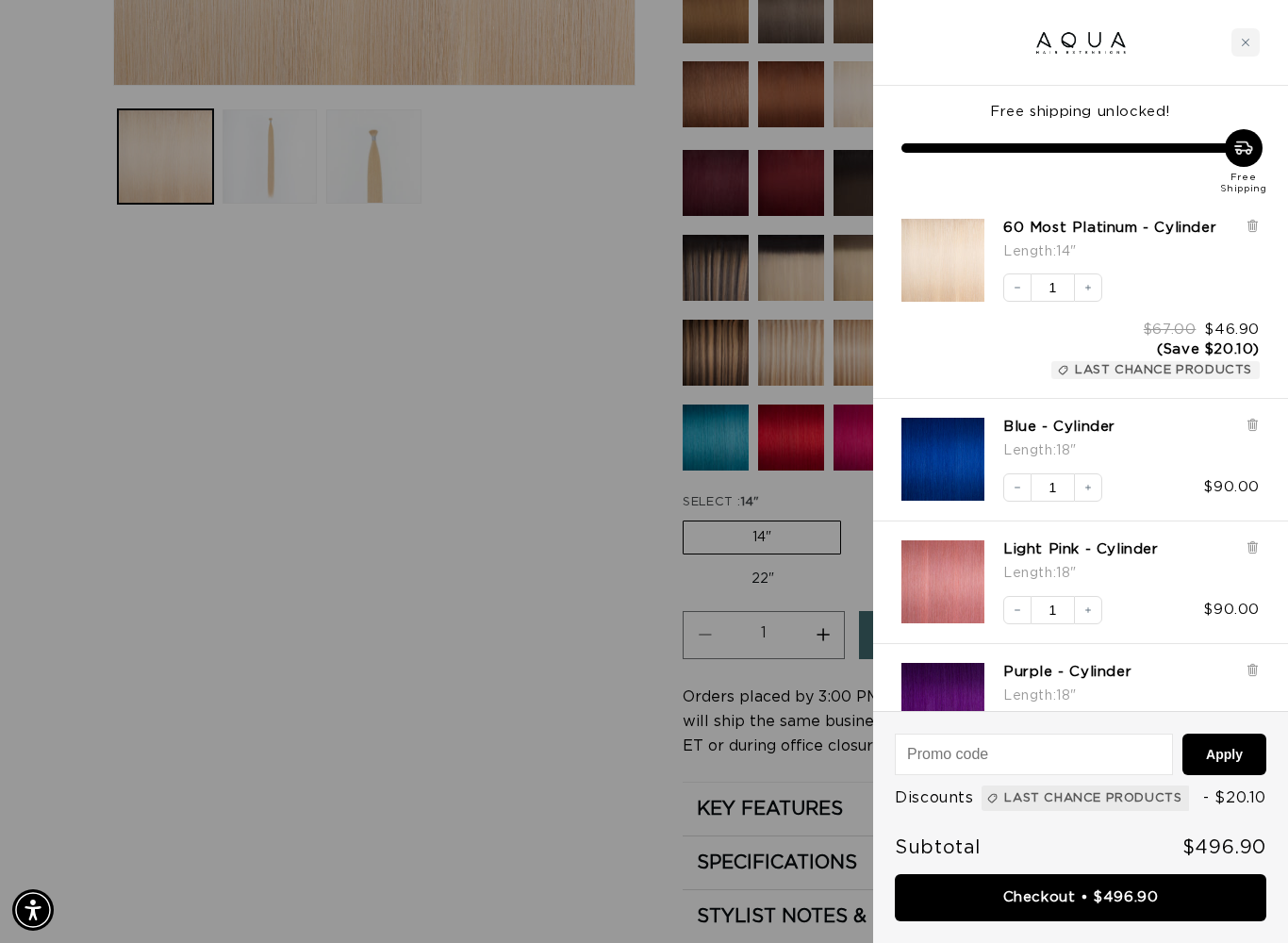 scroll, scrollTop: 0, scrollLeft: 0, axis: both 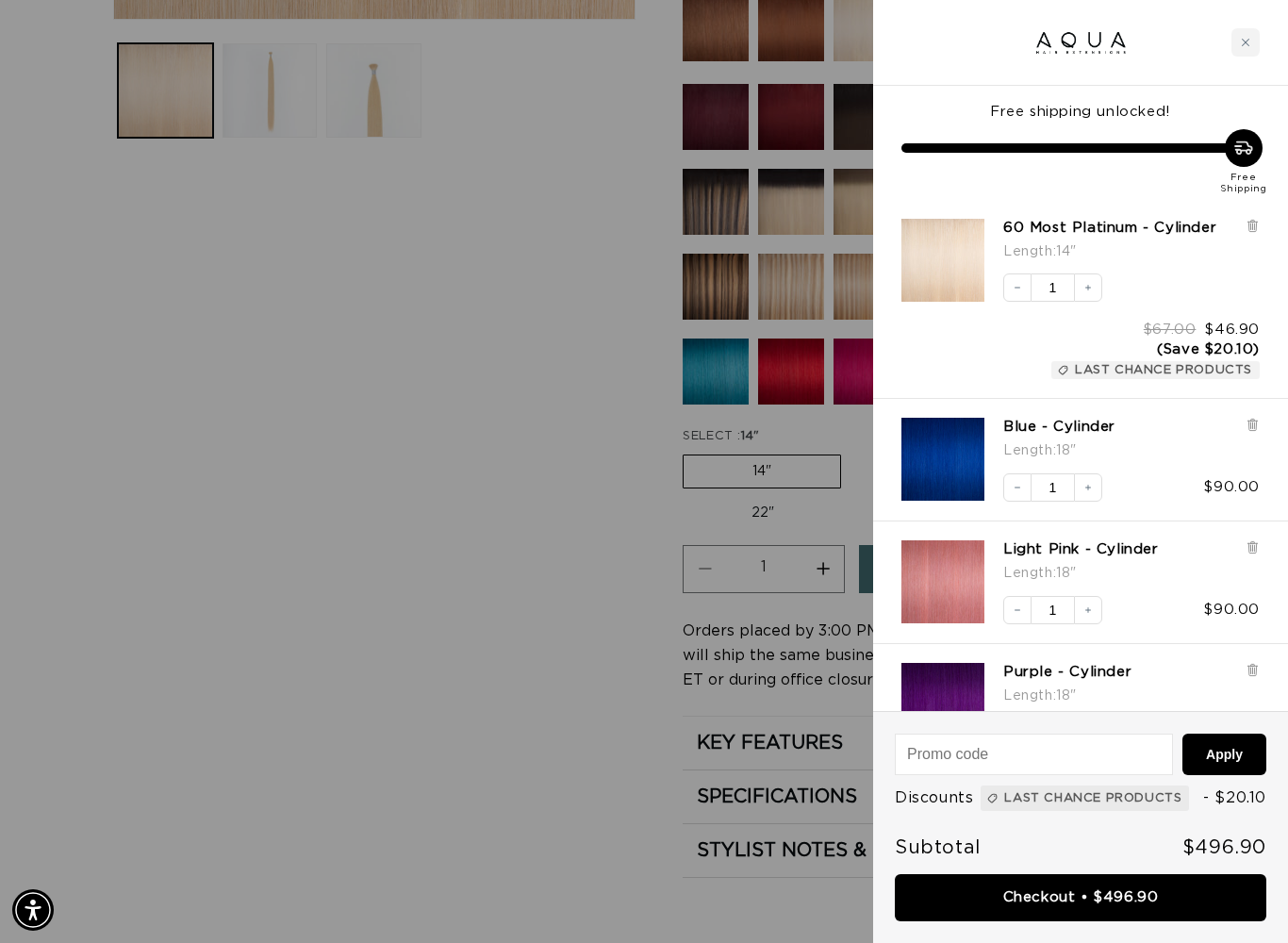 click at bounding box center [644, 472] 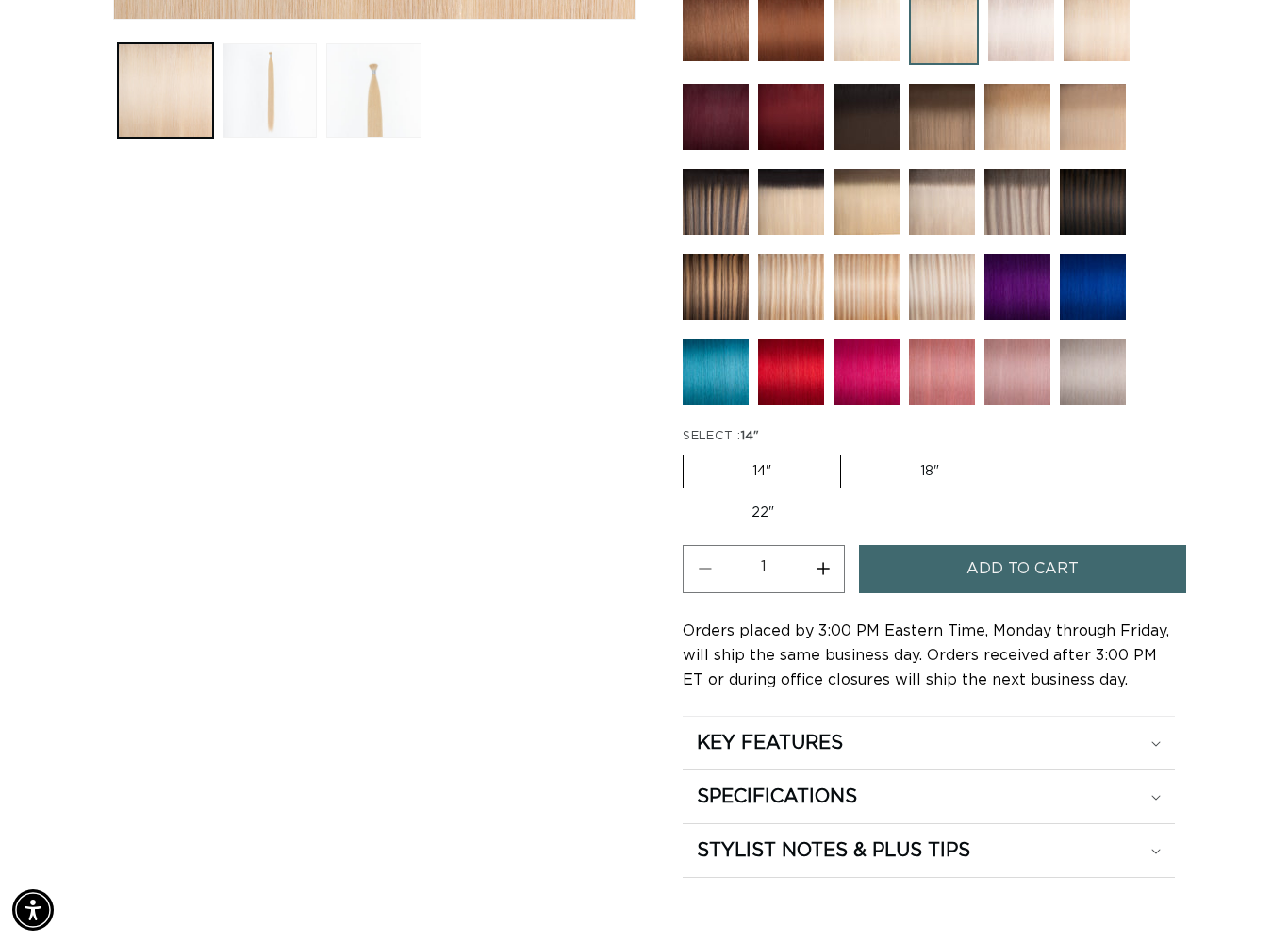 scroll, scrollTop: 0, scrollLeft: 0, axis: both 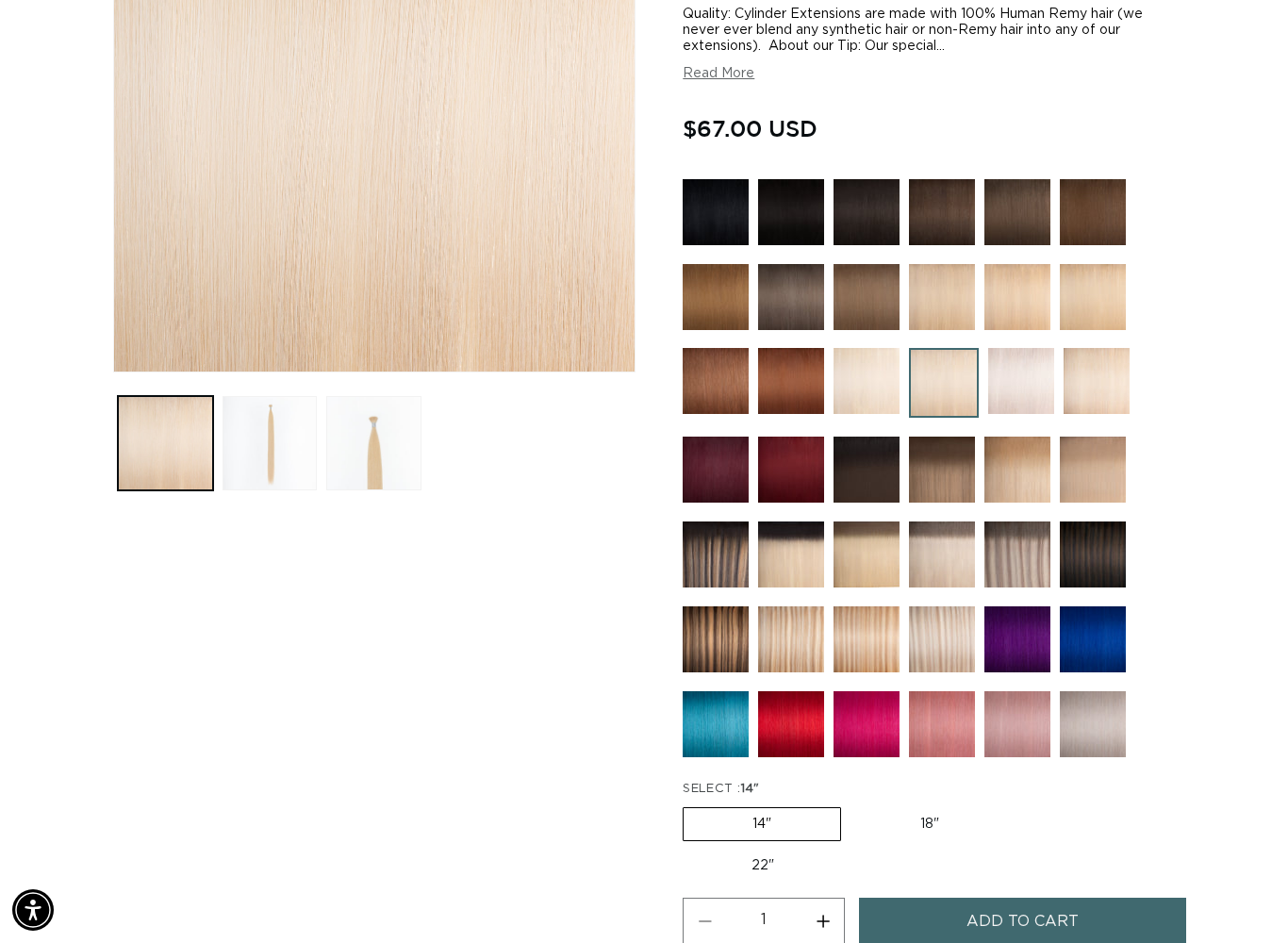 click on "18" Variant sold out or unavailable" at bounding box center [930, 824] 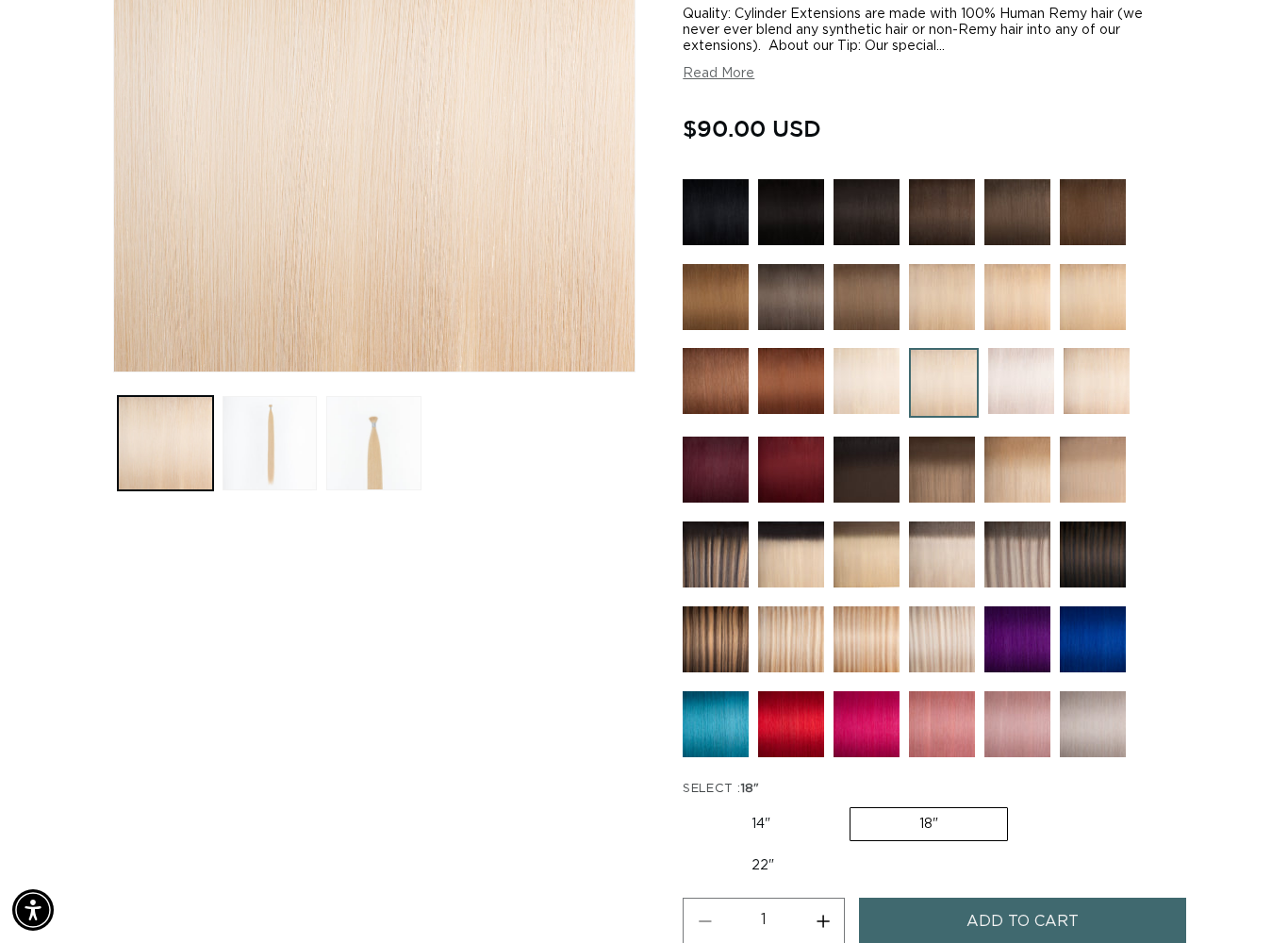 scroll, scrollTop: 0, scrollLeft: 2308, axis: horizontal 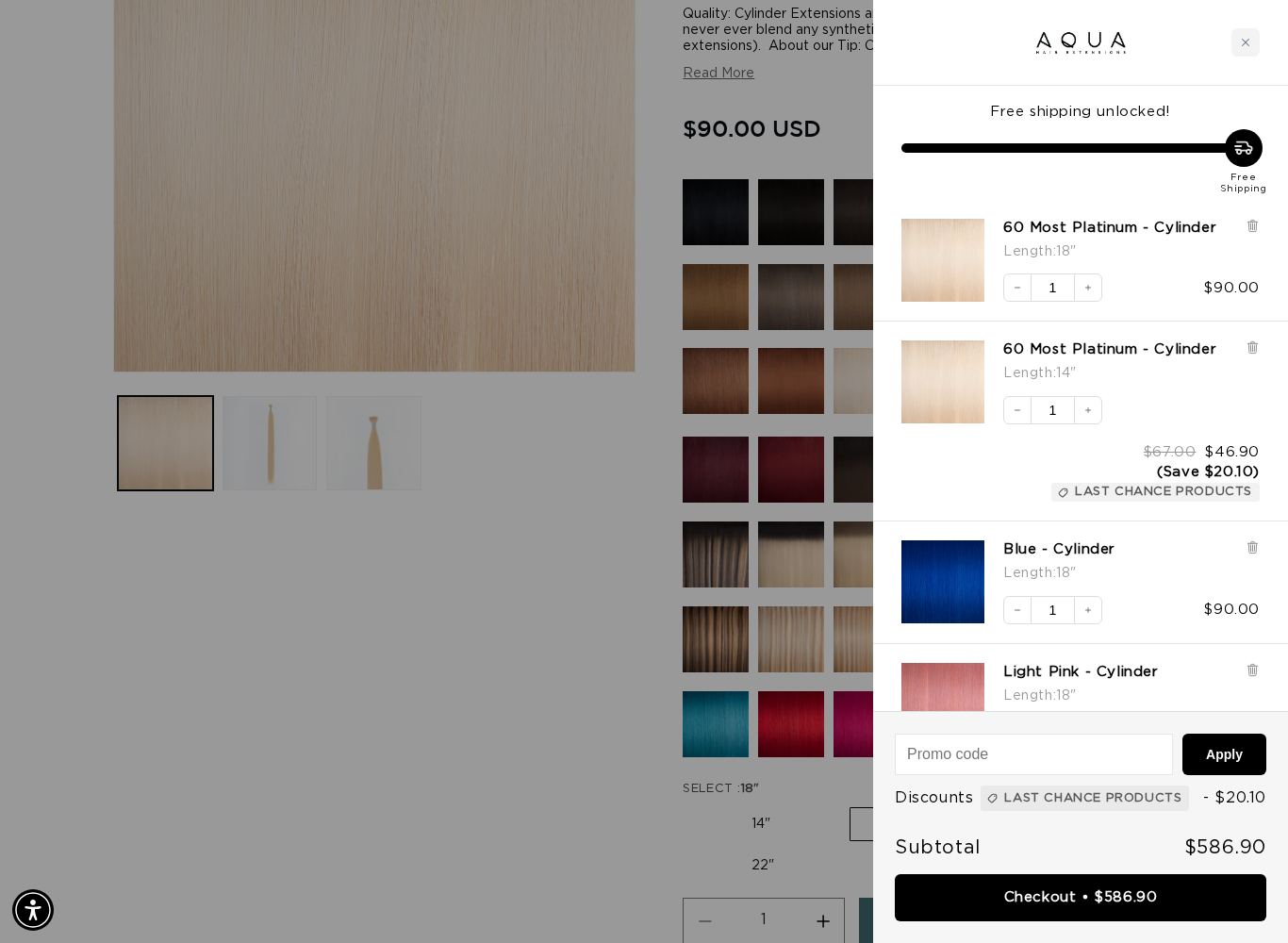 click on "Decrease quantity" at bounding box center [1017, 288] 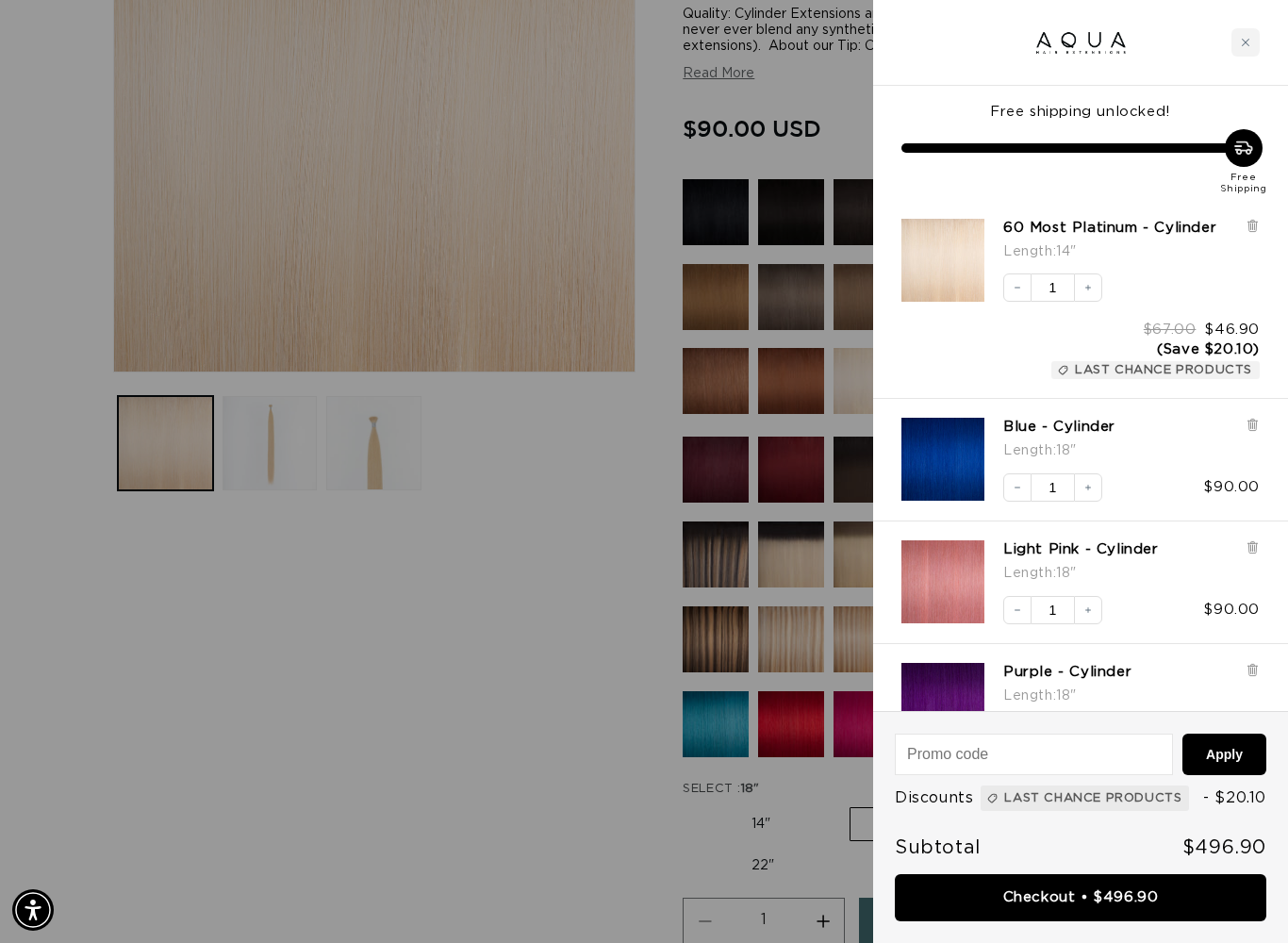 scroll, scrollTop: 0, scrollLeft: 2308, axis: horizontal 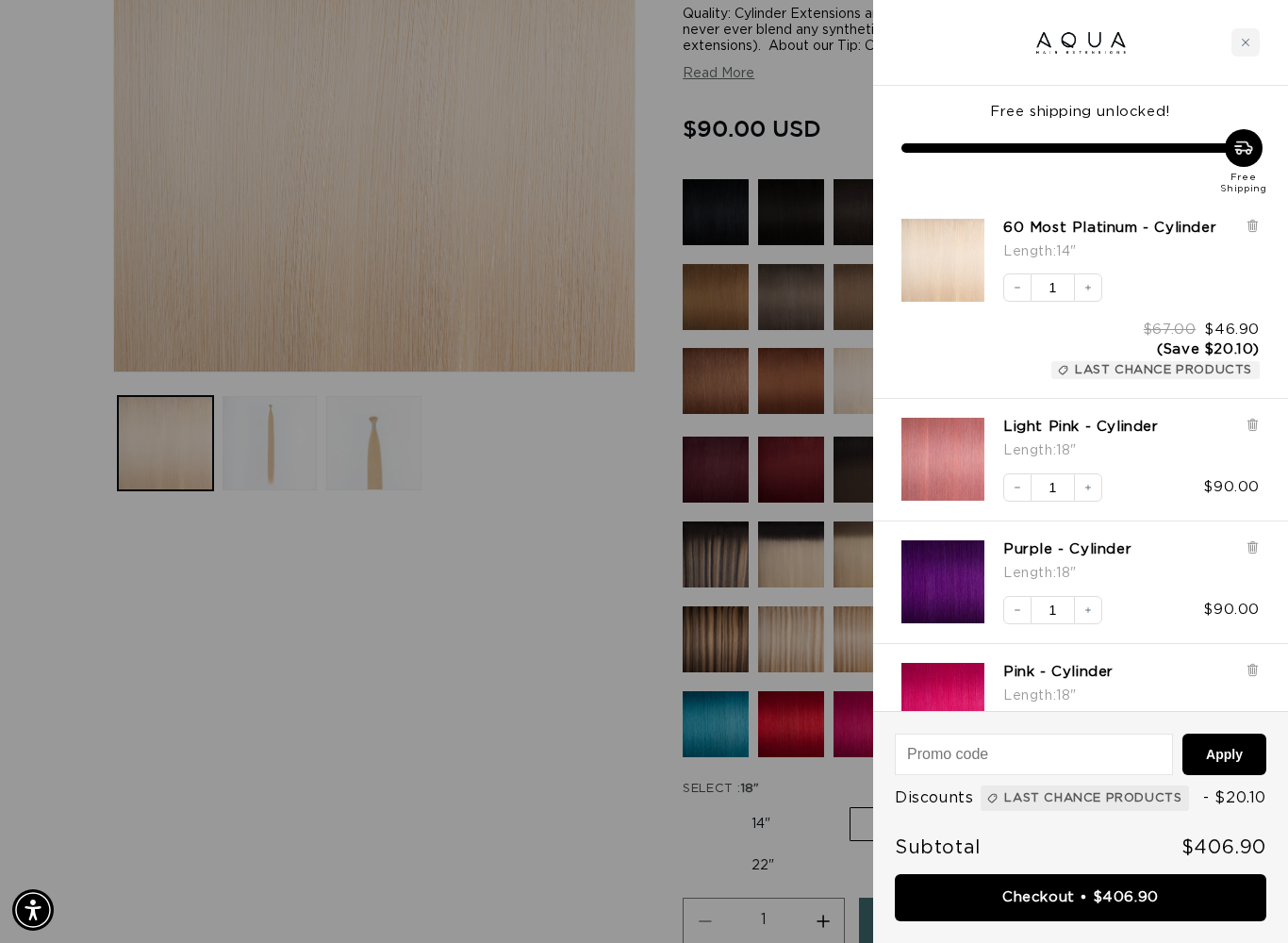 click 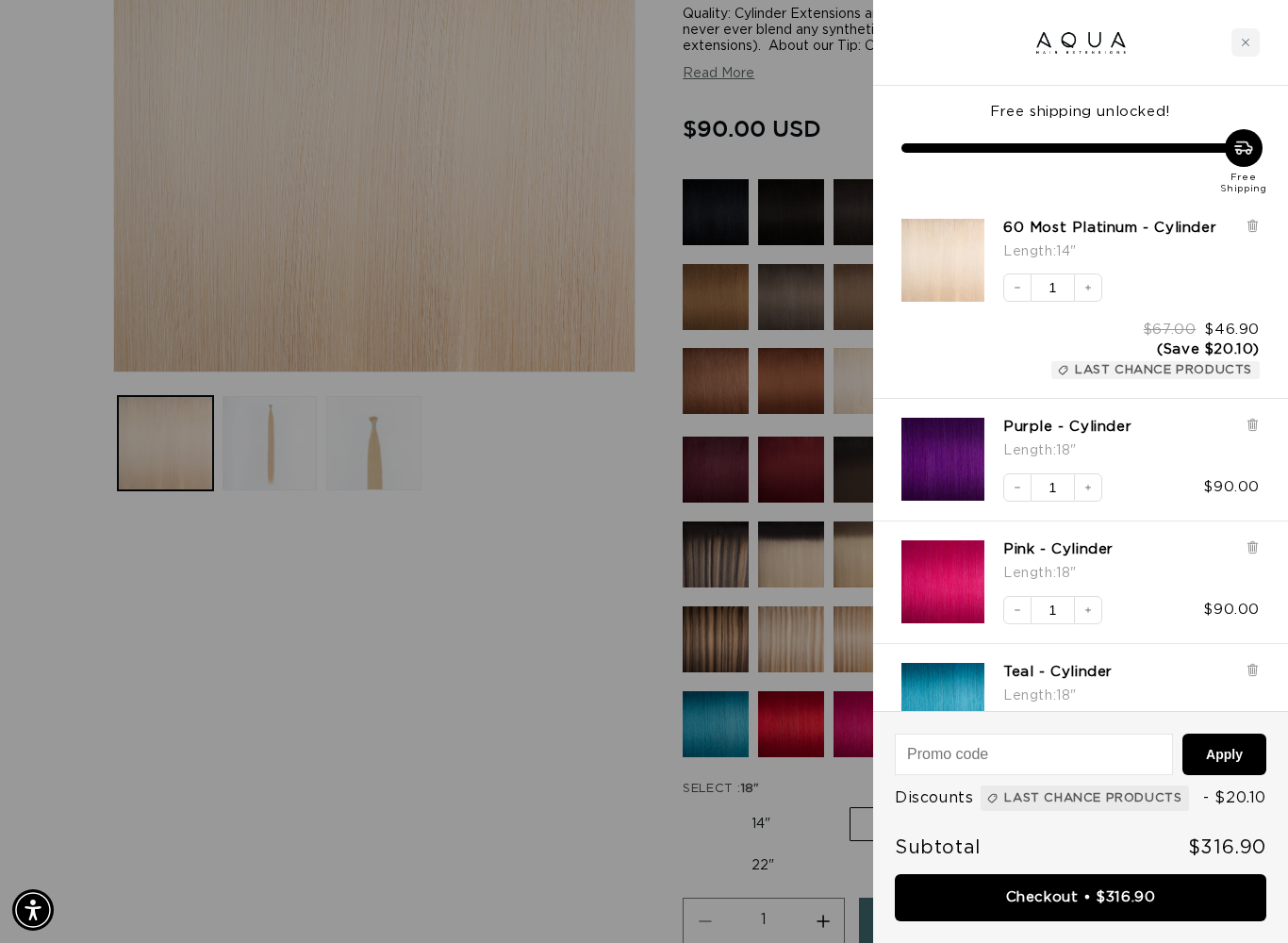click 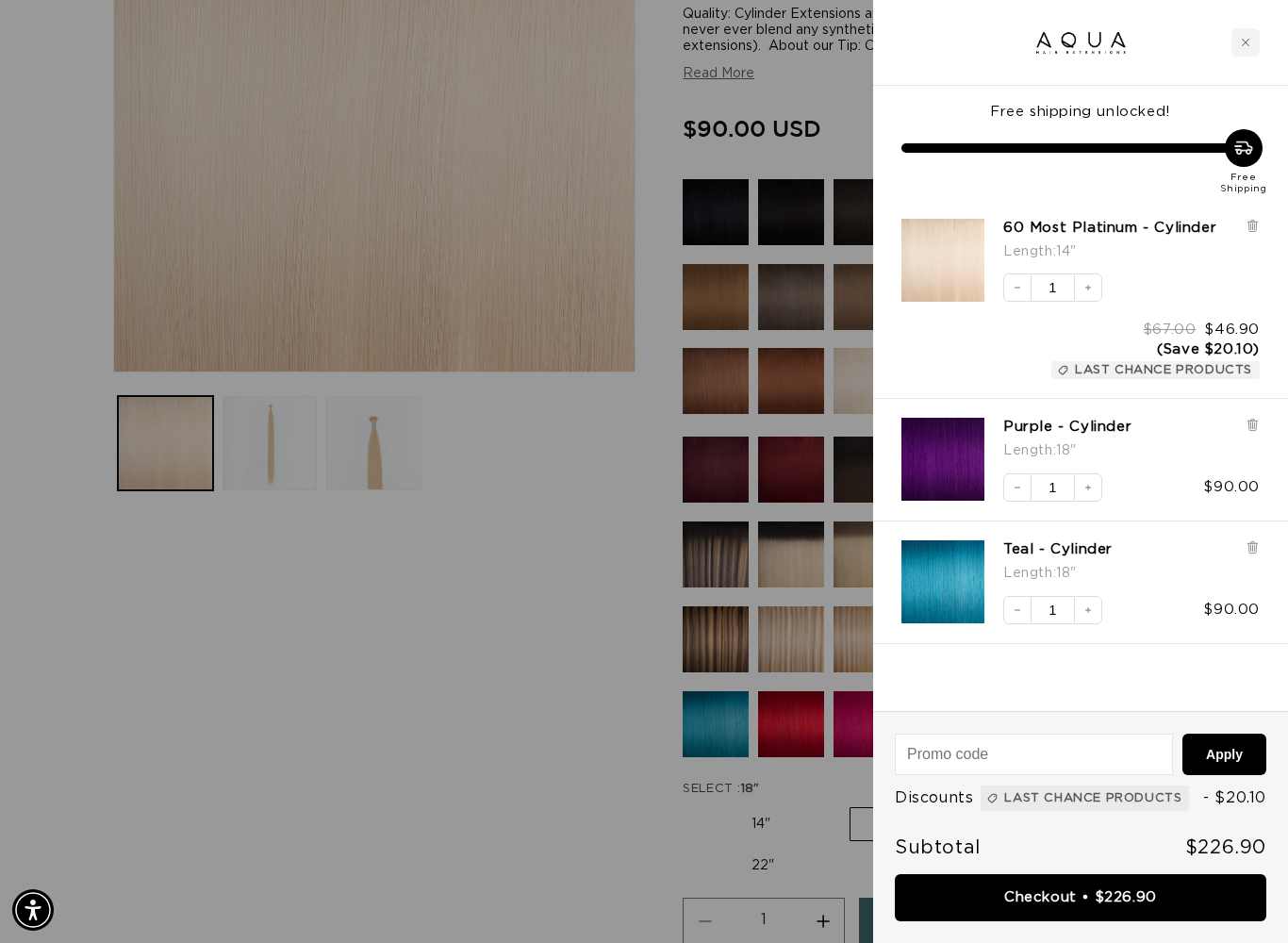 scroll, scrollTop: 0, scrollLeft: 1154, axis: horizontal 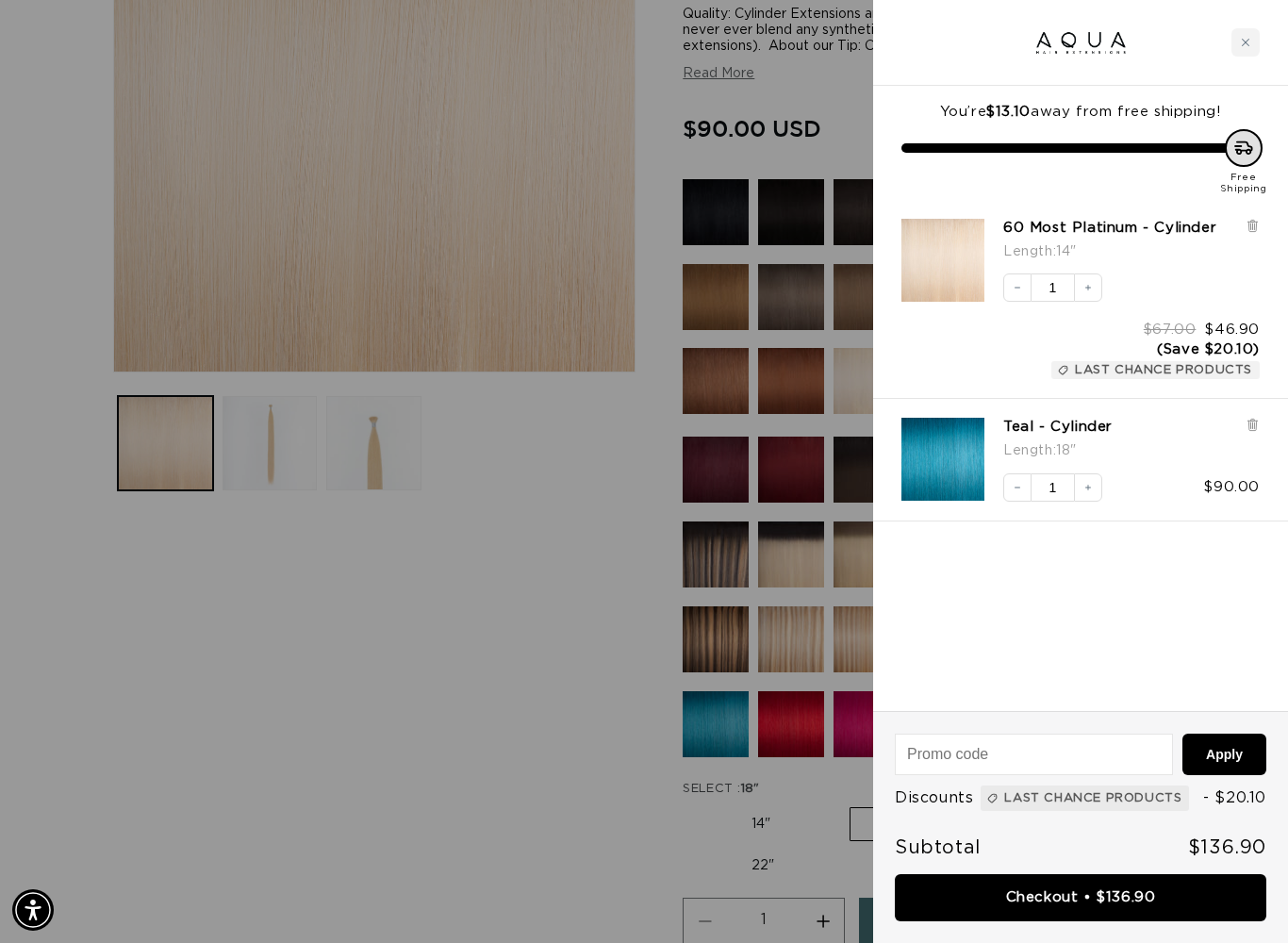 click on "Decrease quantity" at bounding box center [1017, 488] 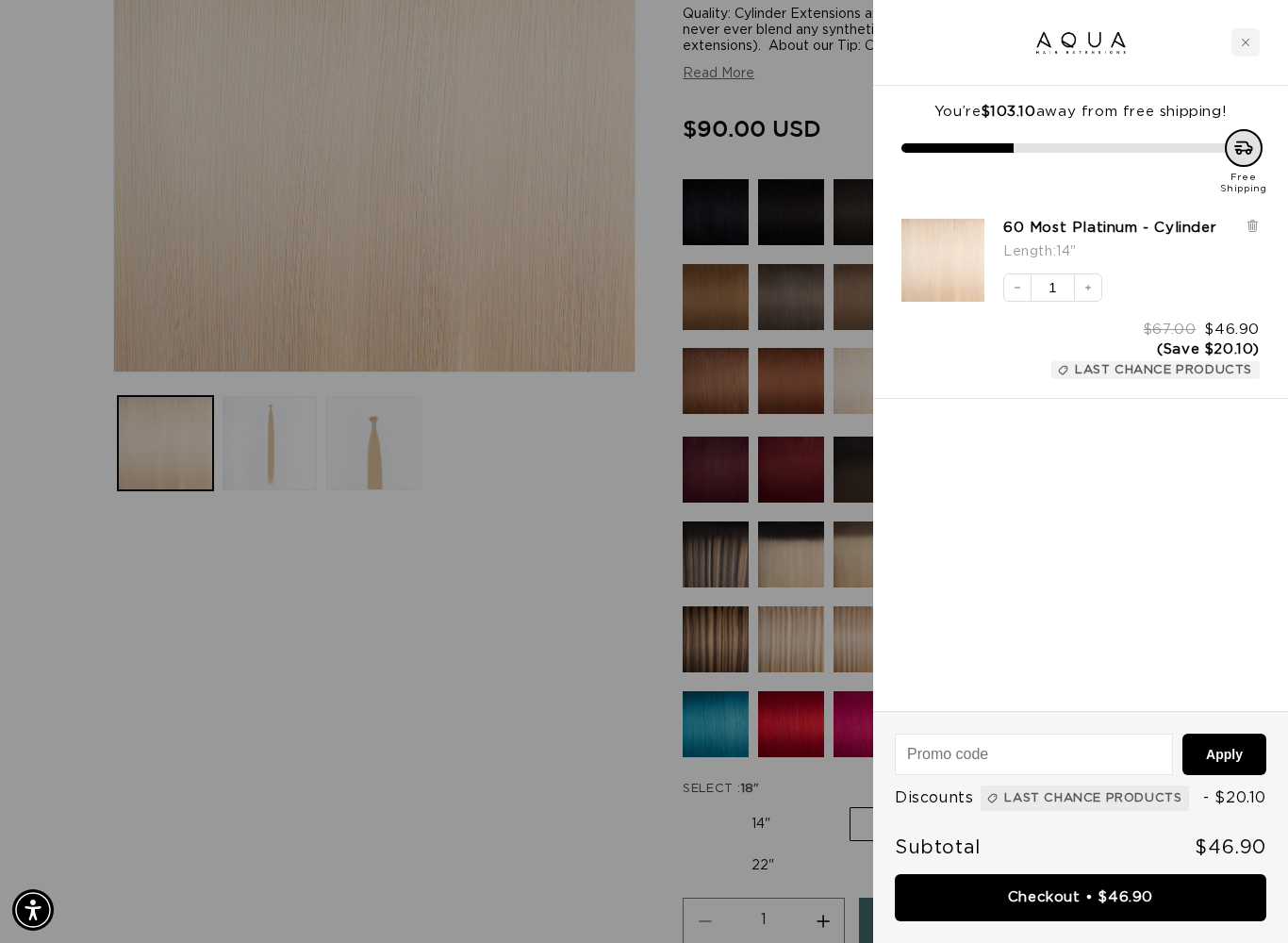 scroll, scrollTop: 0, scrollLeft: 0, axis: both 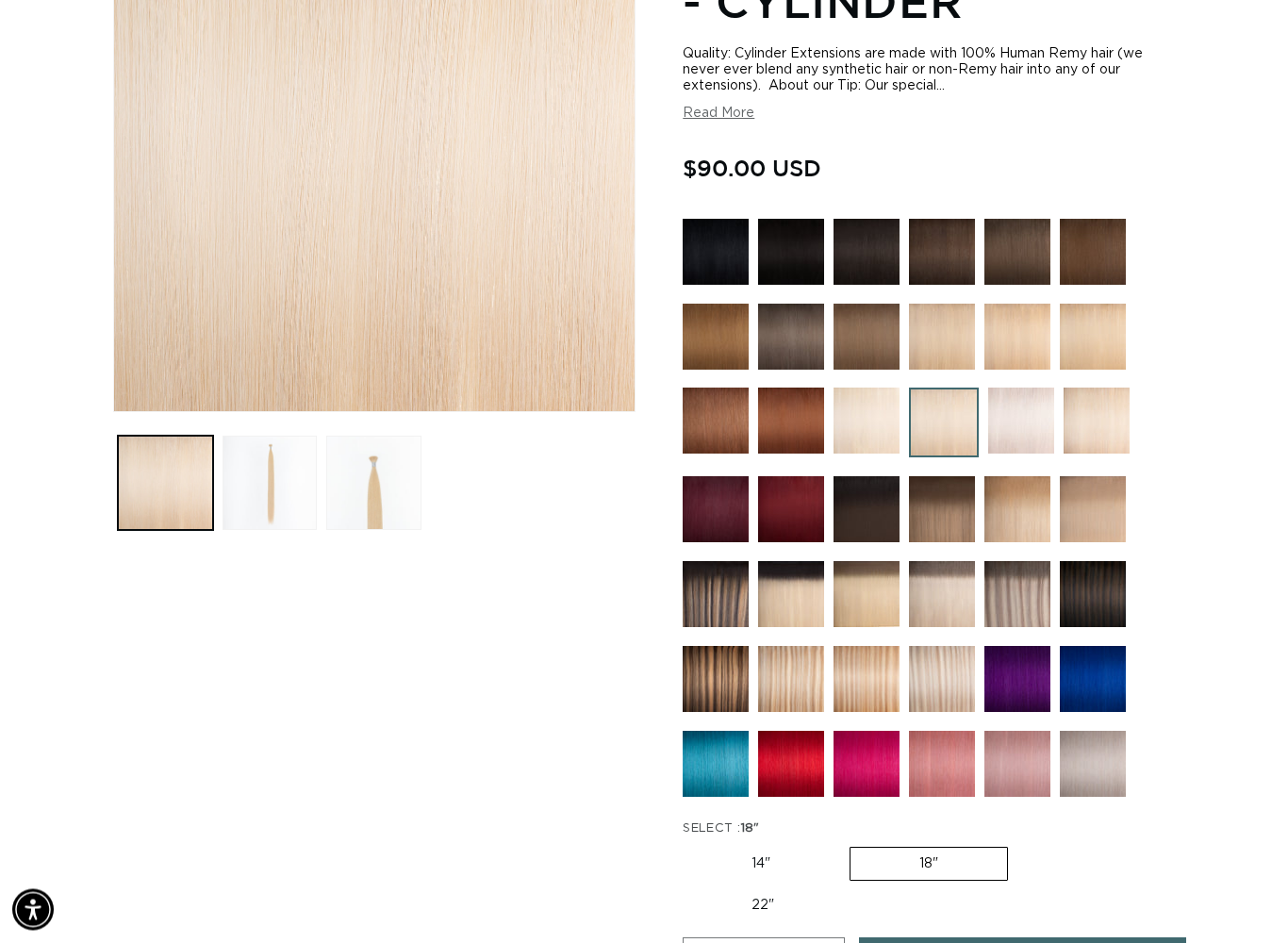 click at bounding box center (716, 765) 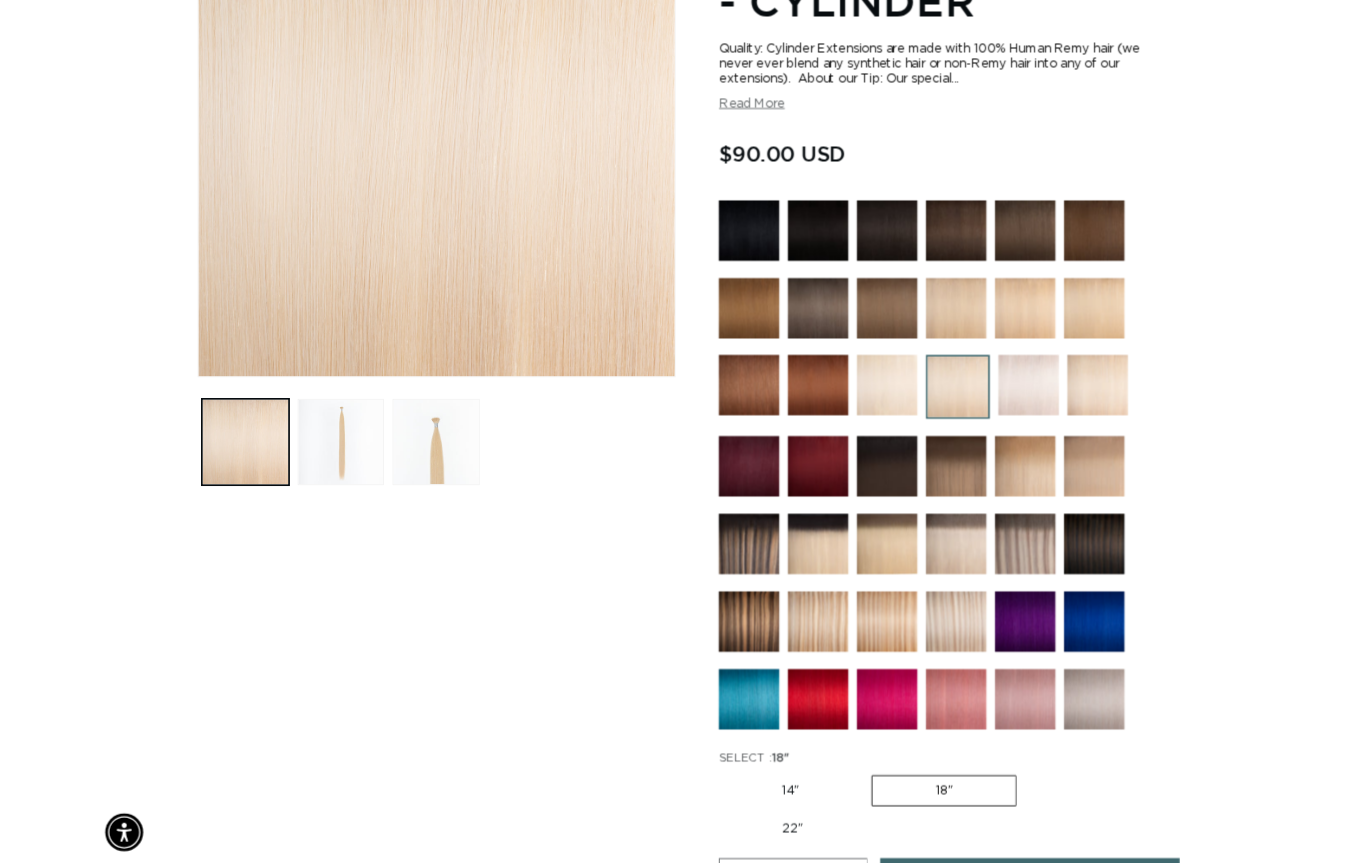 scroll, scrollTop: 449, scrollLeft: 0, axis: vertical 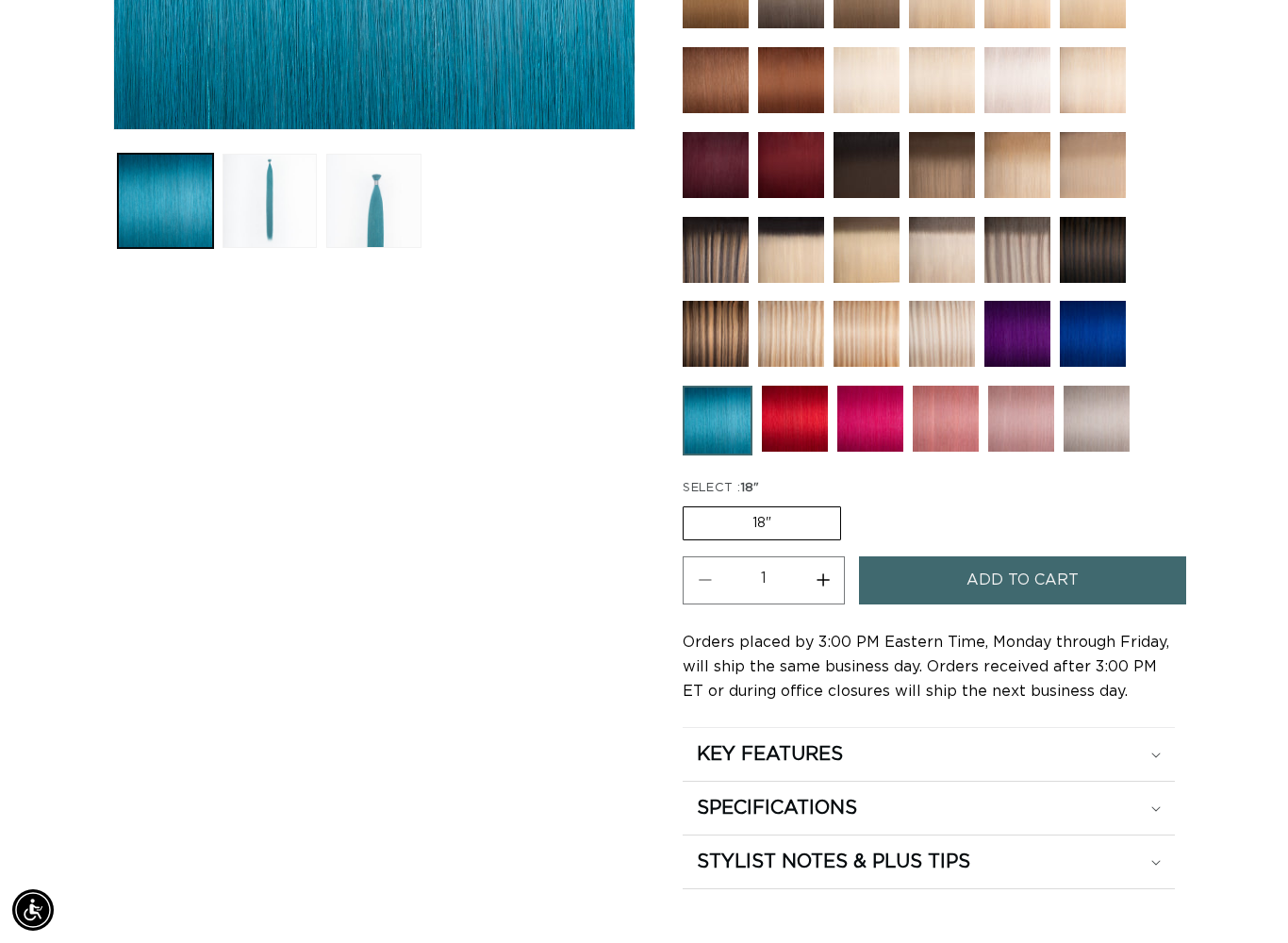 click on "SELECT :
18"" at bounding box center [721, 488] 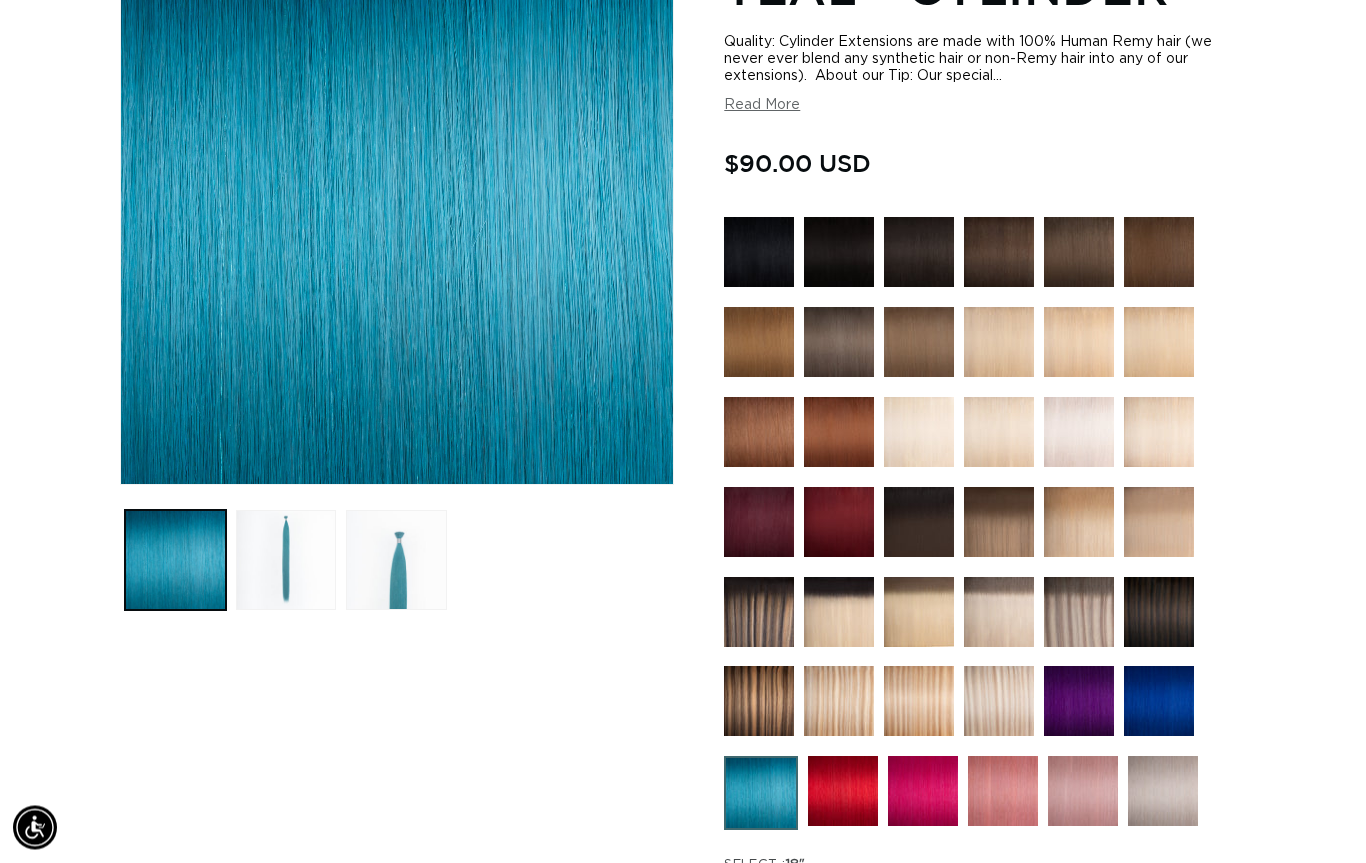 scroll, scrollTop: 153, scrollLeft: 0, axis: vertical 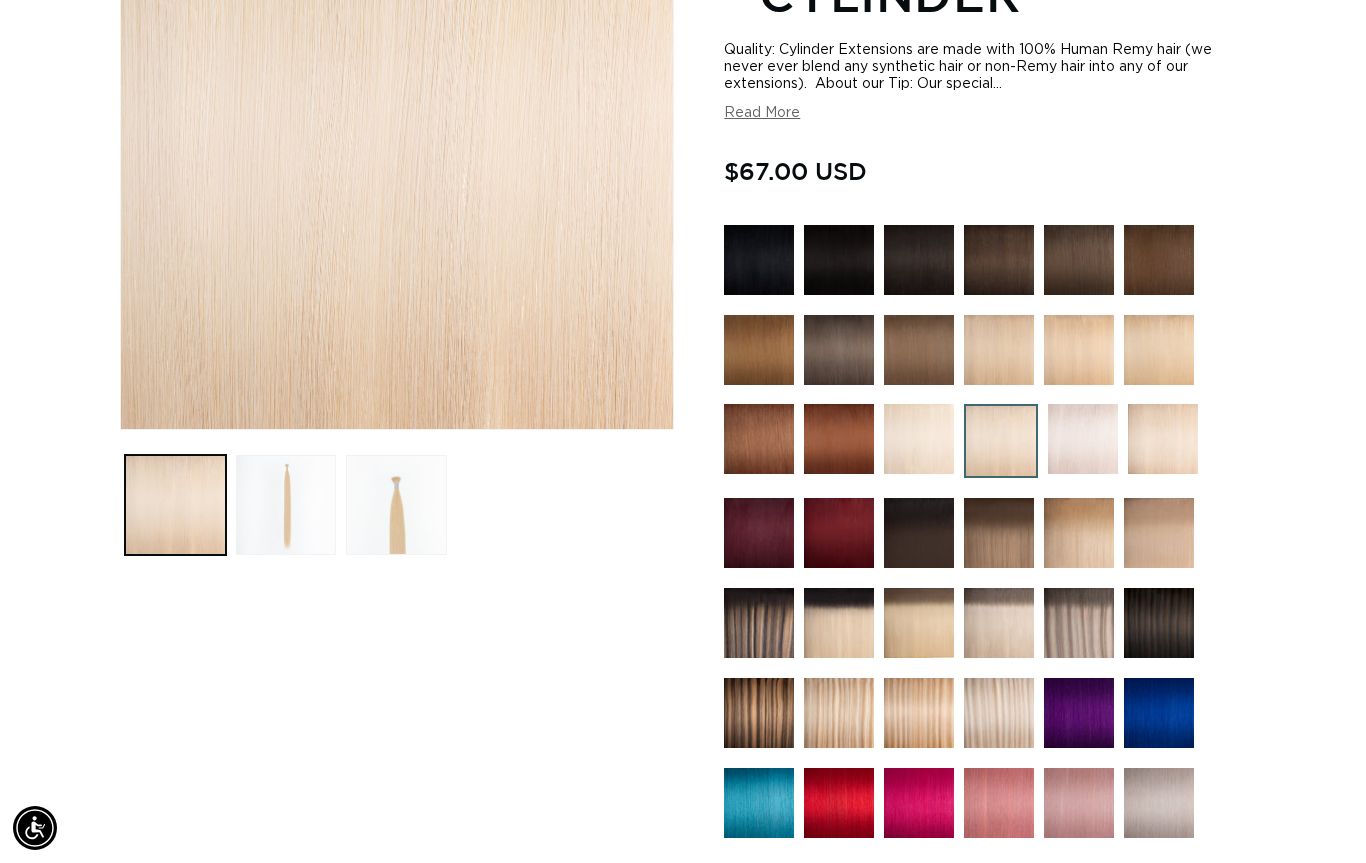 click at bounding box center [759, 803] 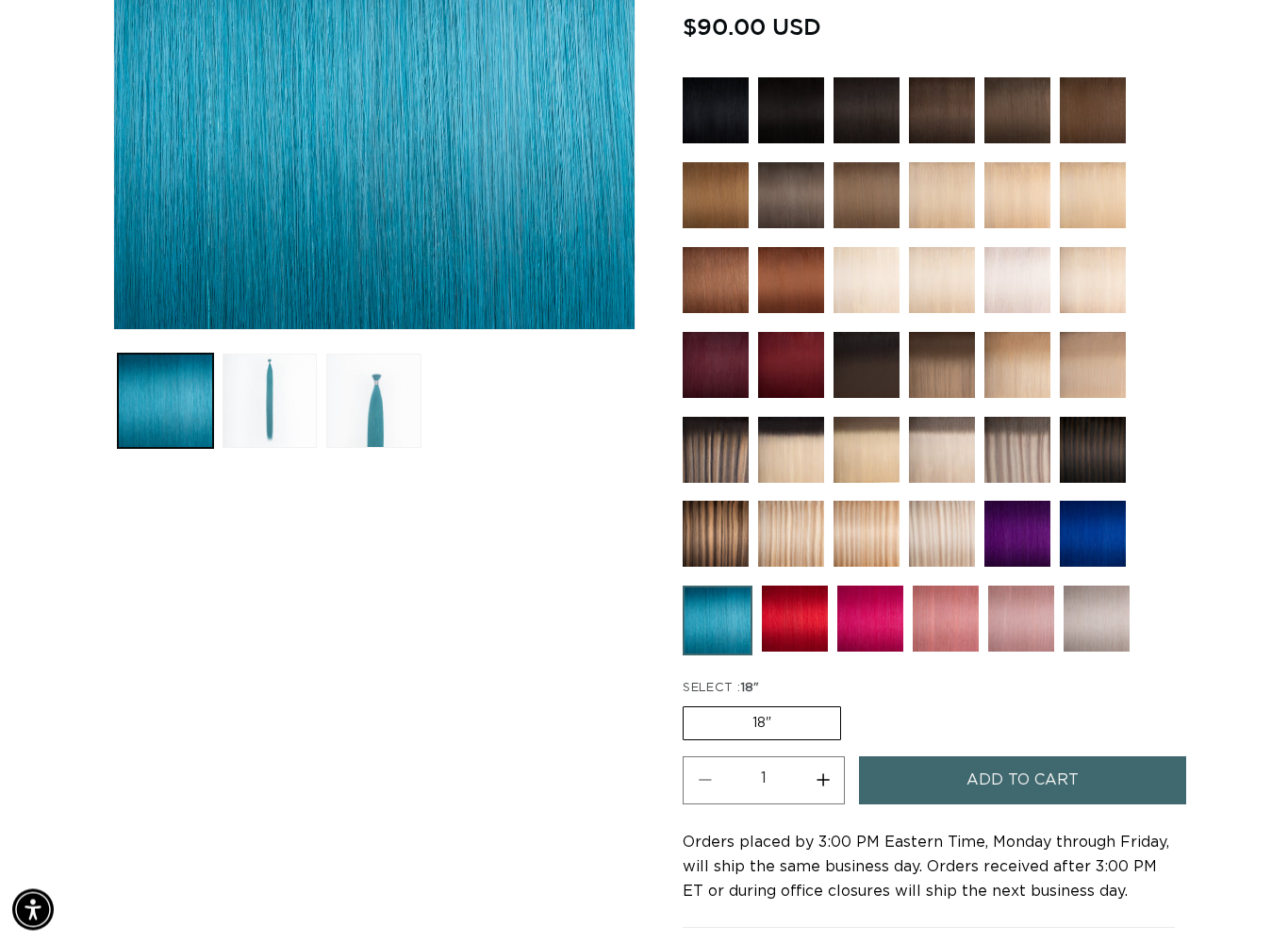 scroll, scrollTop: 453, scrollLeft: 0, axis: vertical 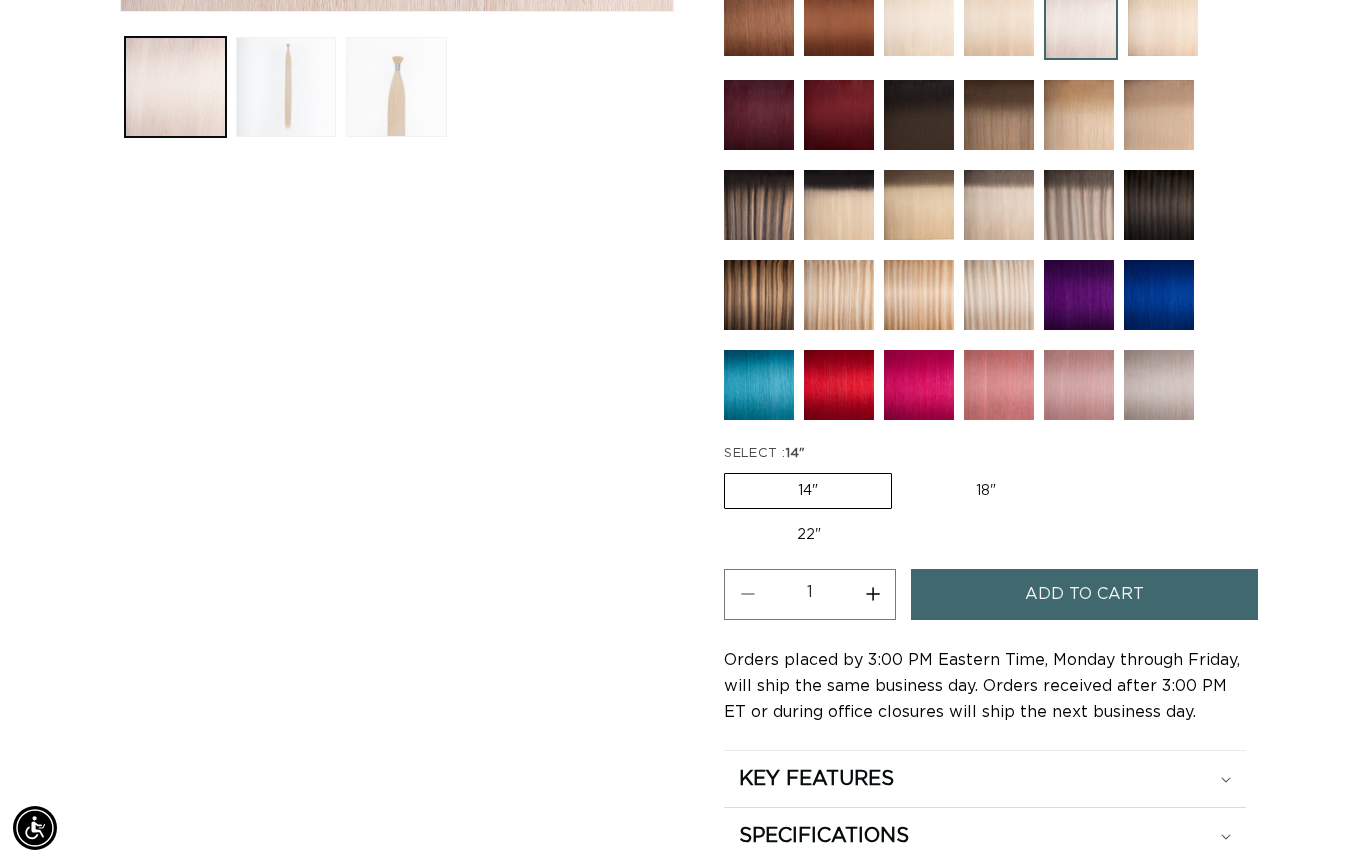 click on "Add to cart" at bounding box center (1084, 594) 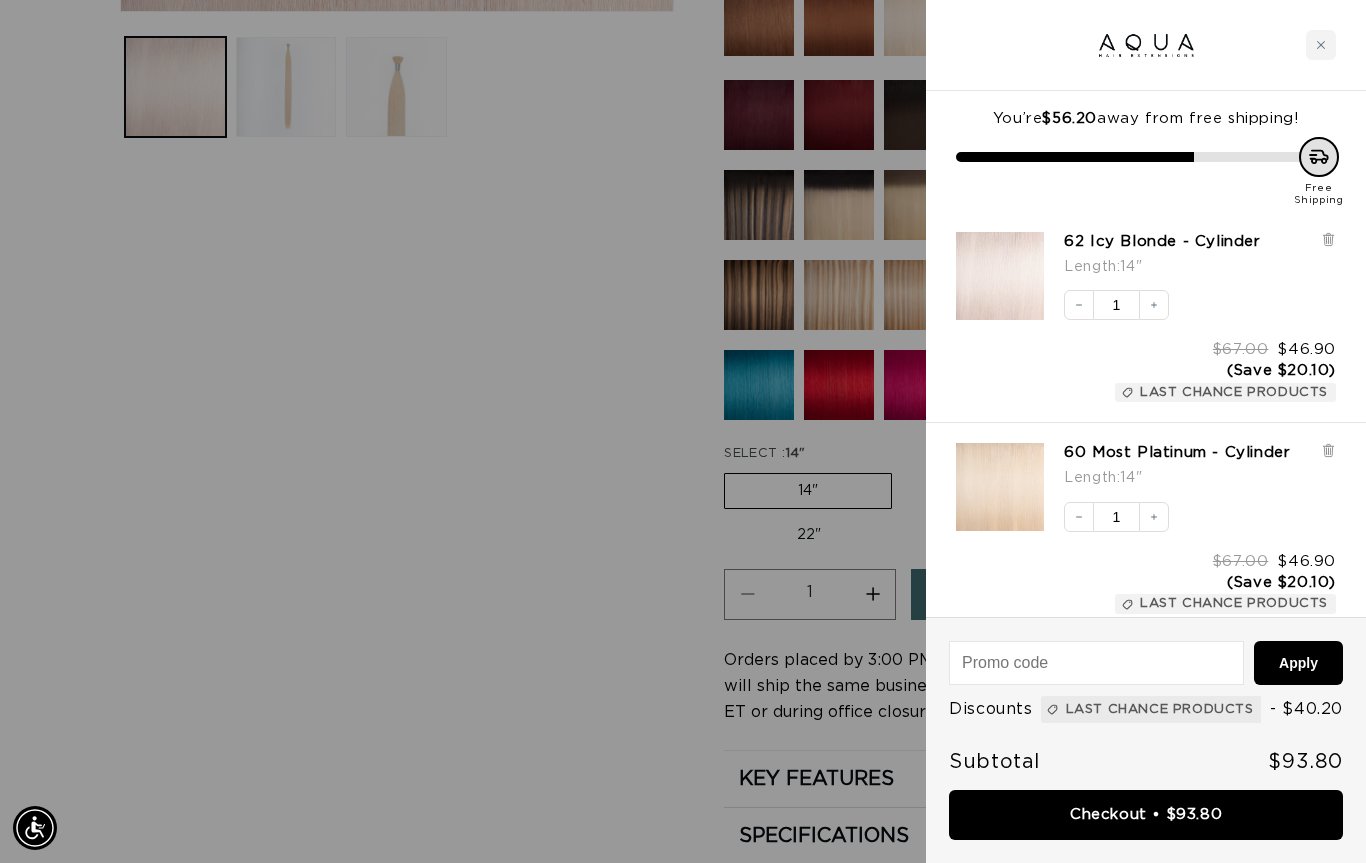 scroll, scrollTop: 0, scrollLeft: 2448, axis: horizontal 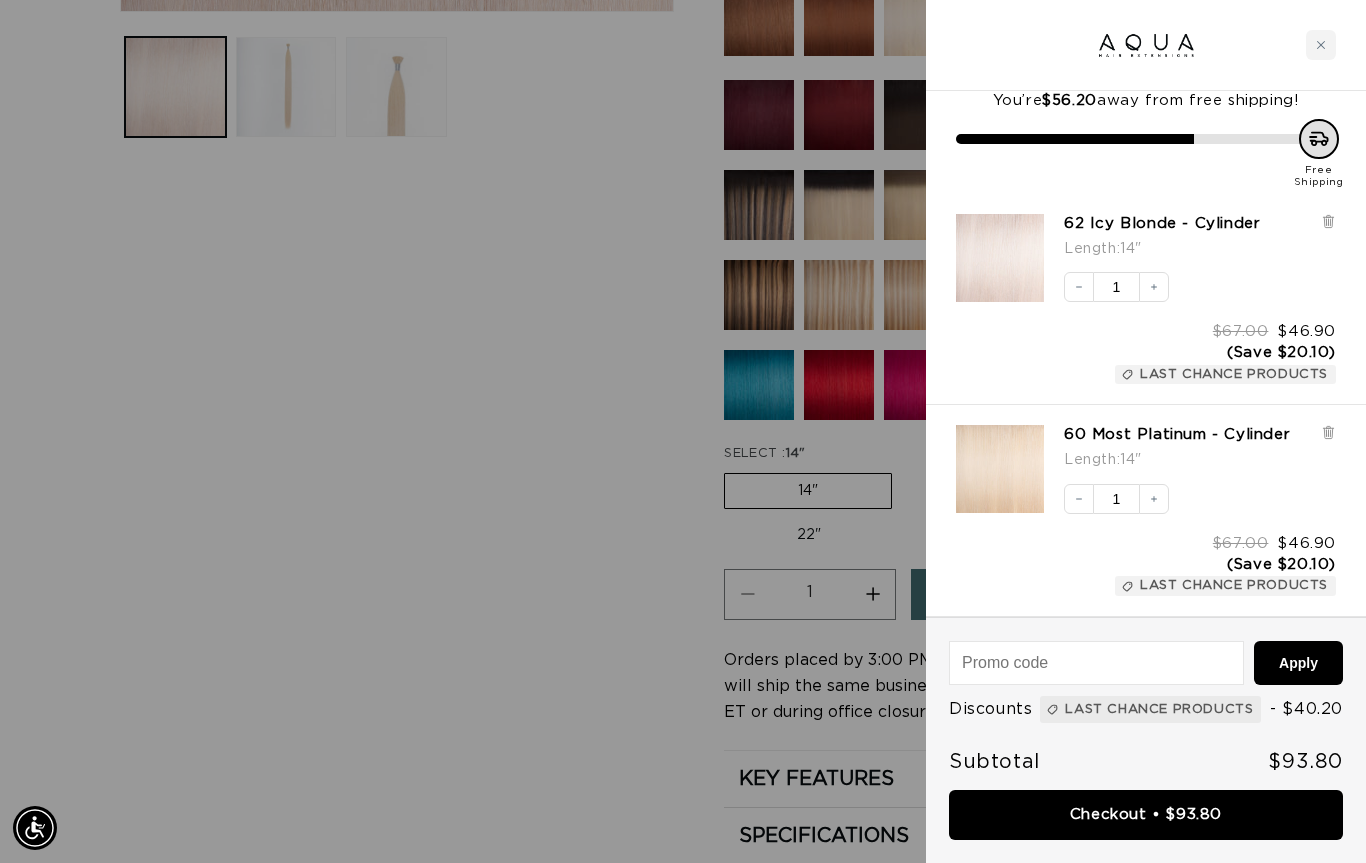 click 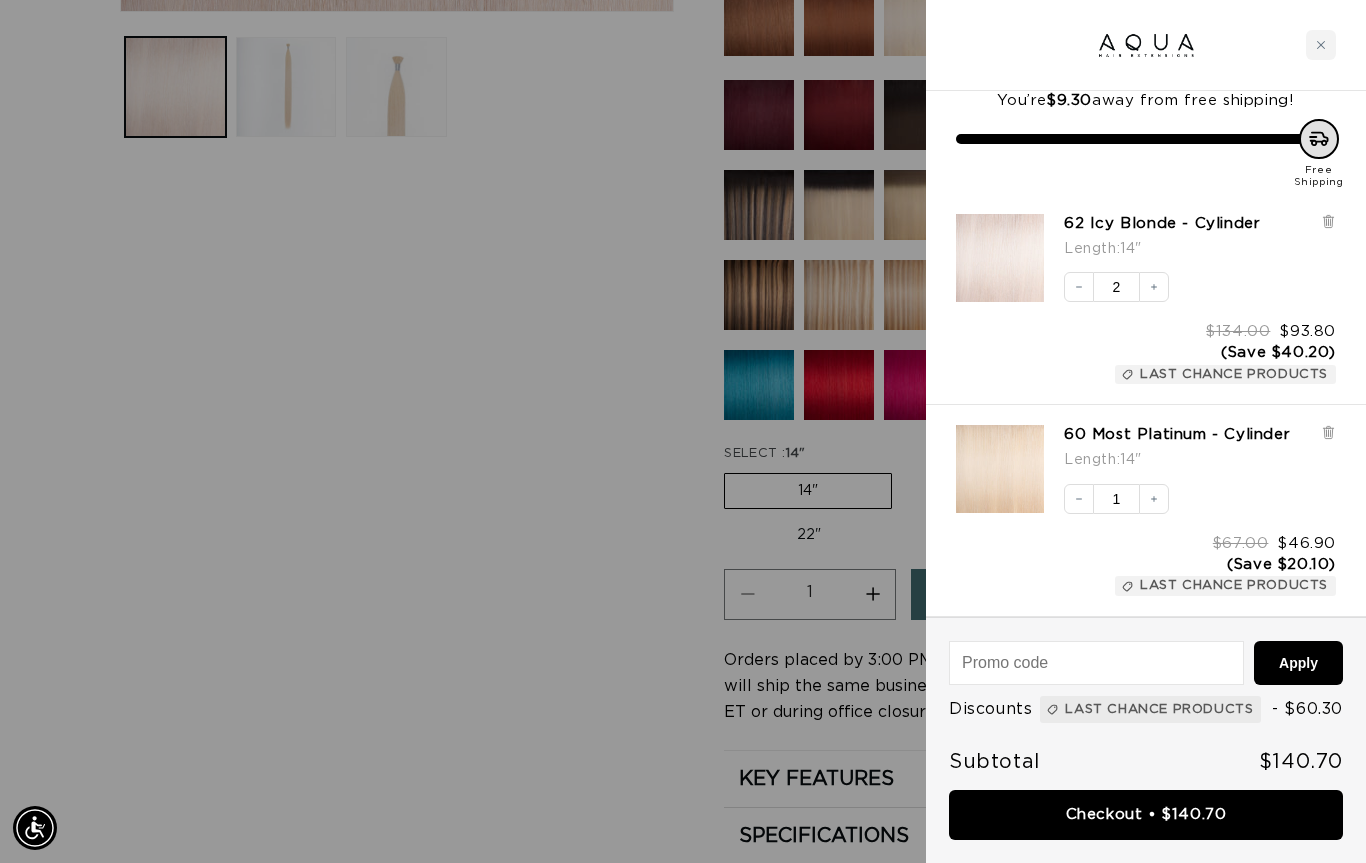 scroll, scrollTop: 0, scrollLeft: 1224, axis: horizontal 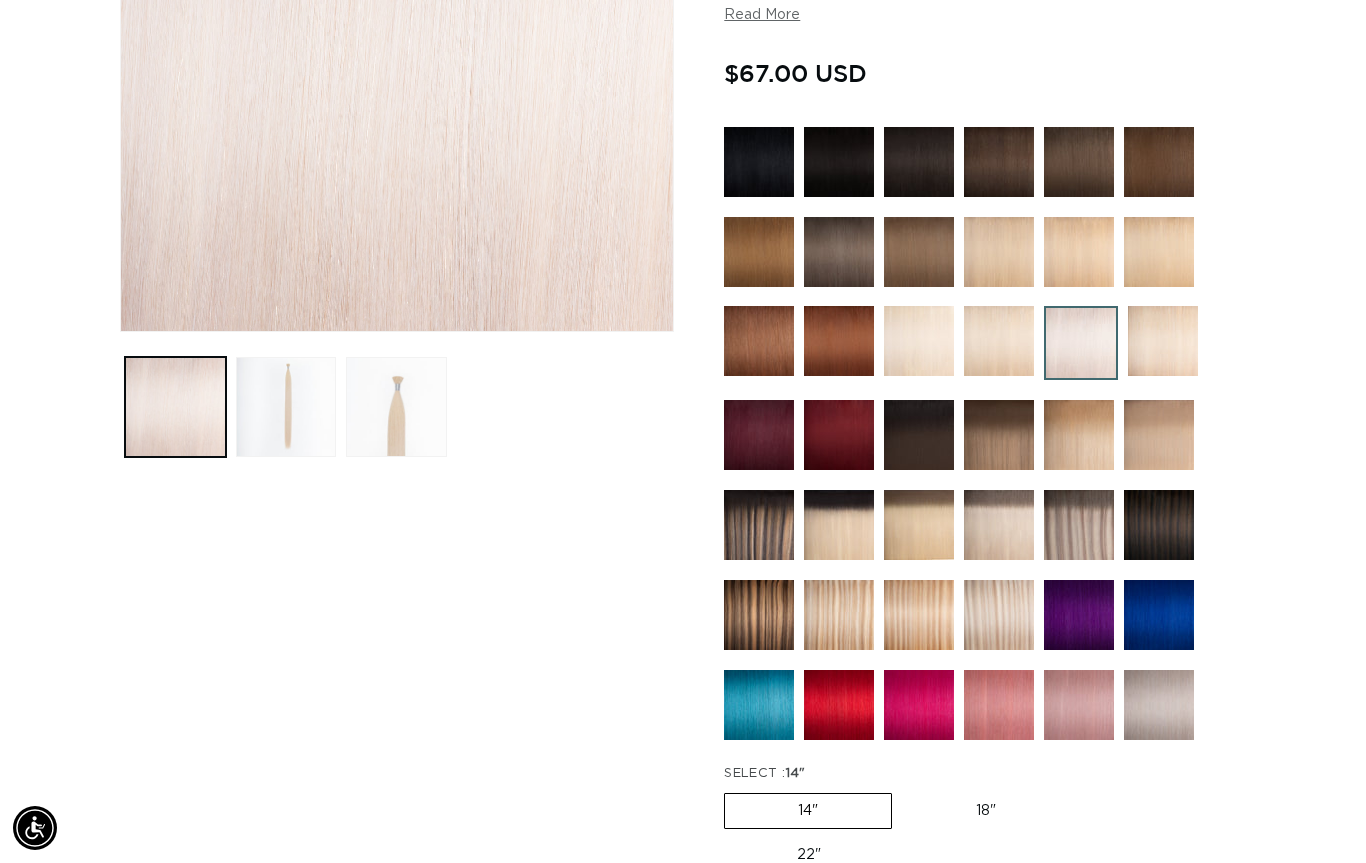 click at bounding box center [1159, 615] 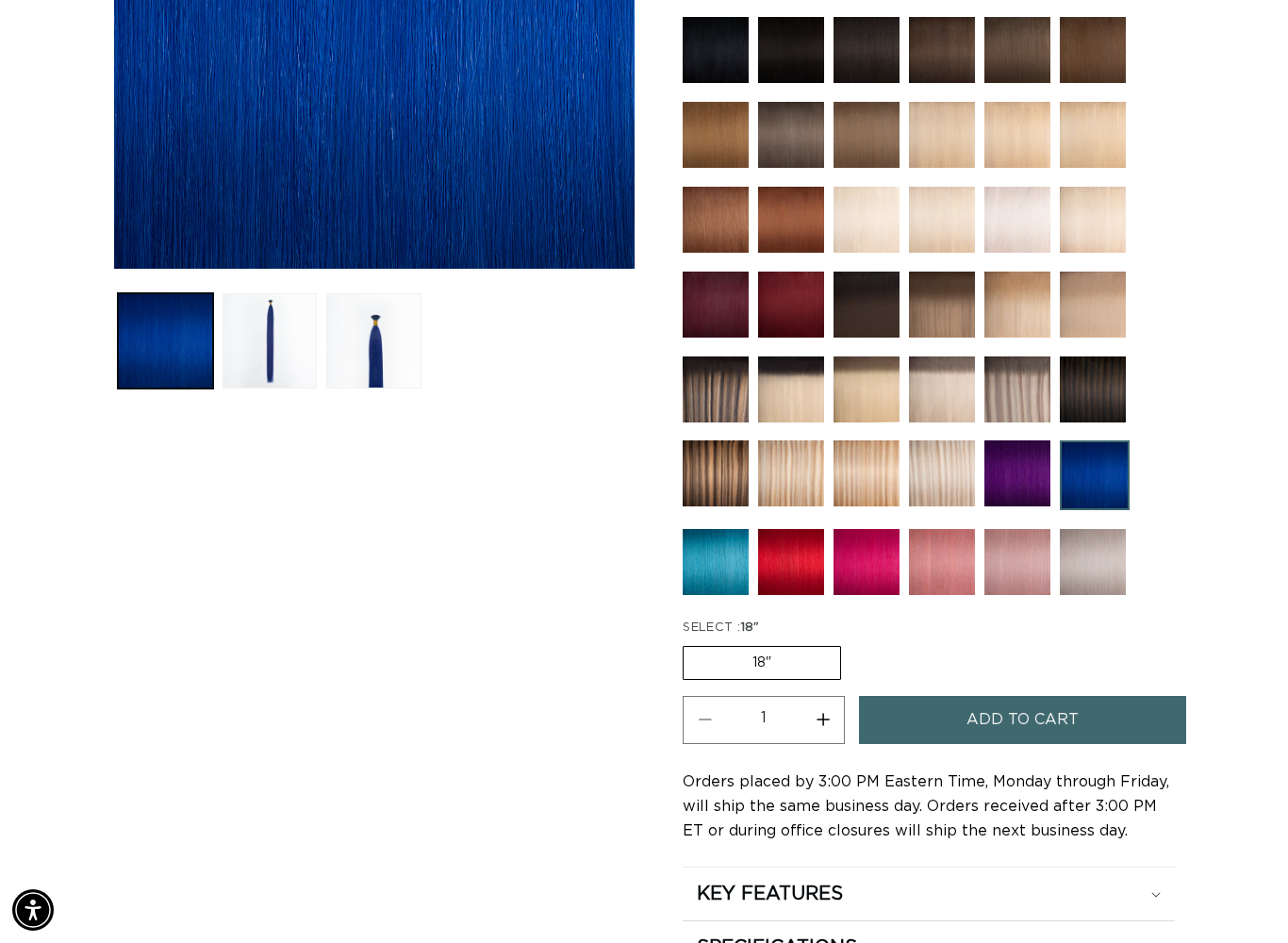 scroll, scrollTop: 536, scrollLeft: 0, axis: vertical 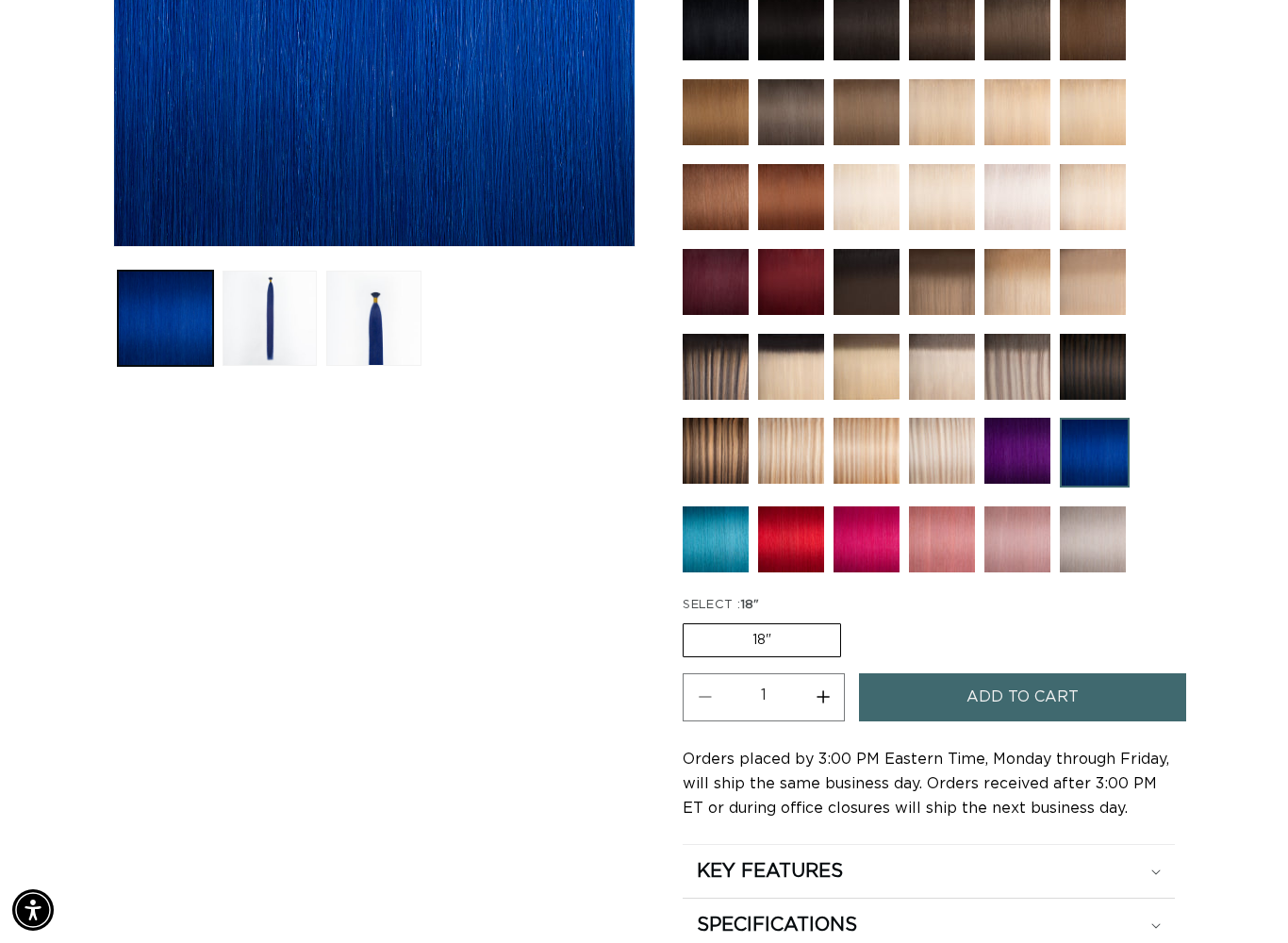 click at bounding box center [716, 539] 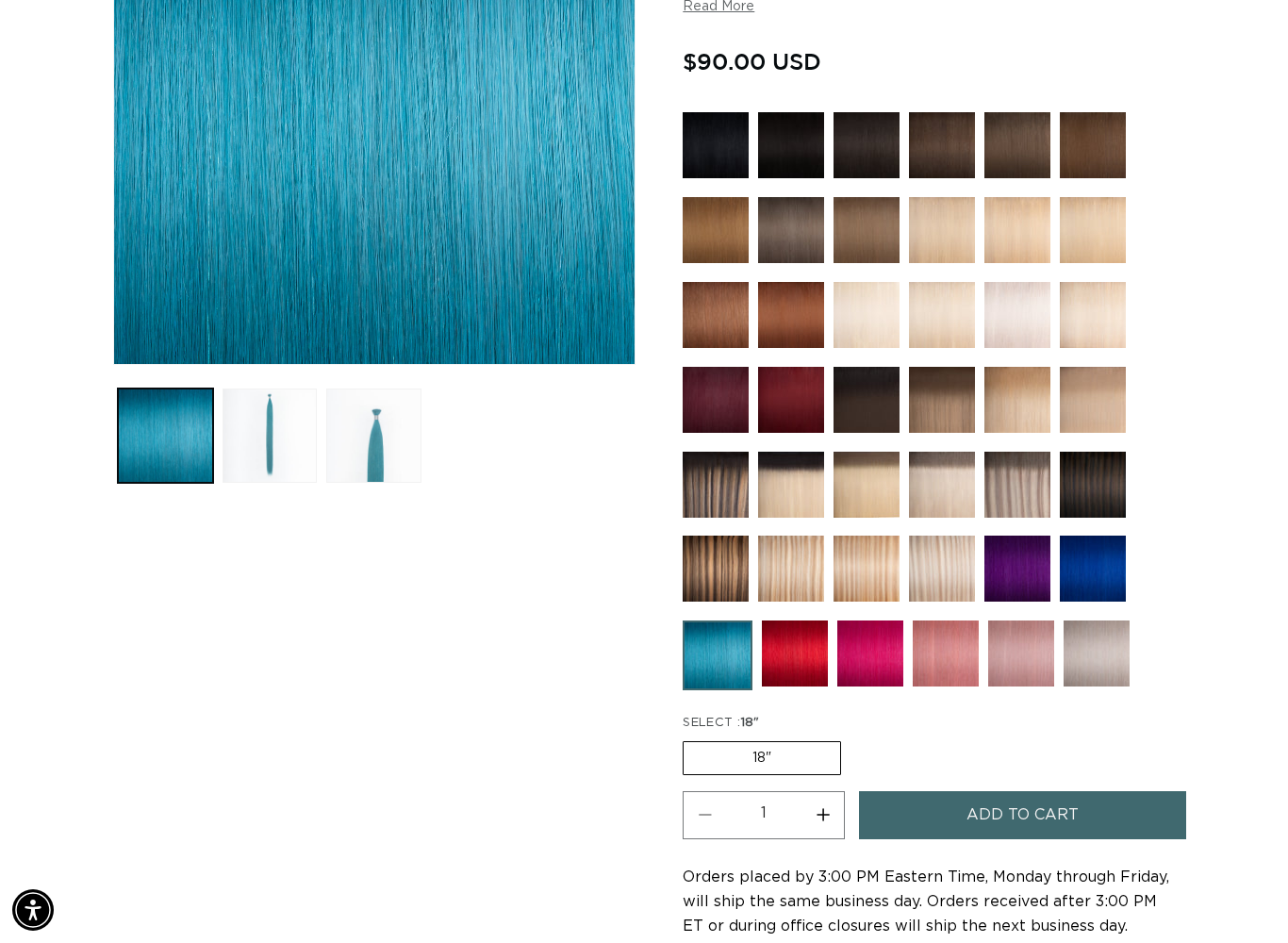 scroll, scrollTop: 419, scrollLeft: 0, axis: vertical 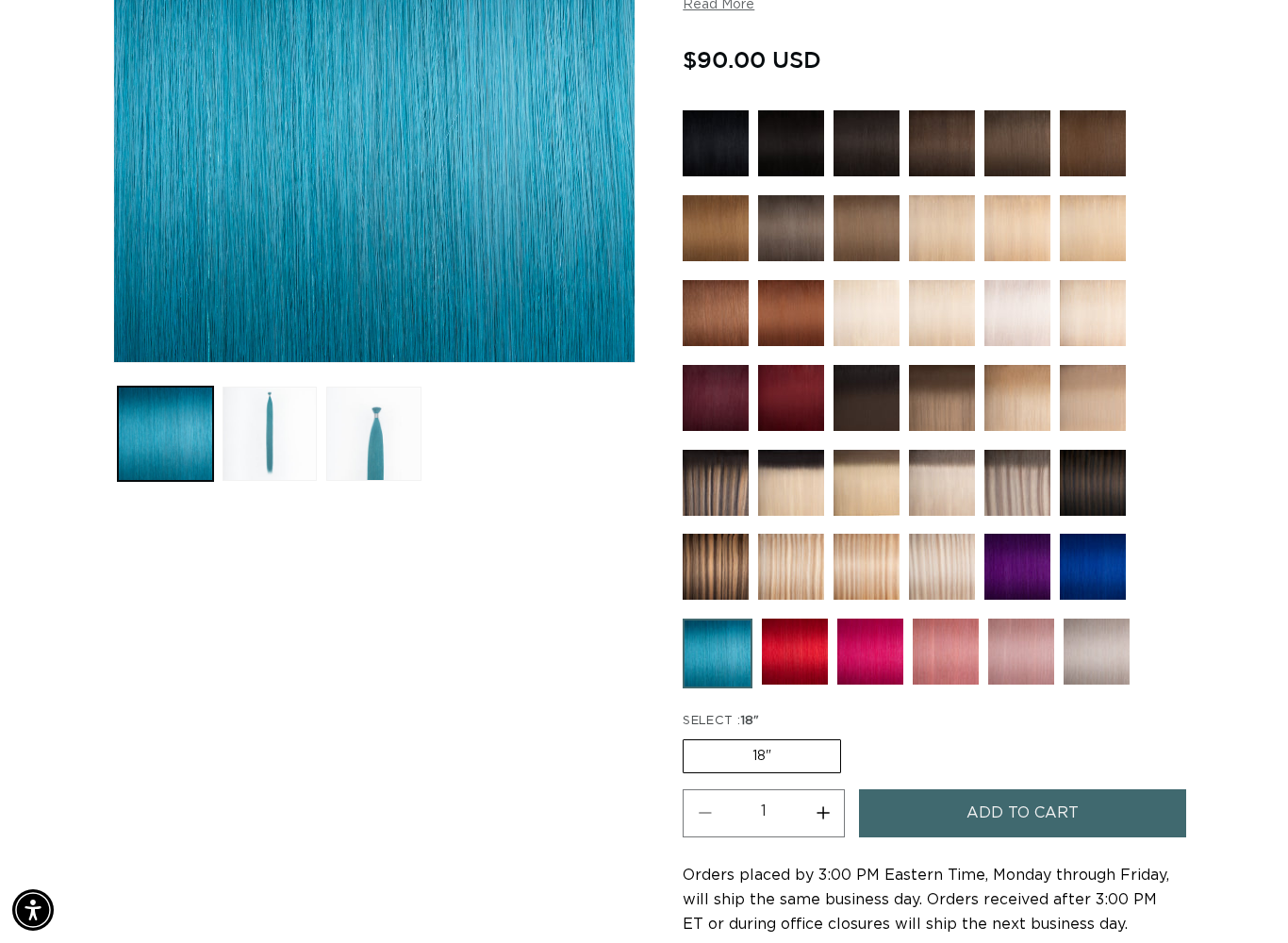 click at bounding box center (1097, 652) 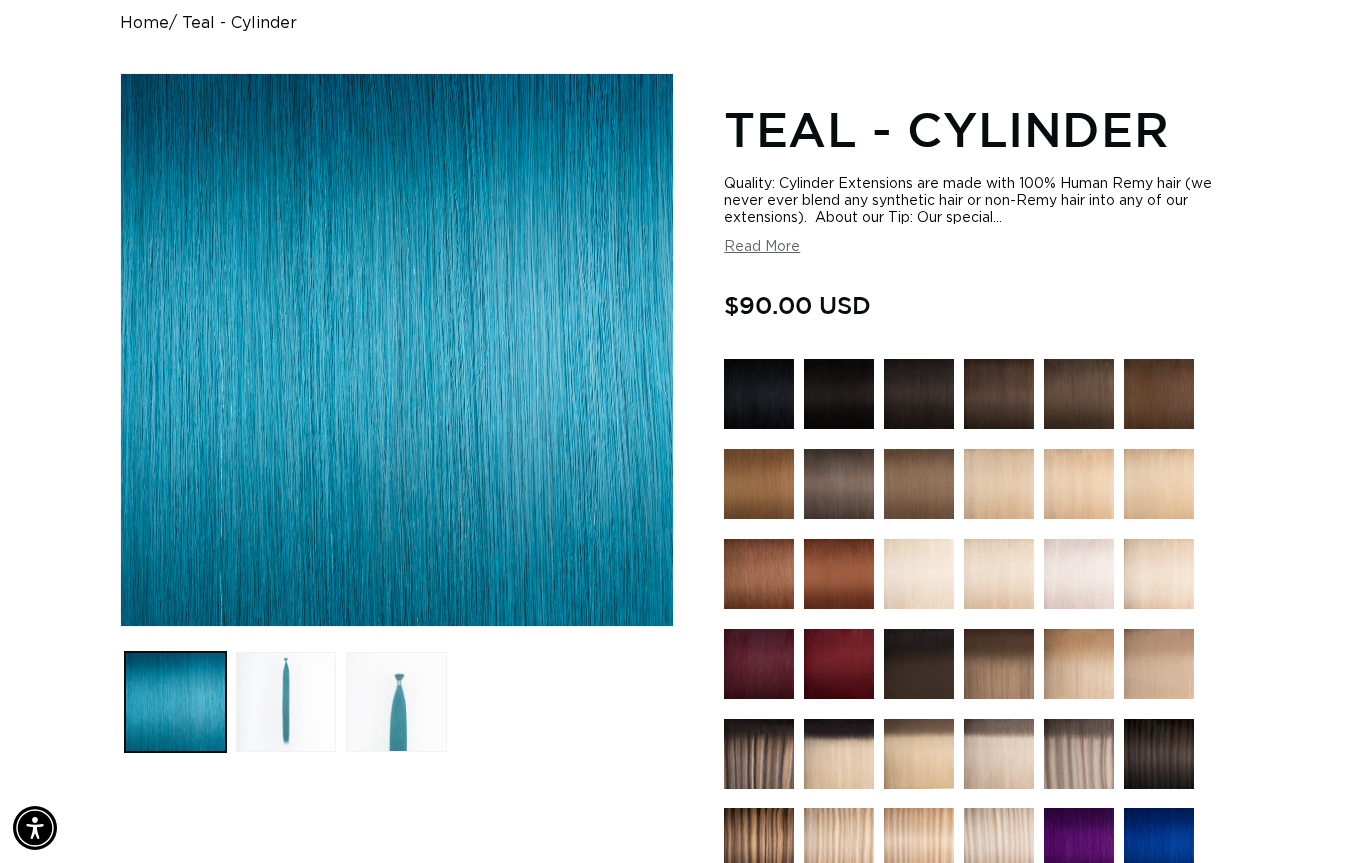 scroll, scrollTop: 501, scrollLeft: 0, axis: vertical 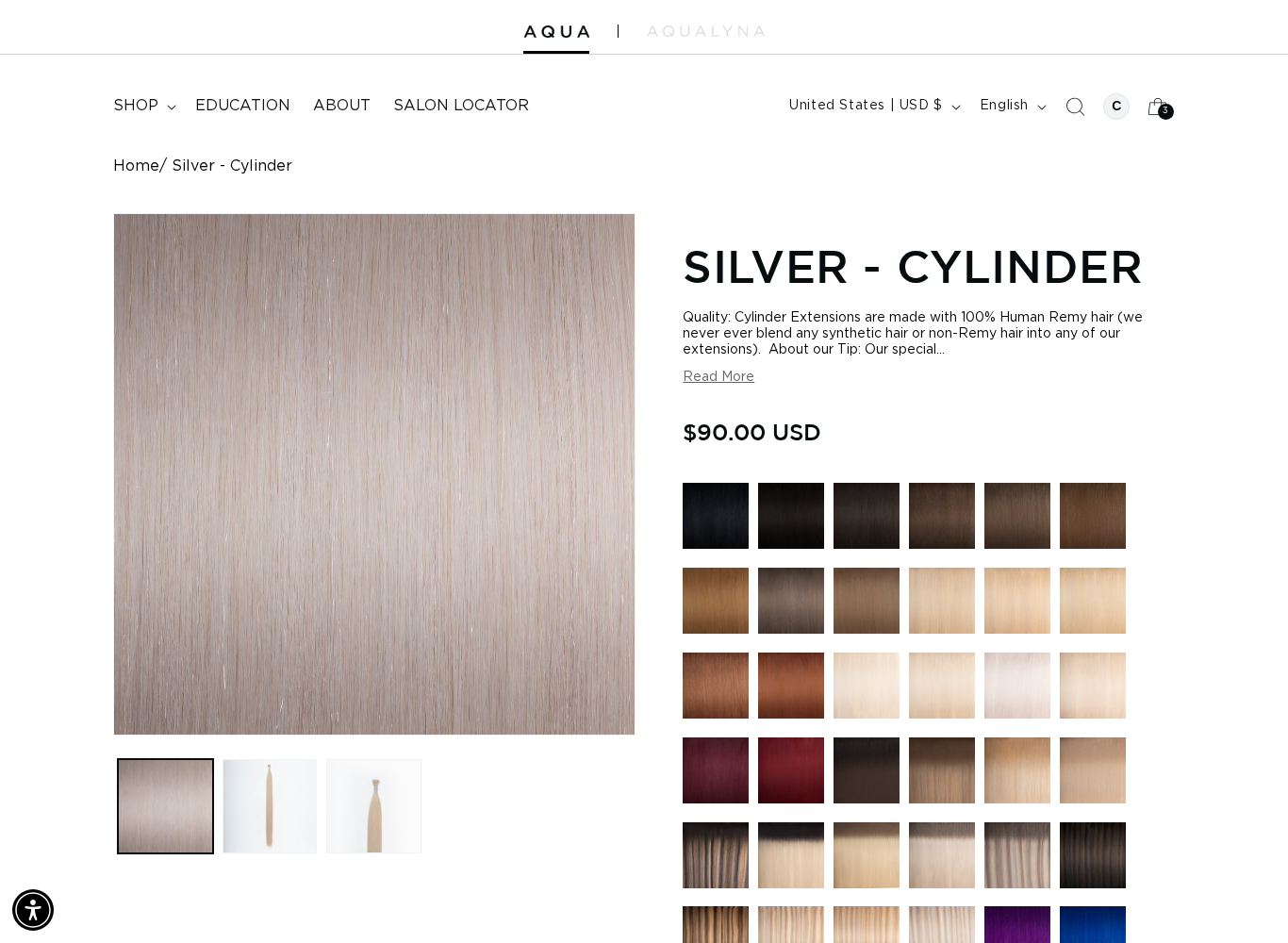 click on "3 3" at bounding box center [1165, 111] 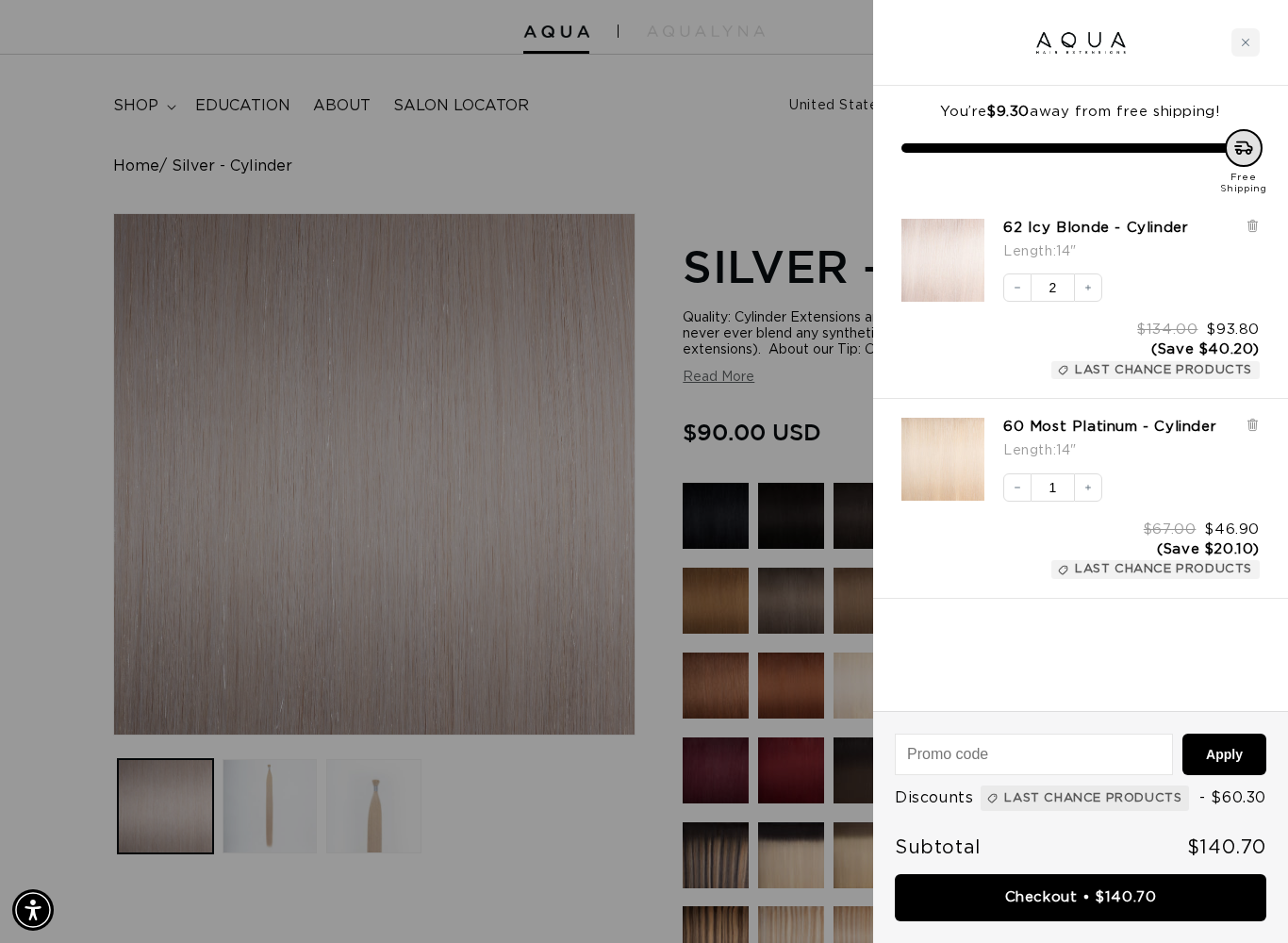 scroll, scrollTop: 0, scrollLeft: 1154, axis: horizontal 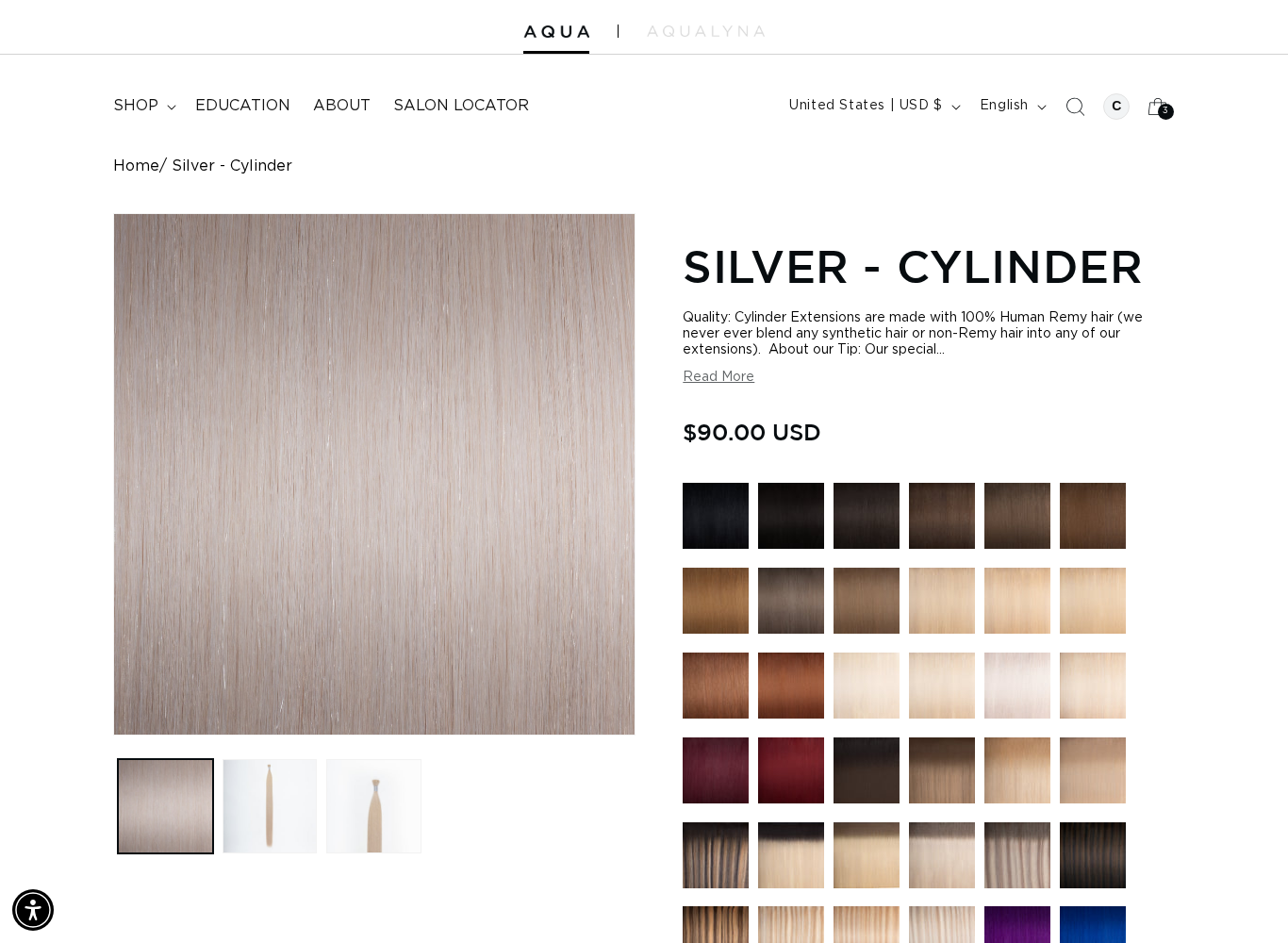 click at bounding box center [644, 26] 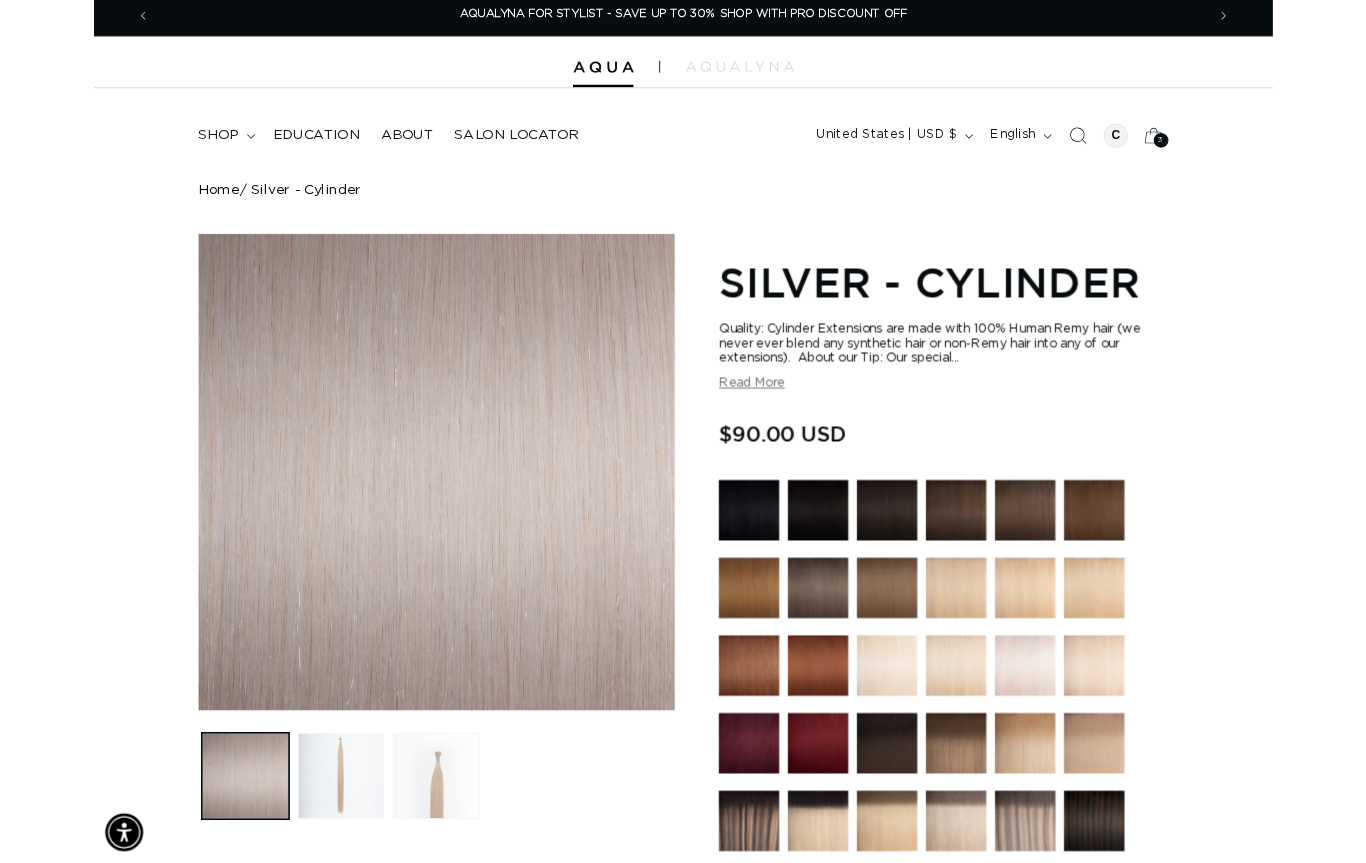 scroll, scrollTop: 0, scrollLeft: 0, axis: both 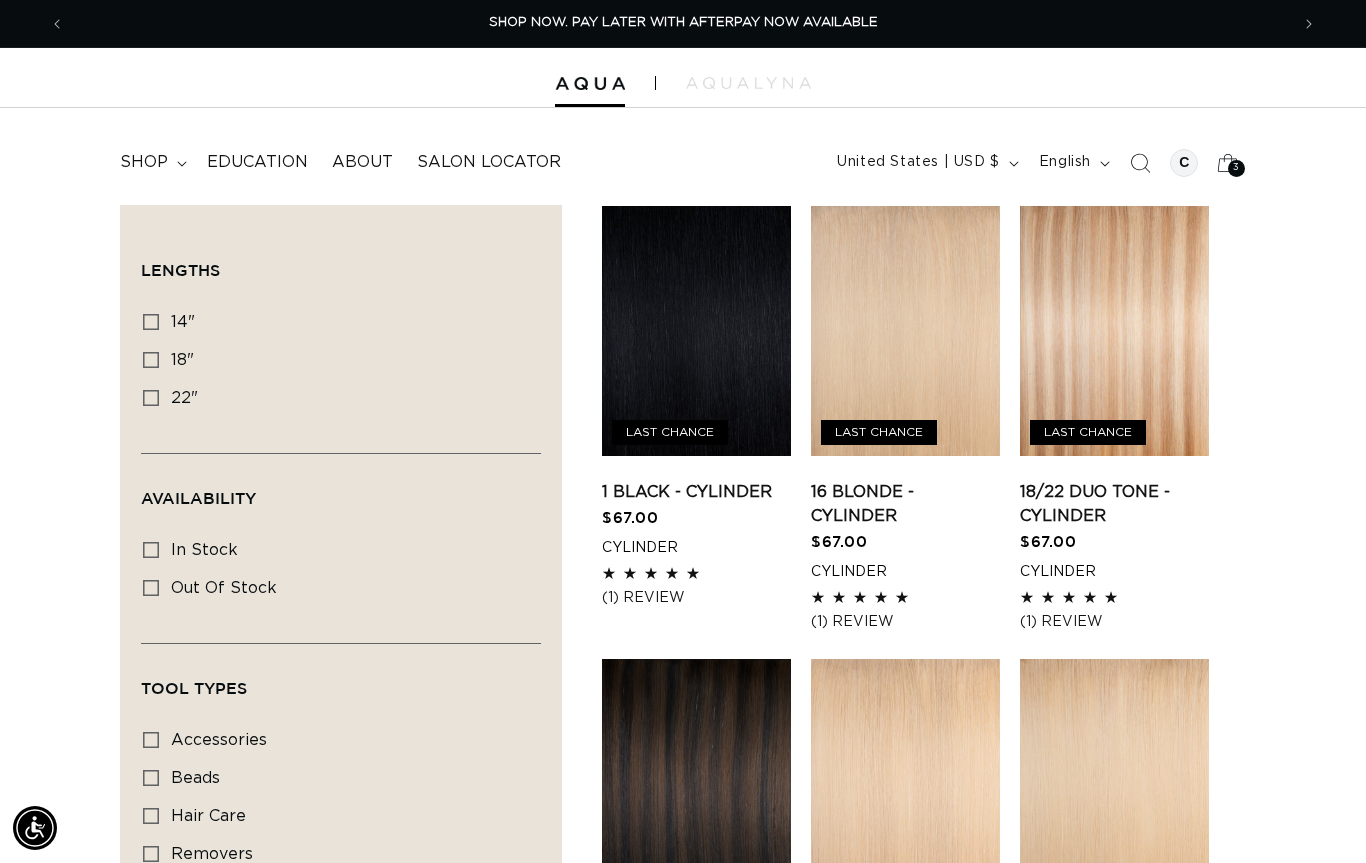 click 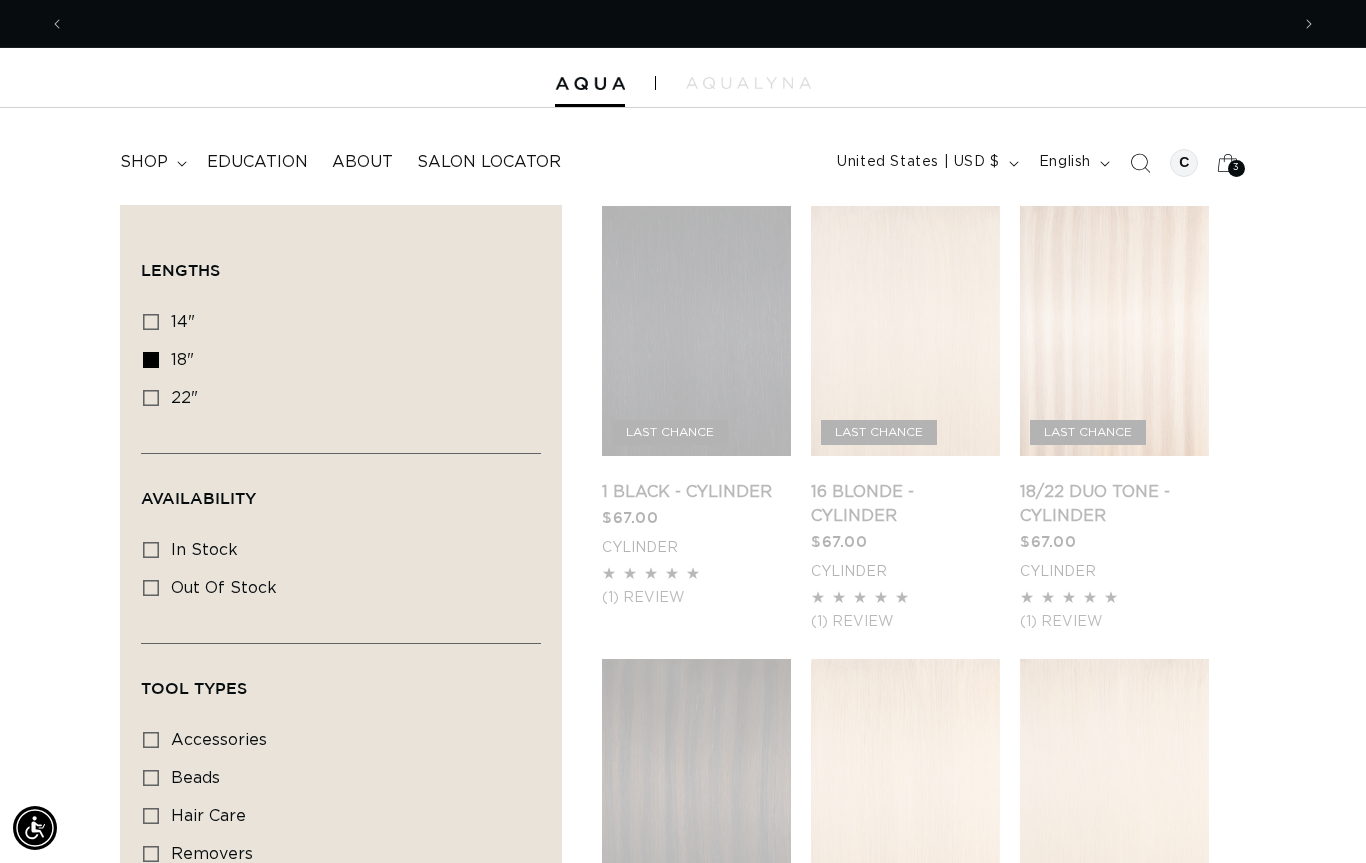 scroll, scrollTop: 0, scrollLeft: 2448, axis: horizontal 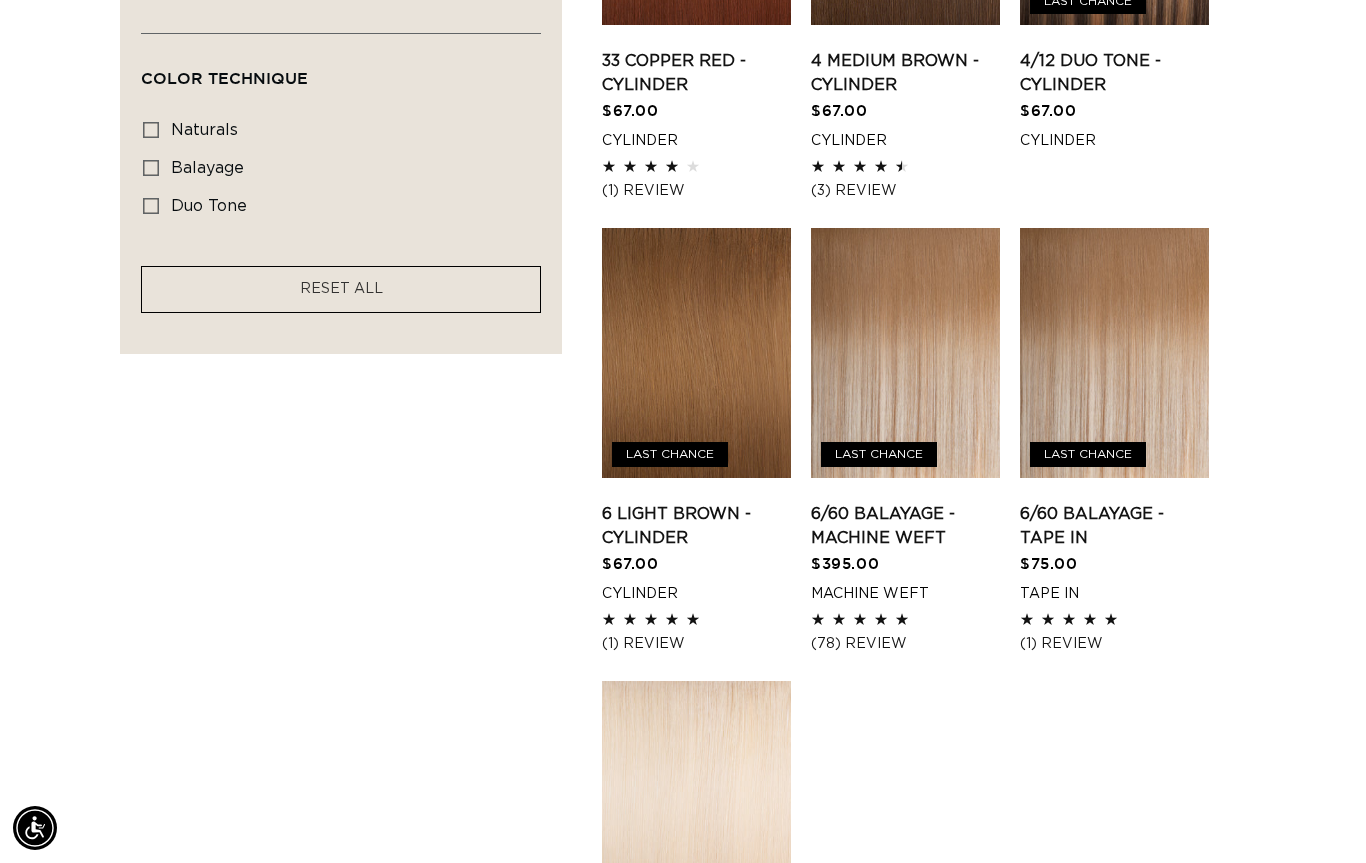 click on "60 Most Platinum - Cylinder" at bounding box center (696, 979) 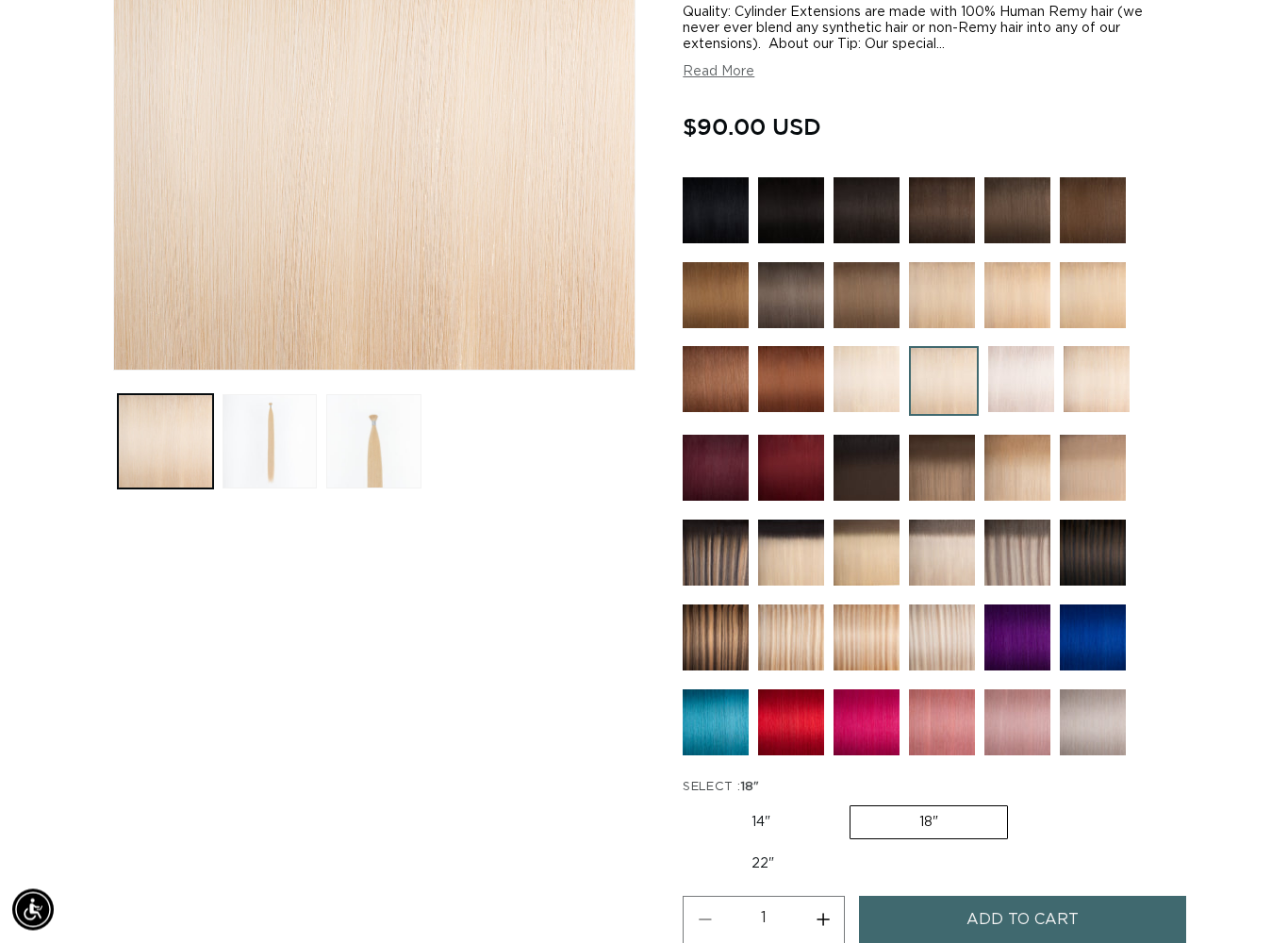 scroll, scrollTop: 412, scrollLeft: 0, axis: vertical 